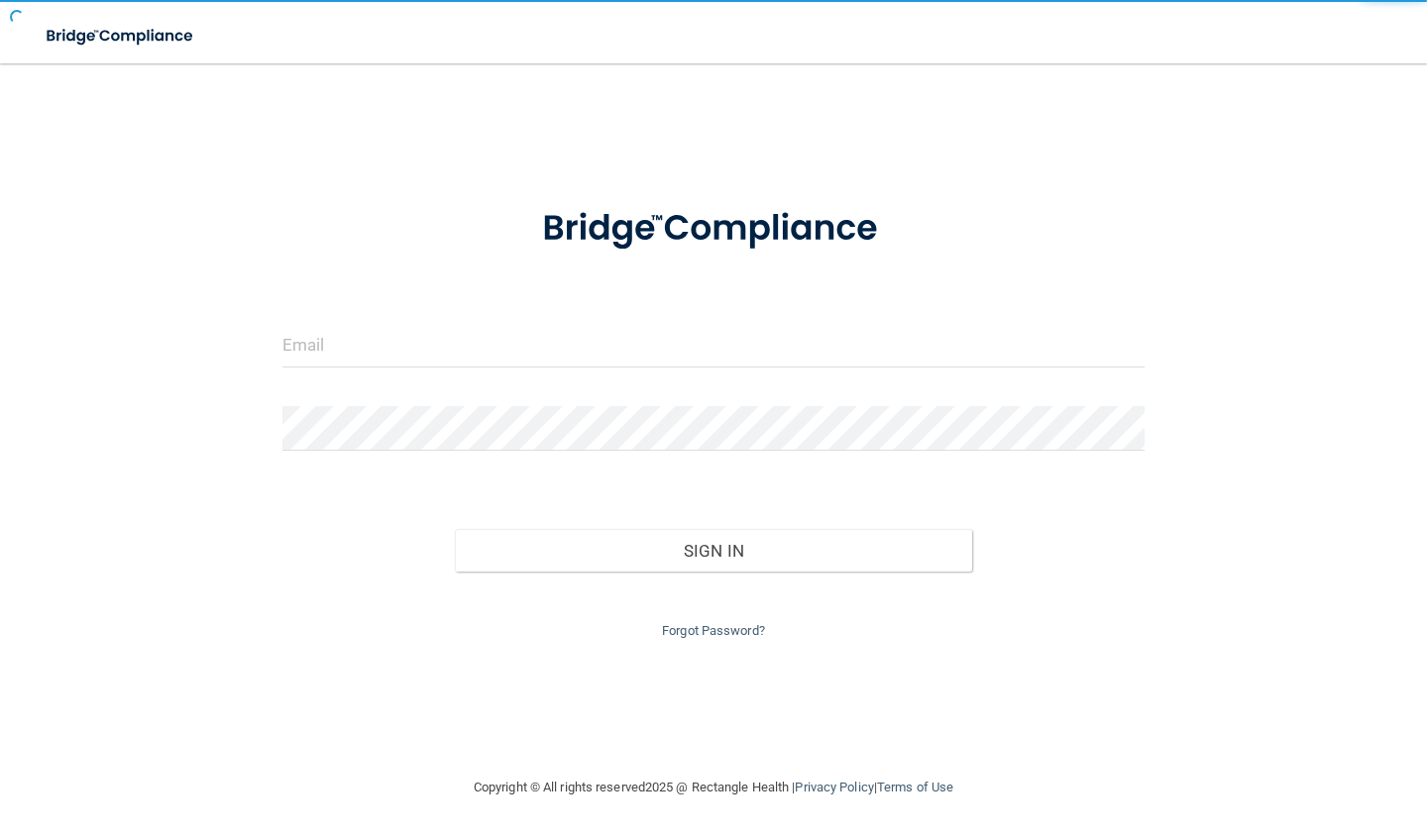 scroll, scrollTop: 0, scrollLeft: 0, axis: both 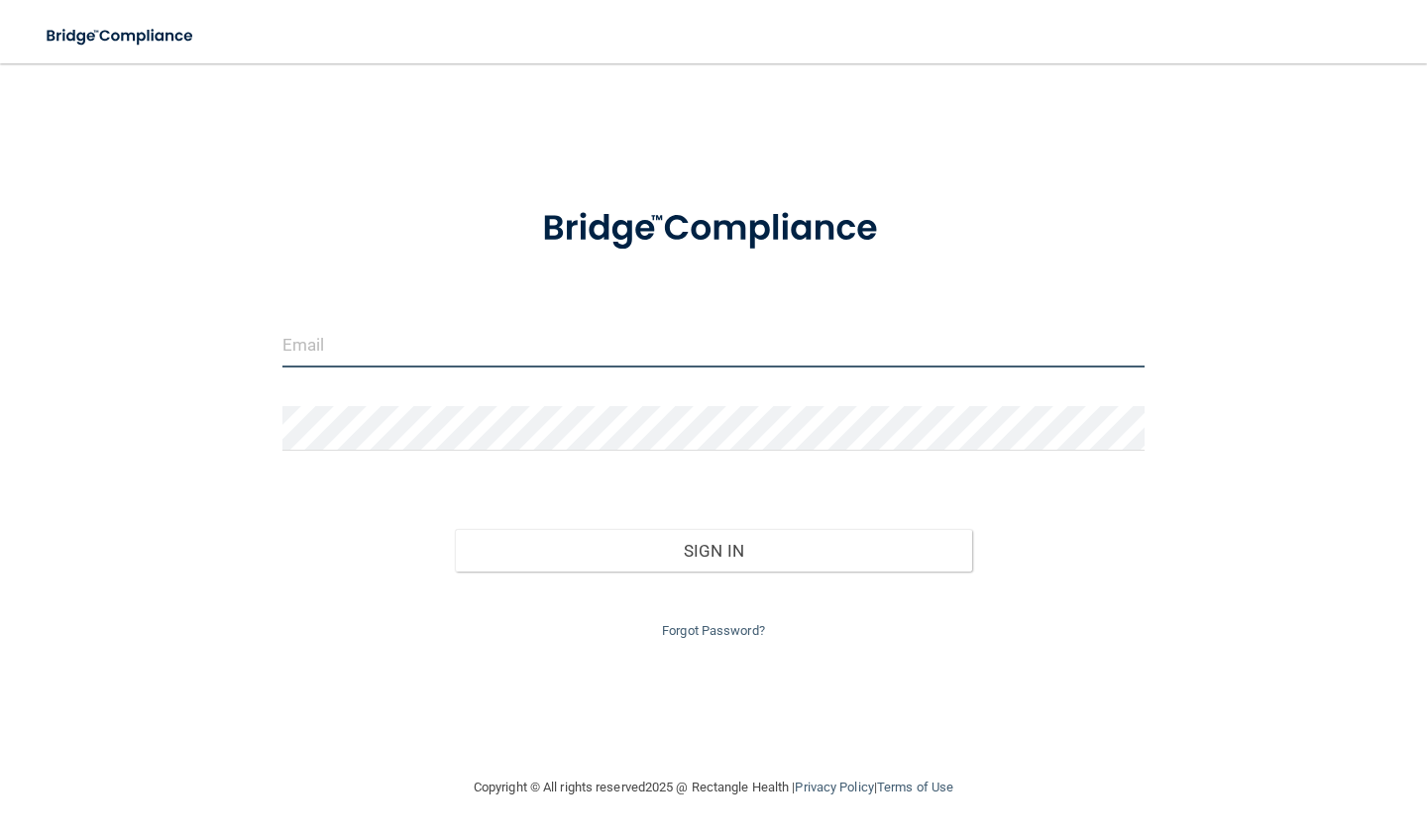 type on "[EMAIL_ADDRESS][DOMAIN_NAME]" 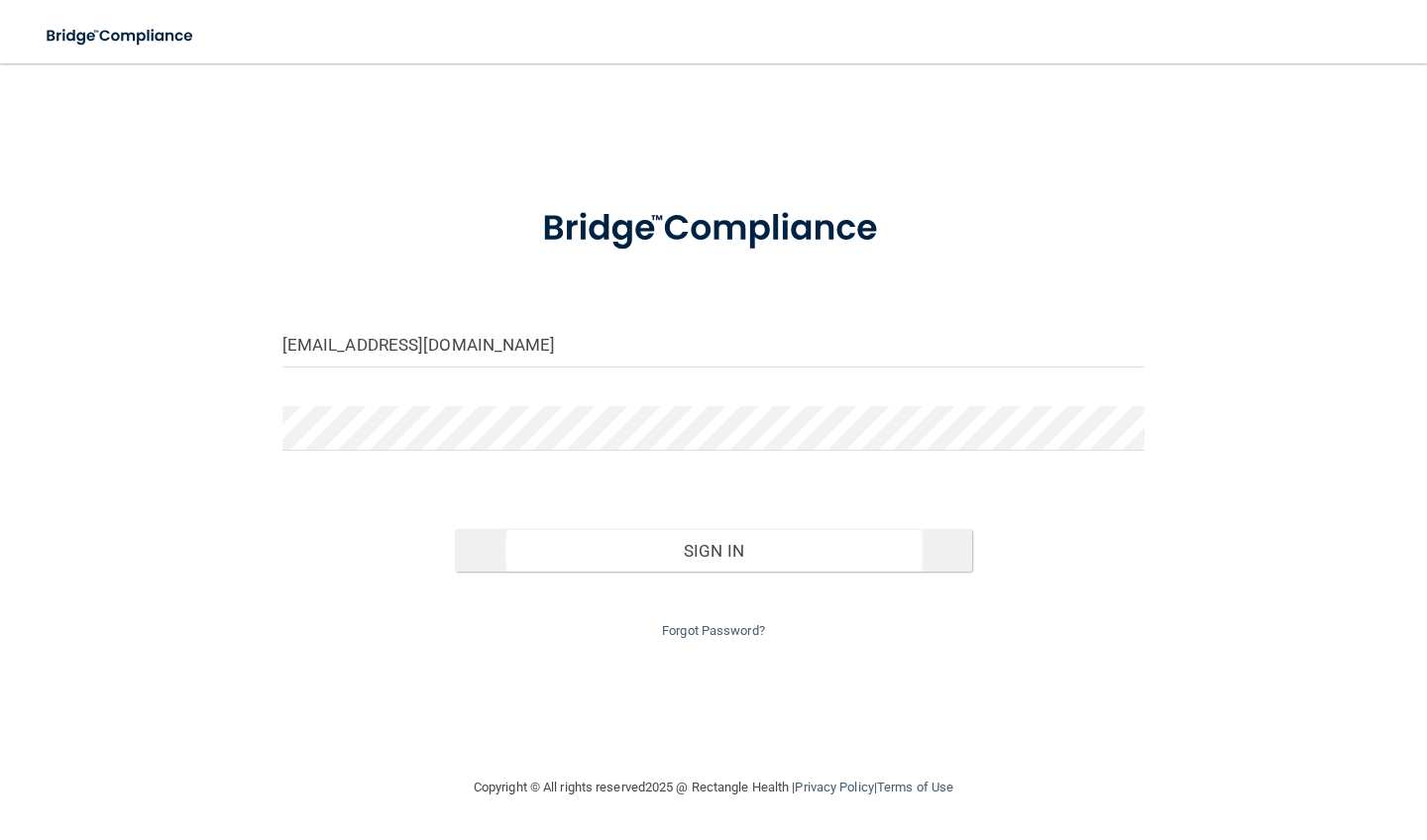 click on "Sign In" at bounding box center (714, 551) 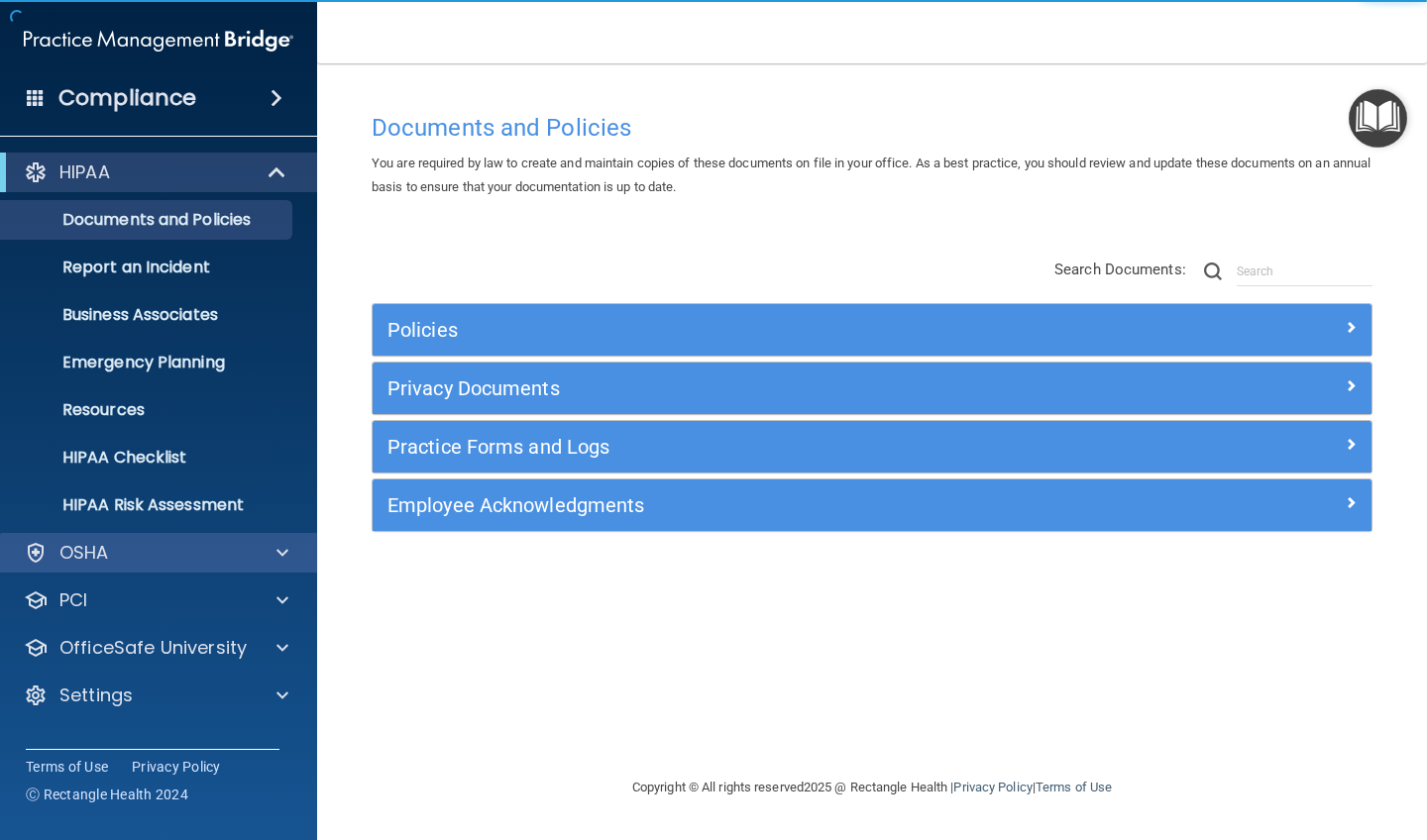 click on "OSHA" at bounding box center [132, 553] 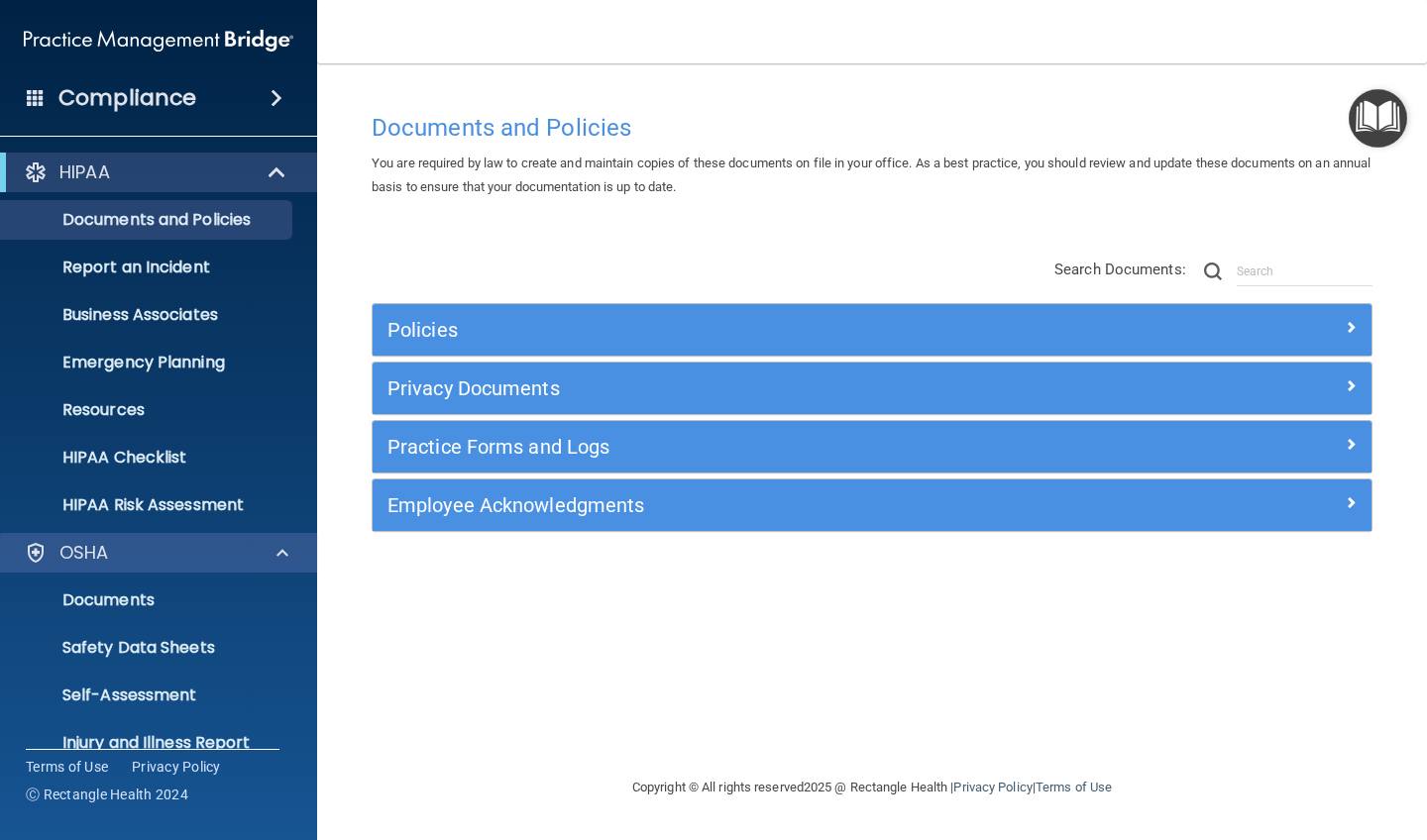 click on "OSHA" at bounding box center (132, 553) 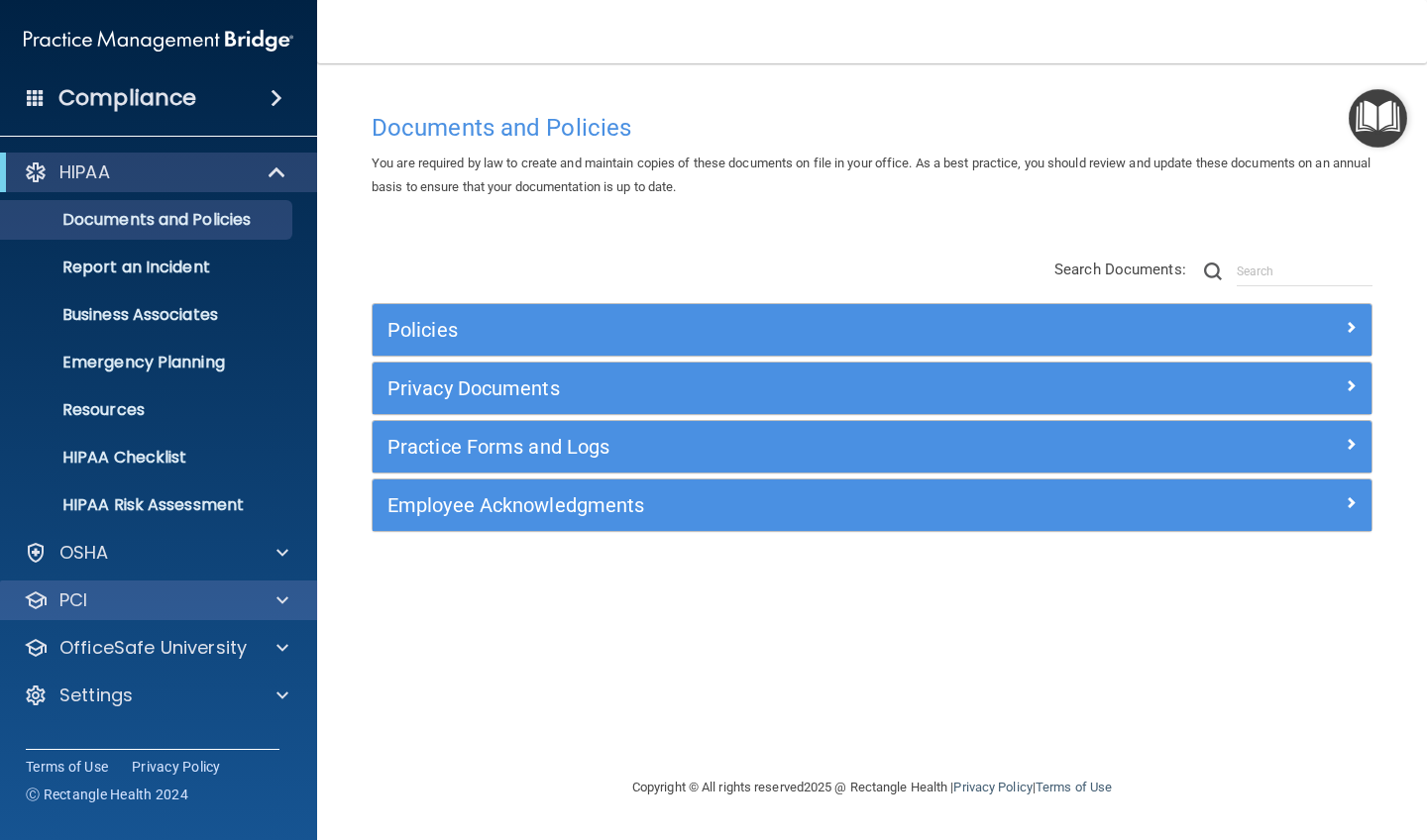 click on "PCI" at bounding box center (132, 600) 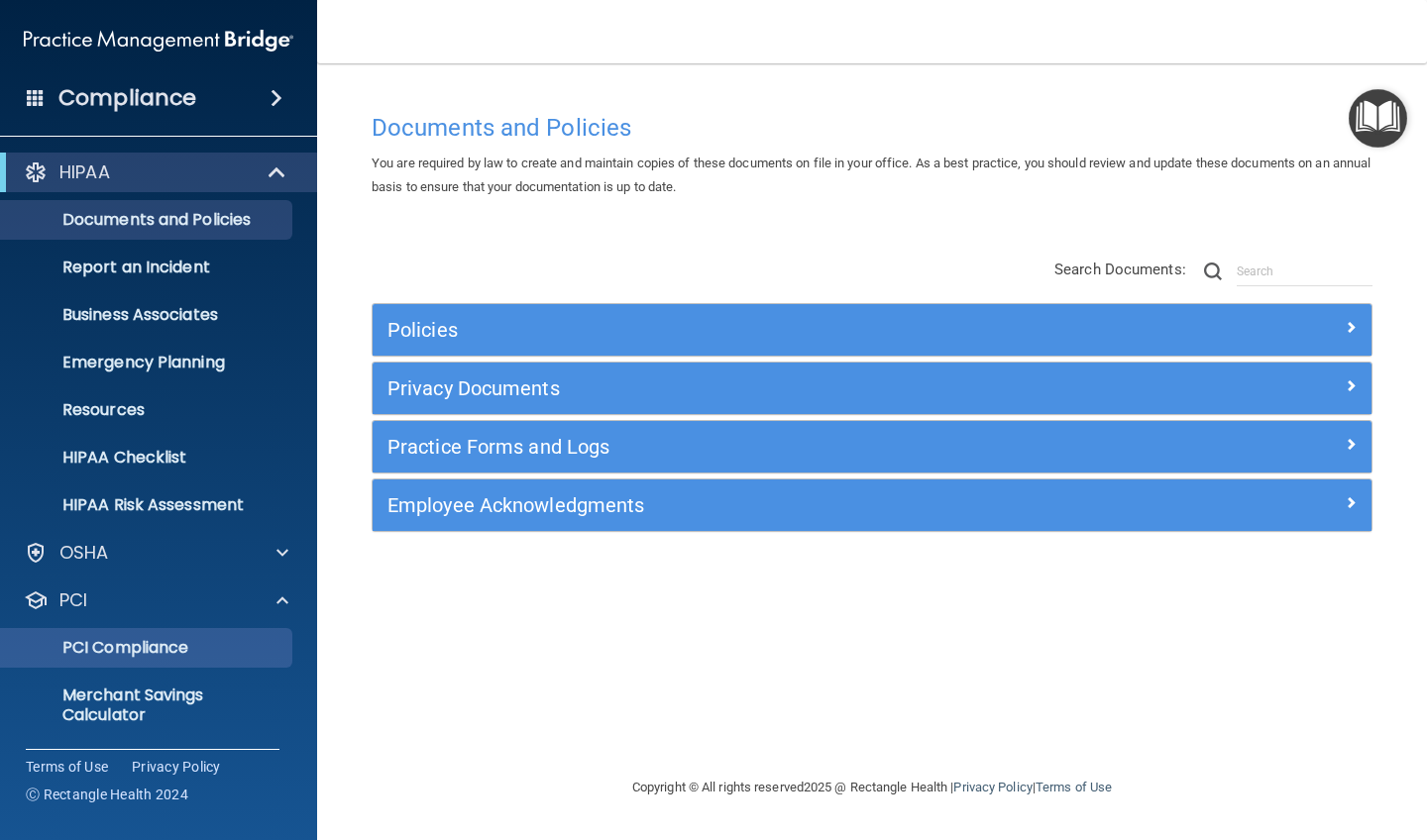 click on "PCI Compliance" at bounding box center [148, 648] 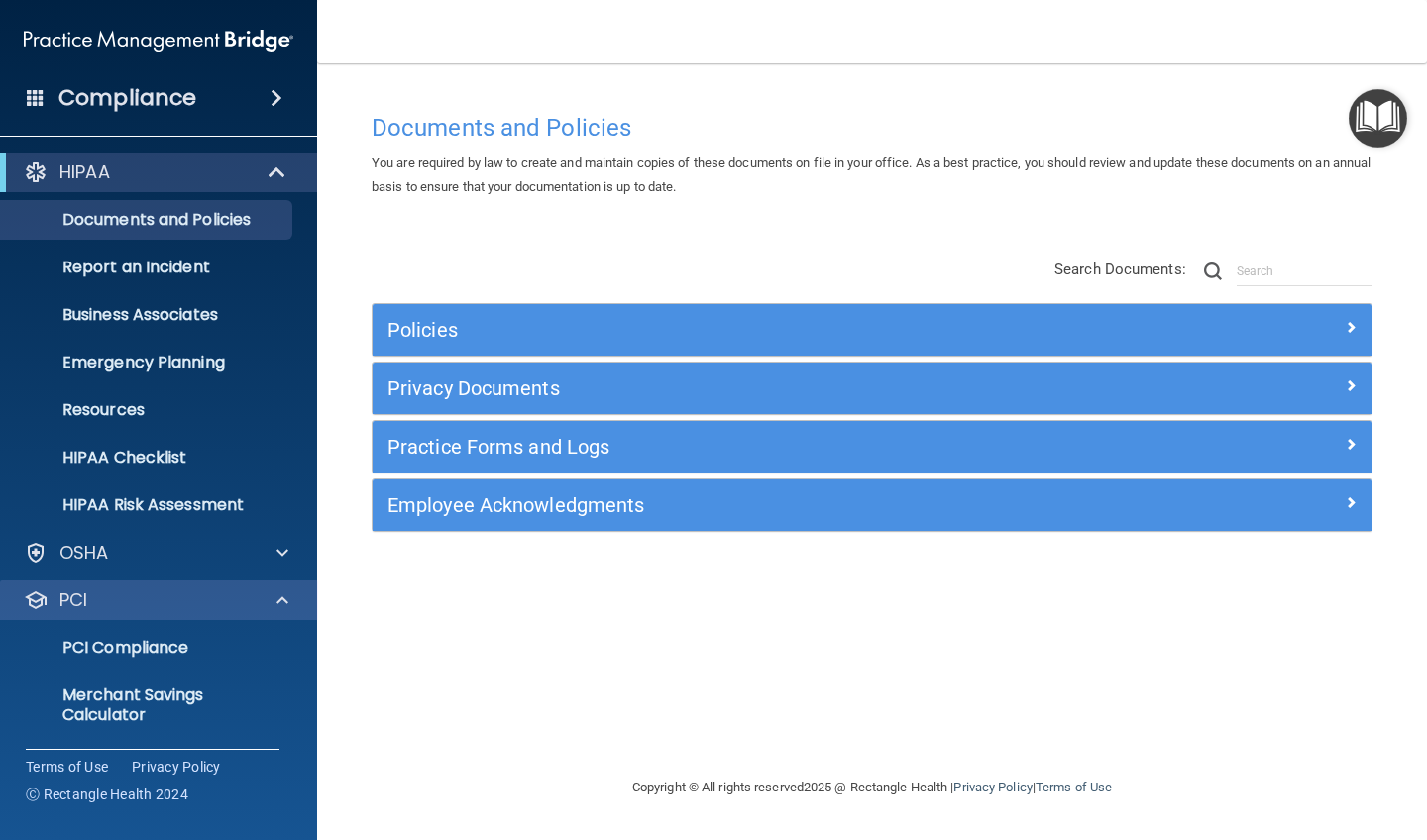 click on "PCI" at bounding box center [159, 600] 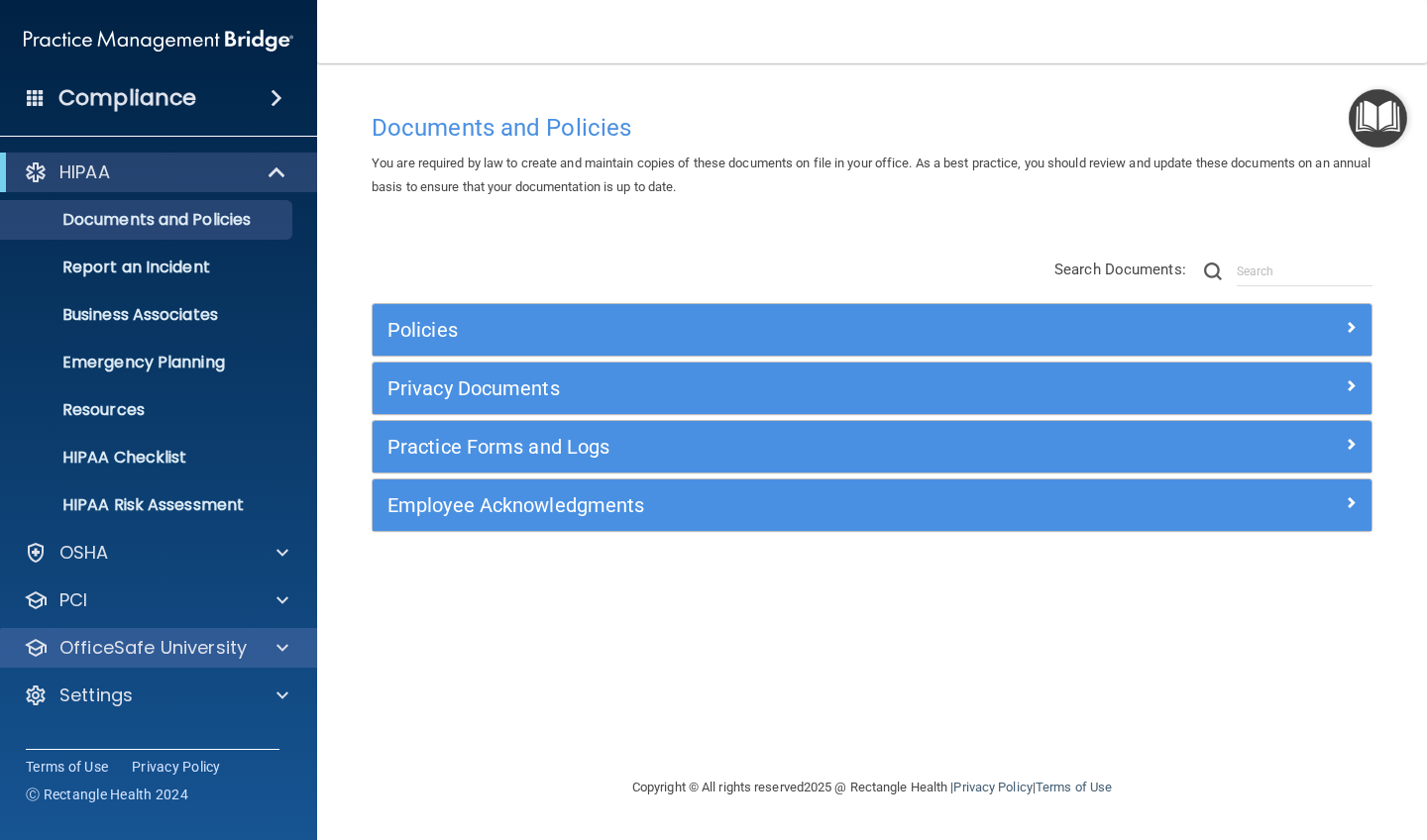 click at bounding box center [282, 648] 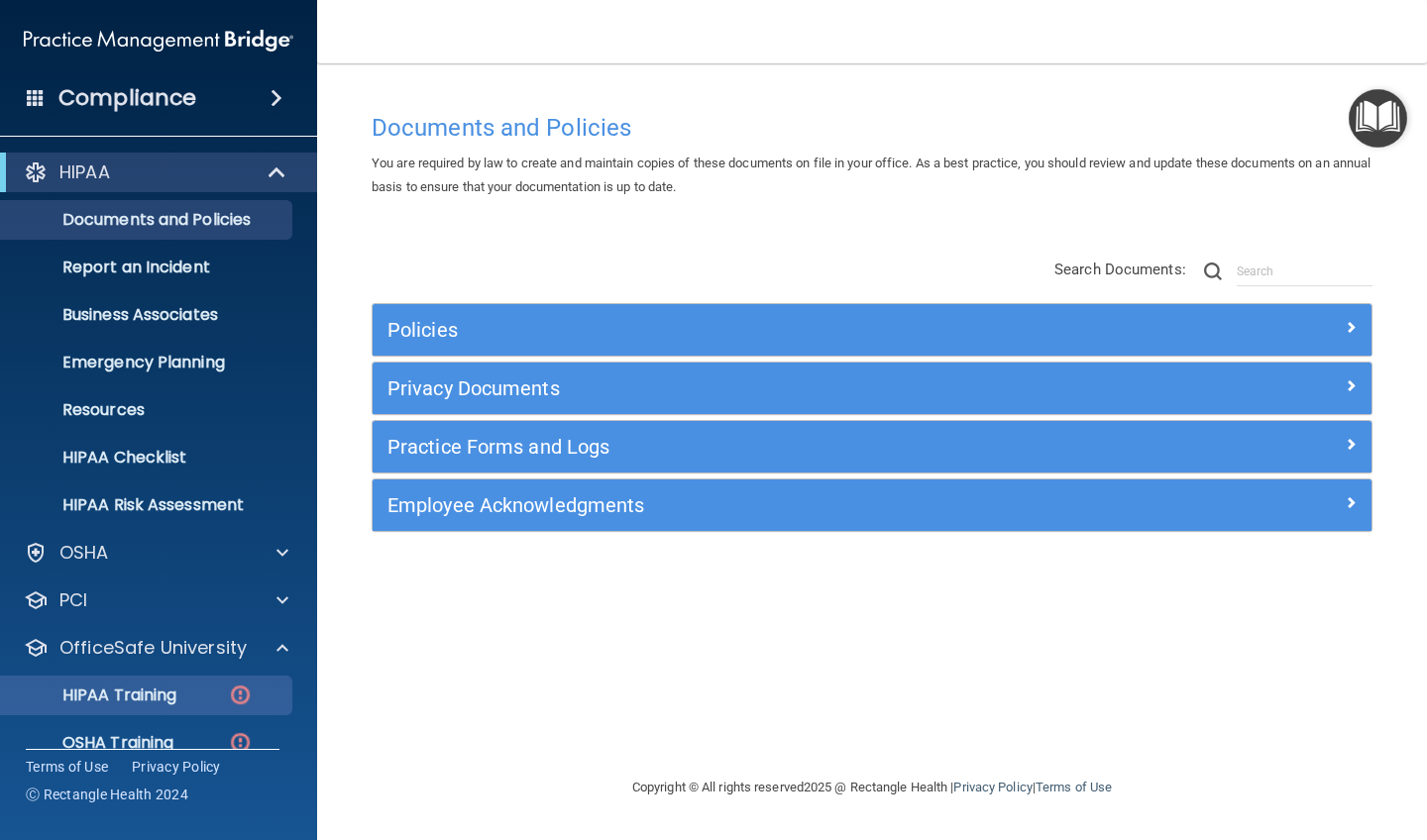 click on "HIPAA Training" at bounding box center [94, 695] 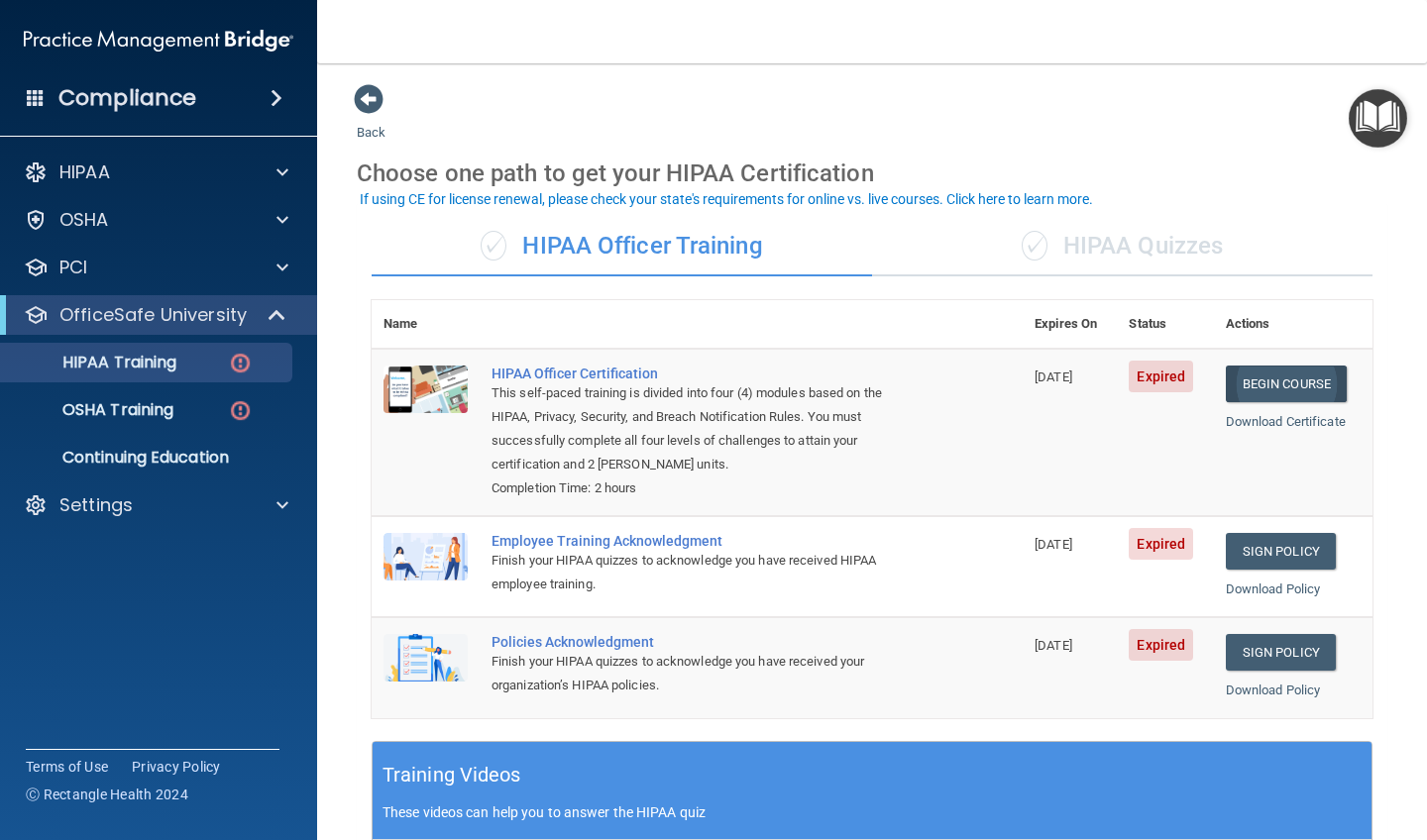 click on "Begin Course" at bounding box center [1286, 383] 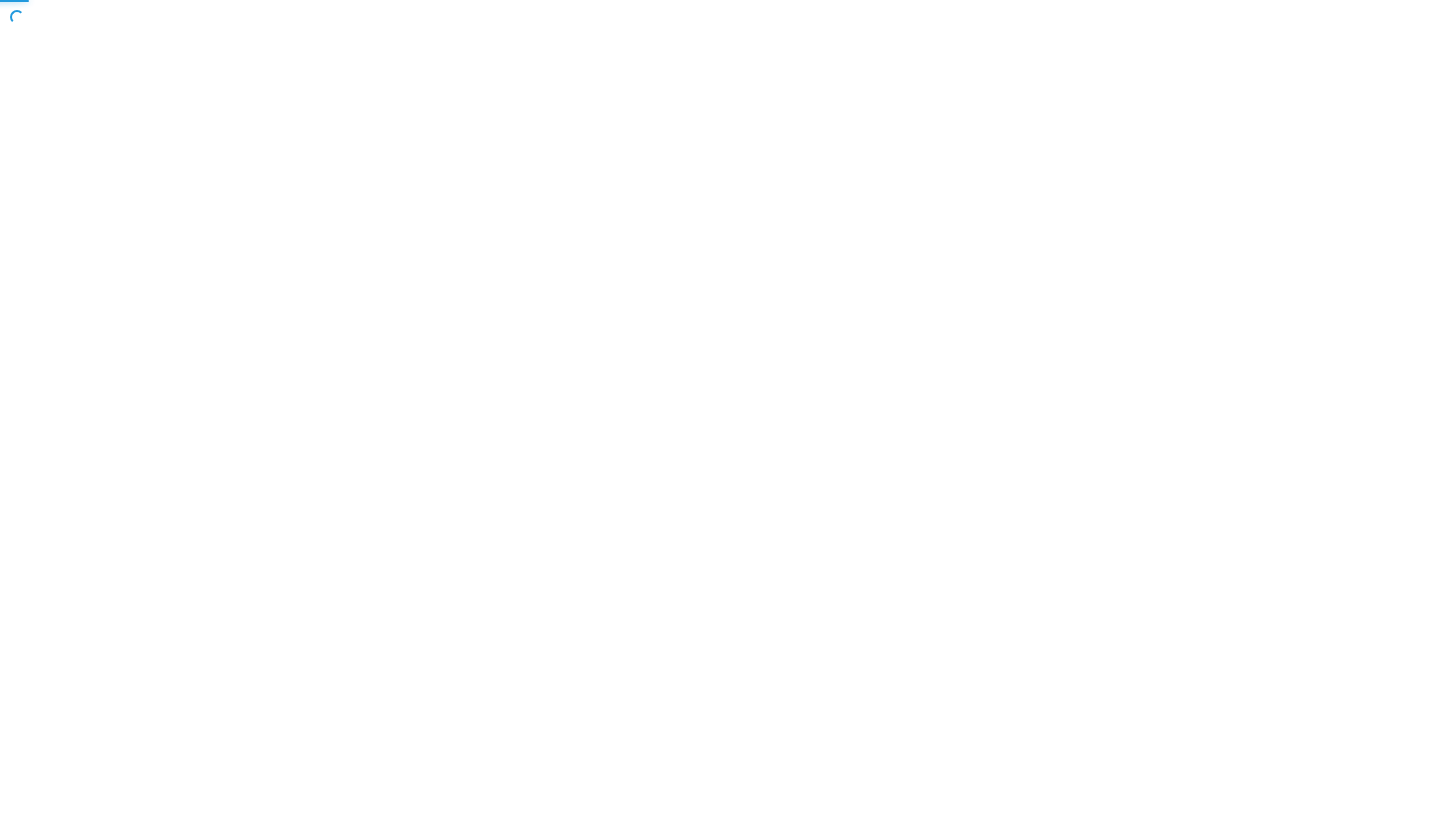 scroll, scrollTop: 0, scrollLeft: 0, axis: both 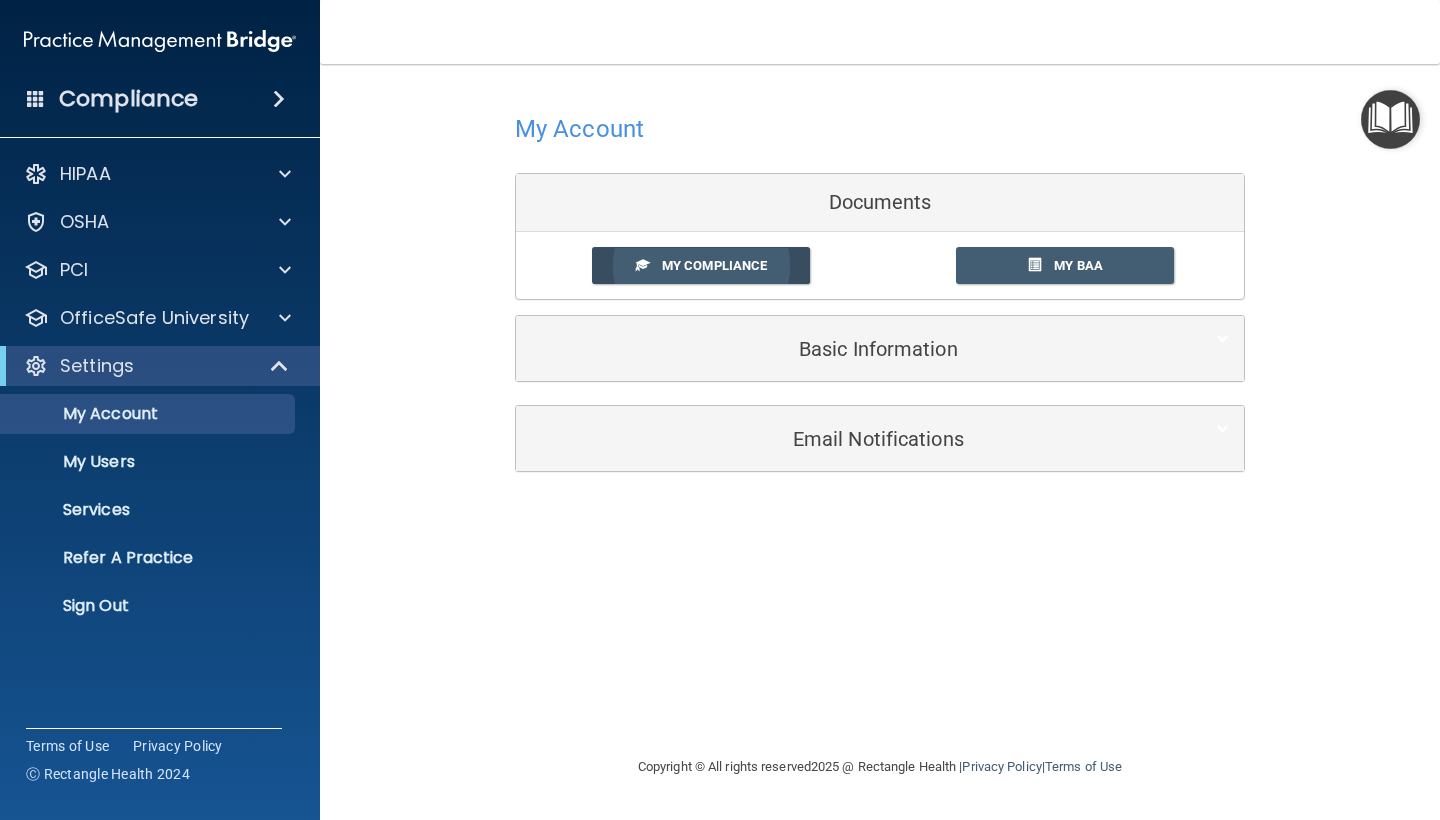 click on "My Compliance" at bounding box center (701, 265) 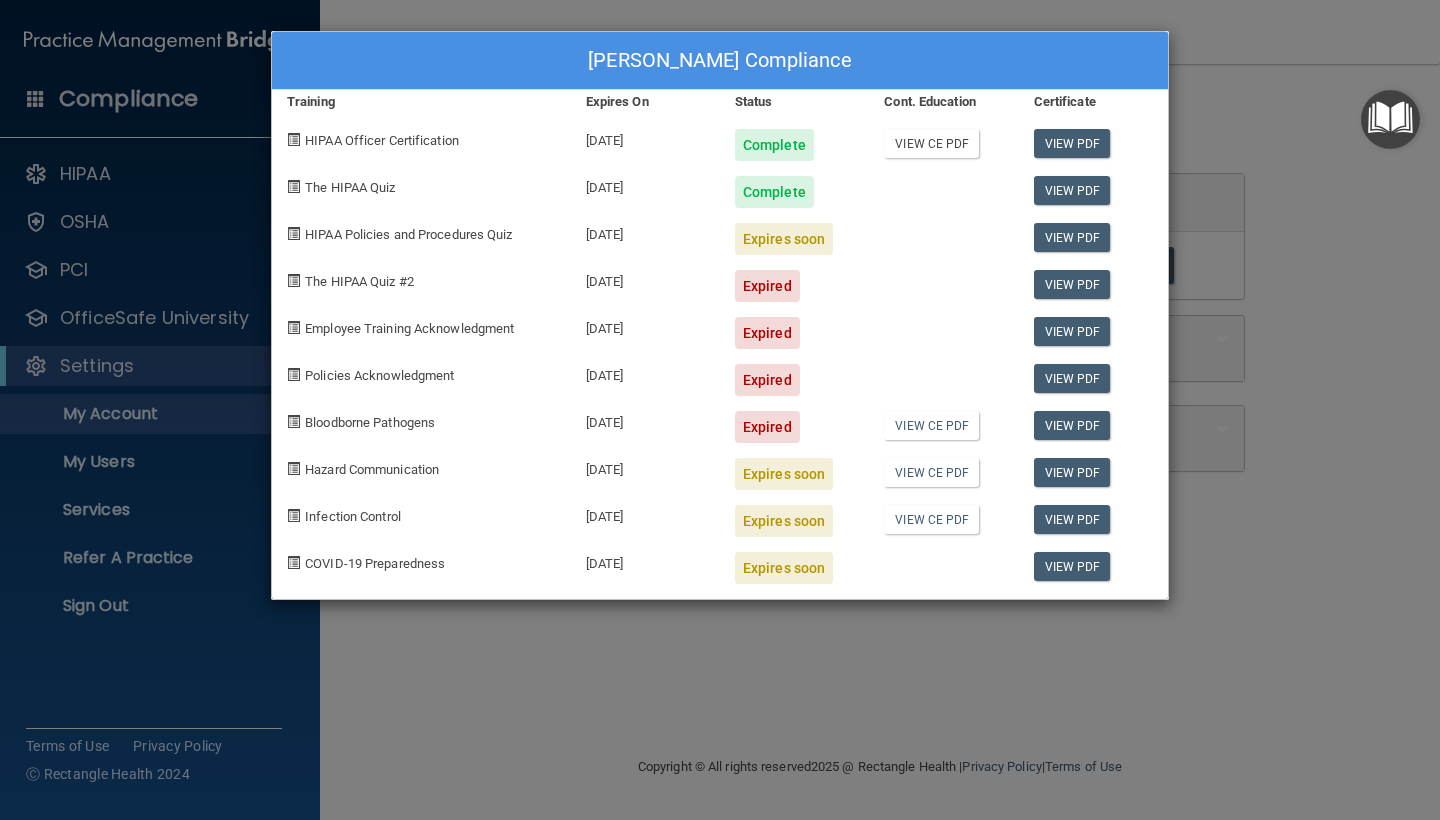 click on "View CE PDF" at bounding box center [931, 143] 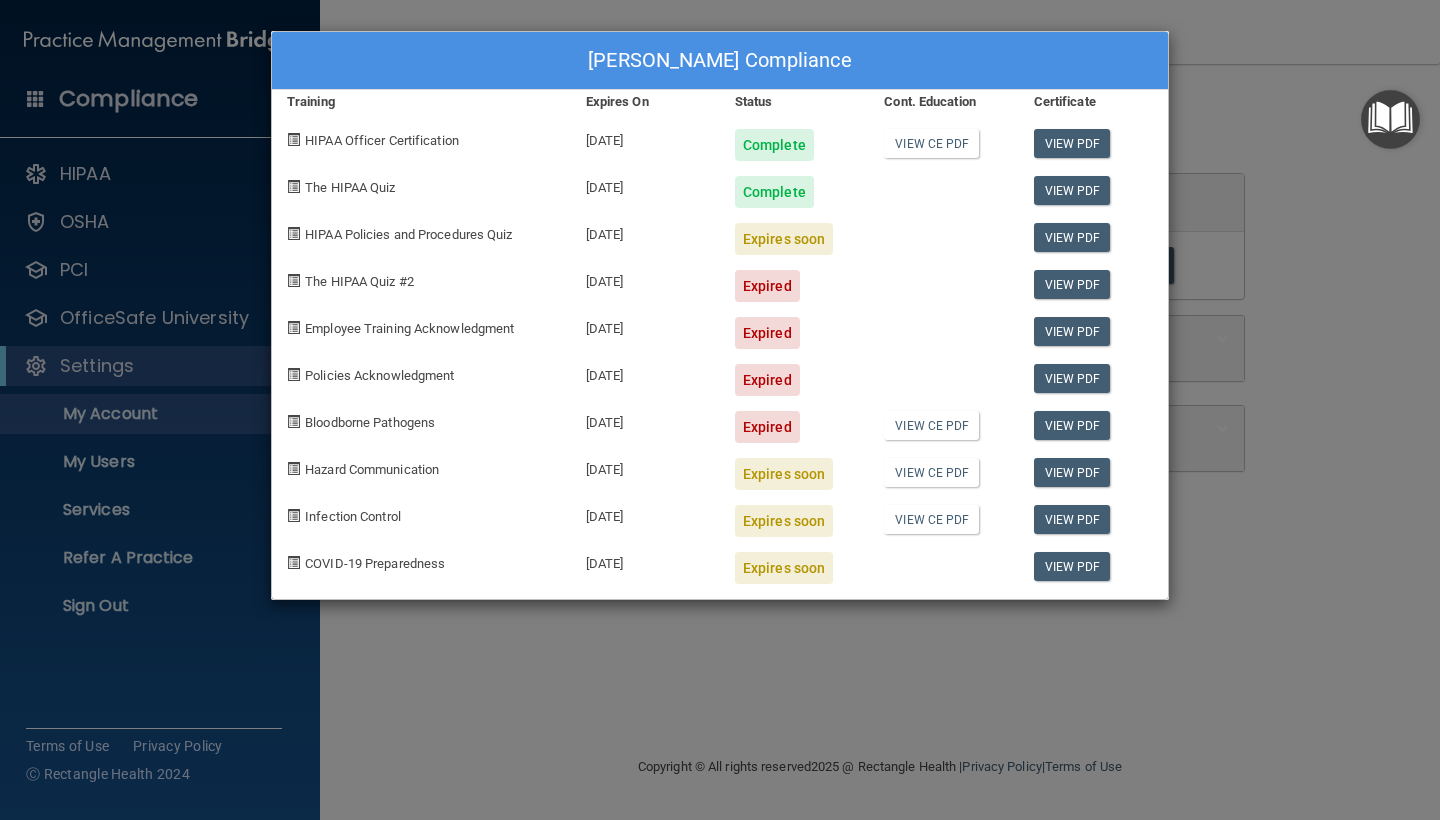 click on "View PDF" at bounding box center (1093, 184) 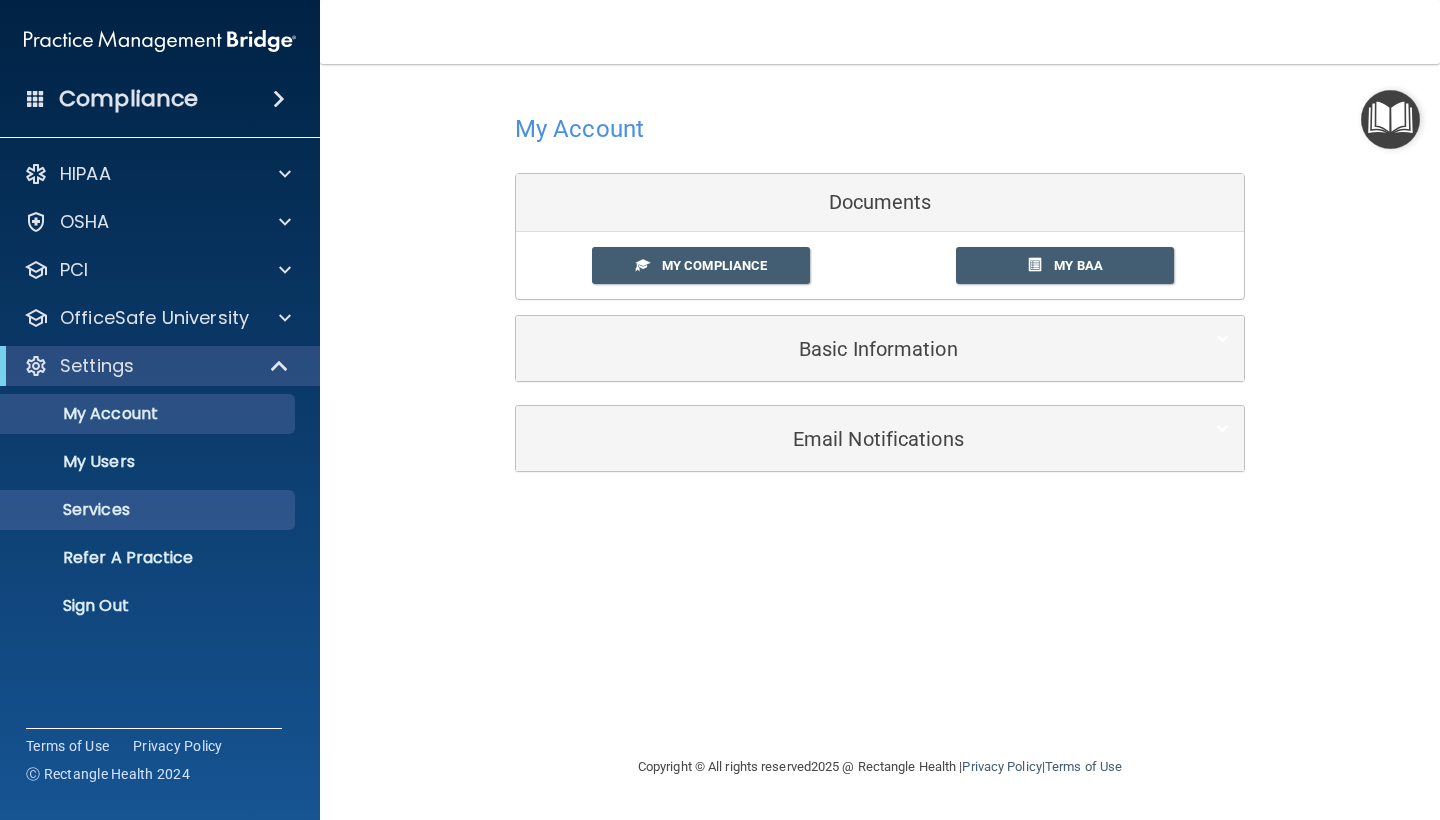 click on "Services" at bounding box center [149, 510] 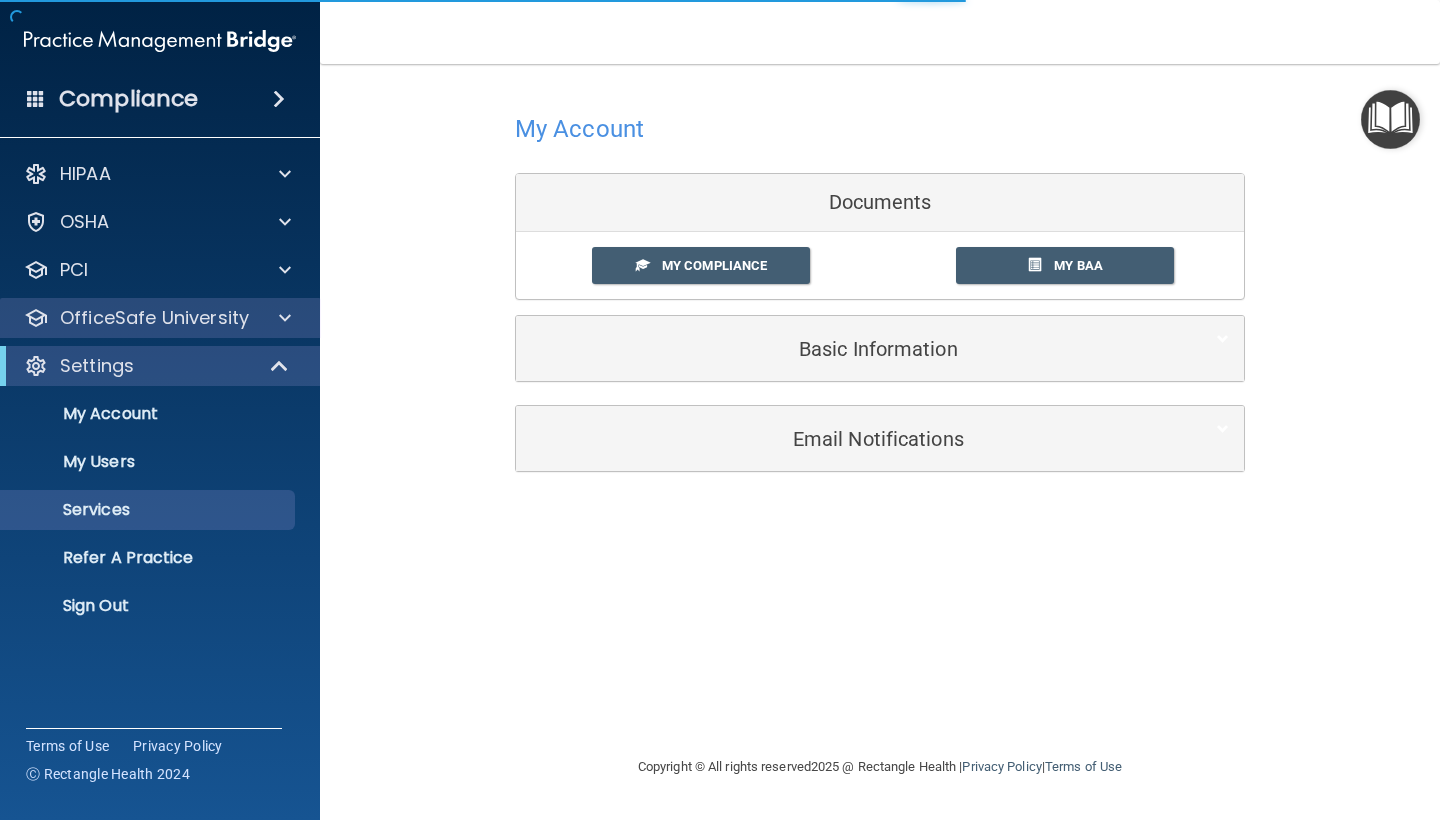 click at bounding box center [285, 318] 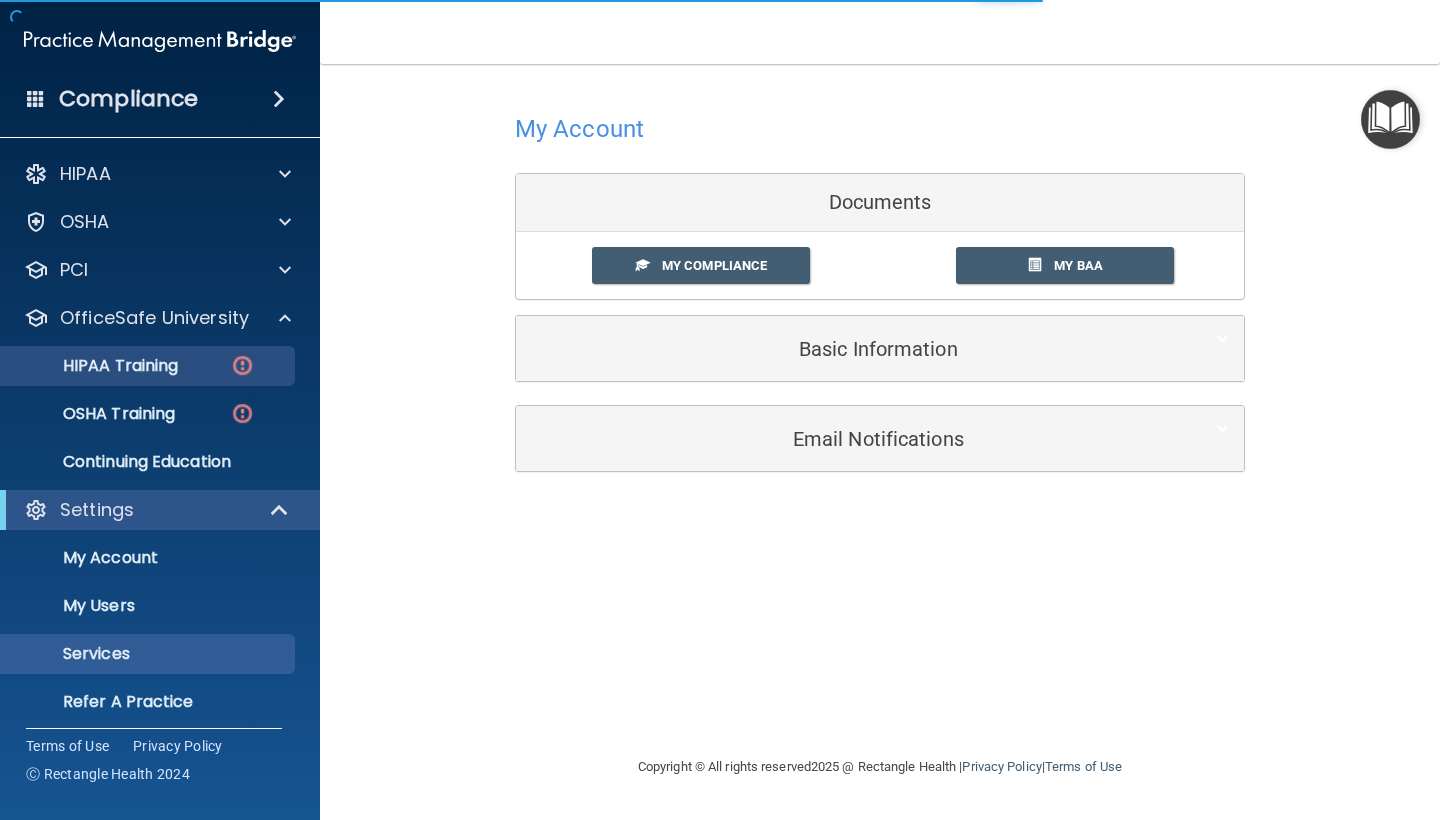 click on "HIPAA Training" at bounding box center (95, 366) 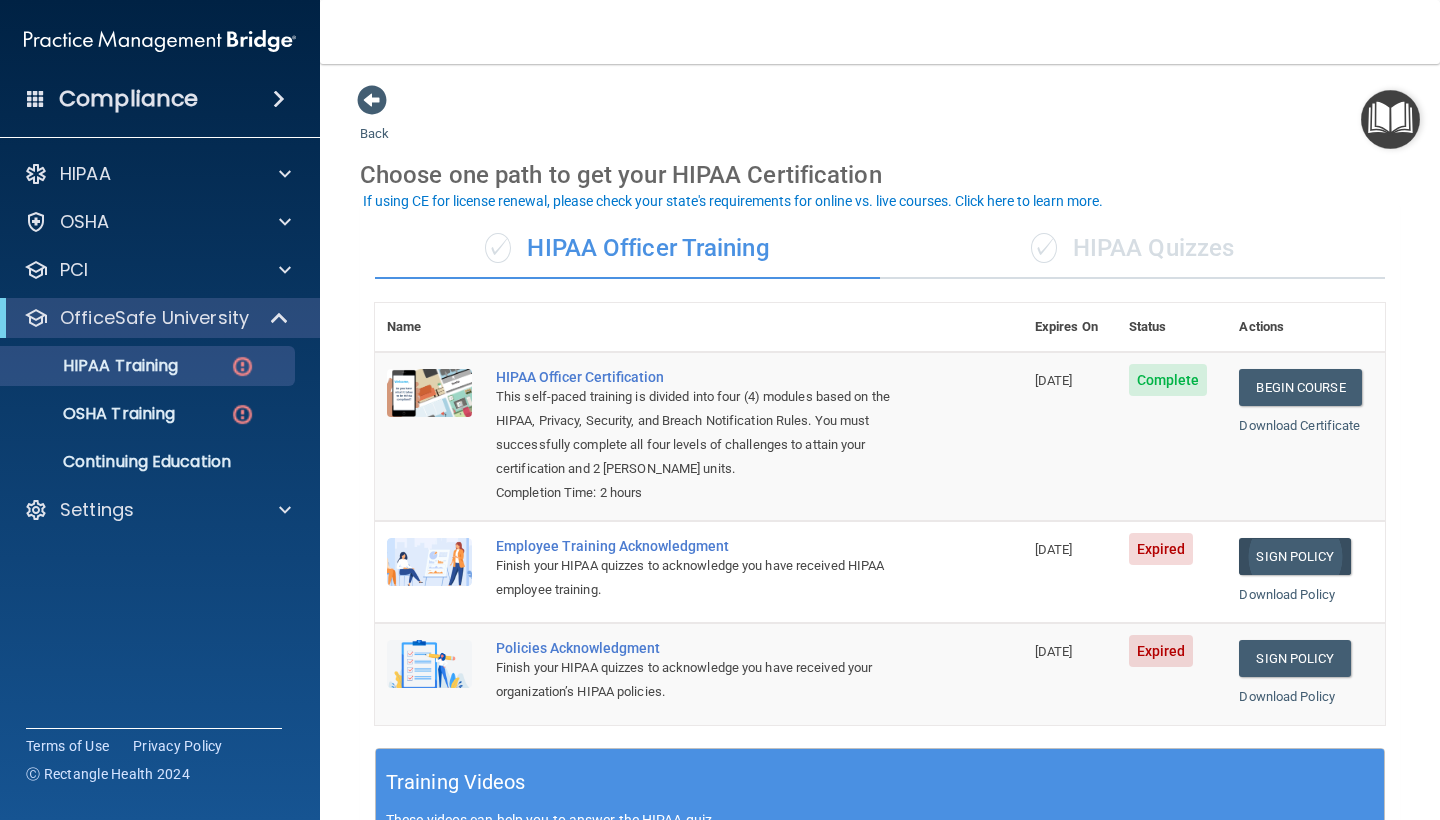 click on "Sign Policy" at bounding box center (1294, 556) 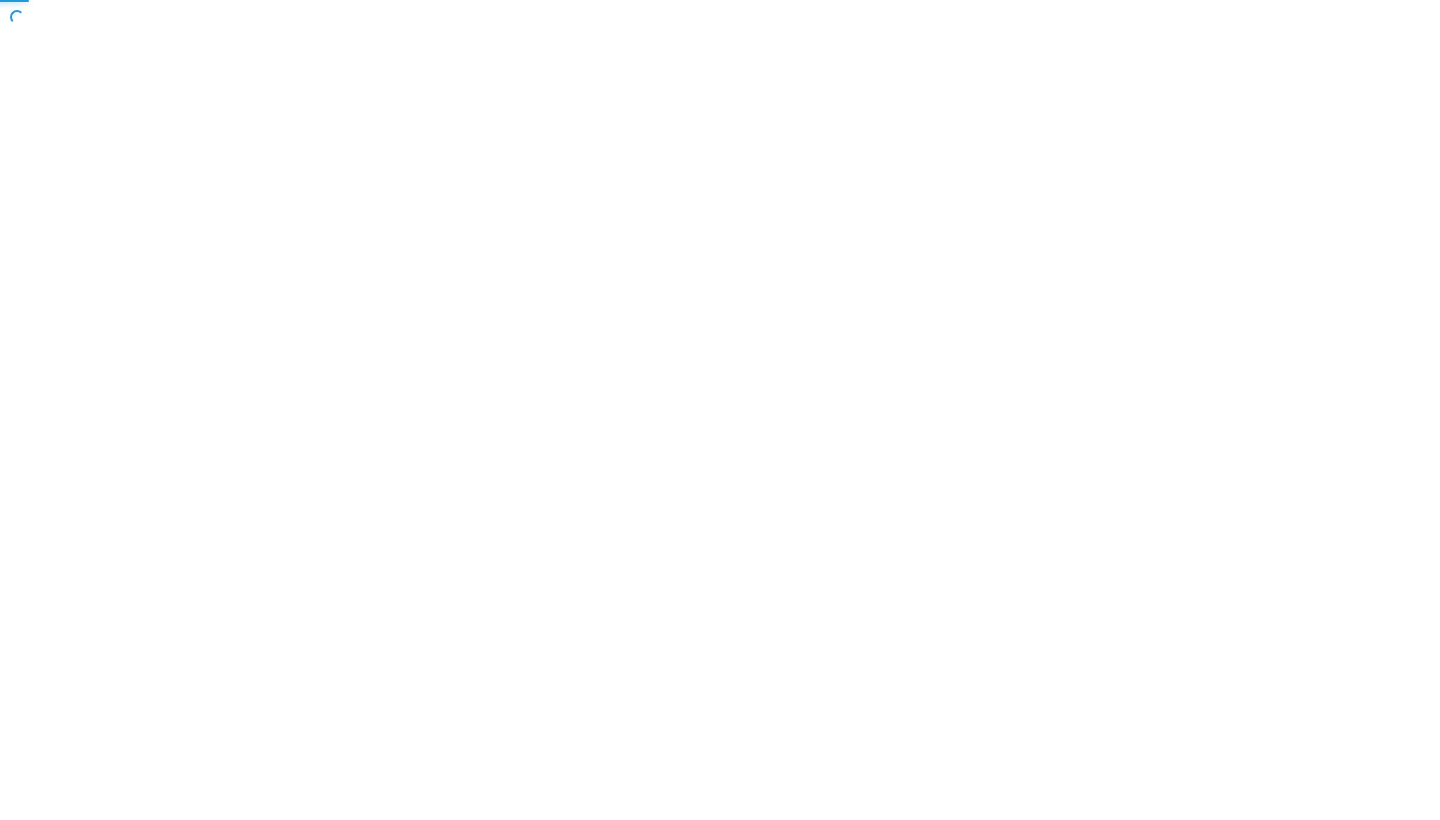scroll, scrollTop: 0, scrollLeft: 0, axis: both 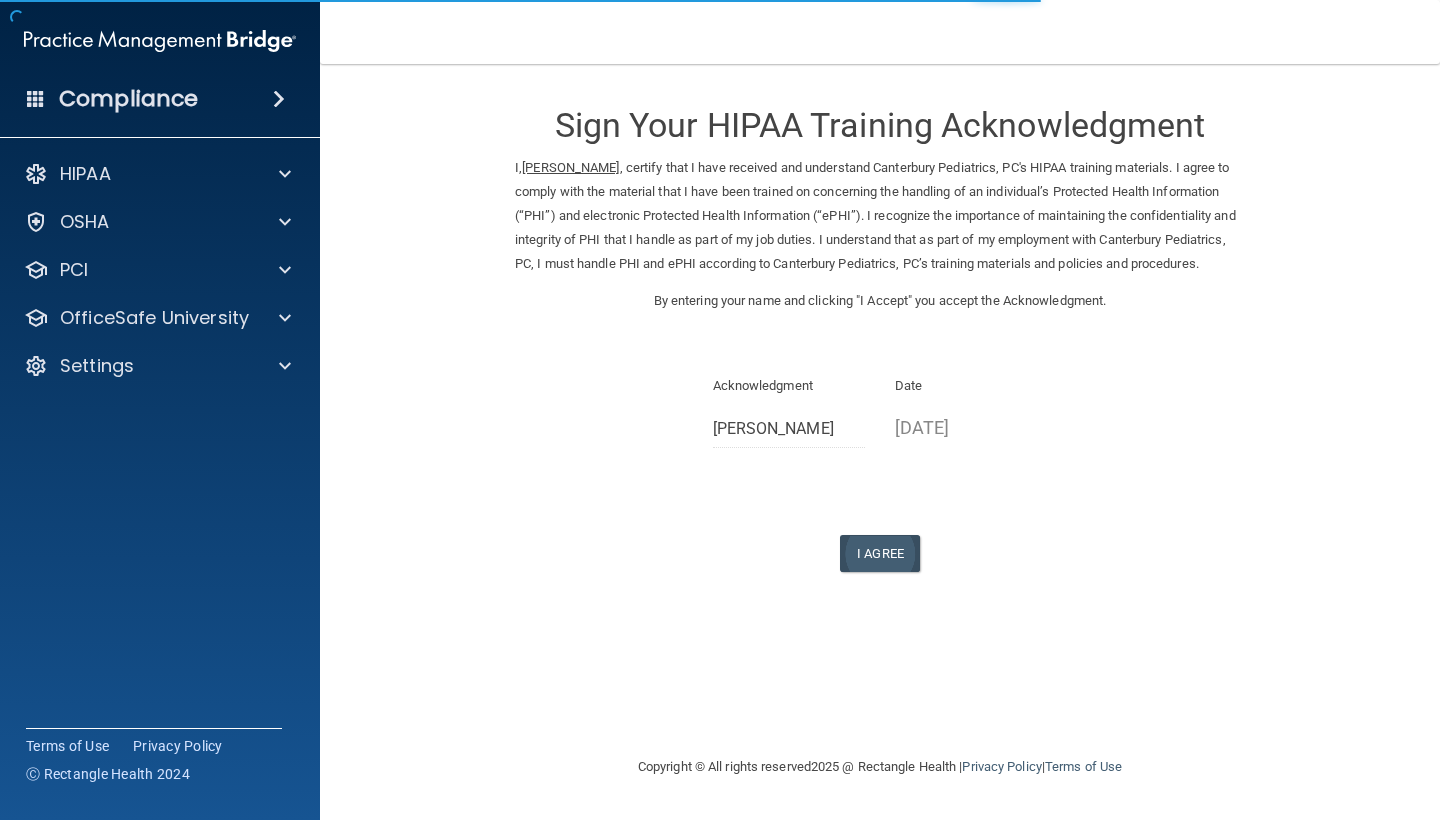 click on "I Agree" at bounding box center [880, 553] 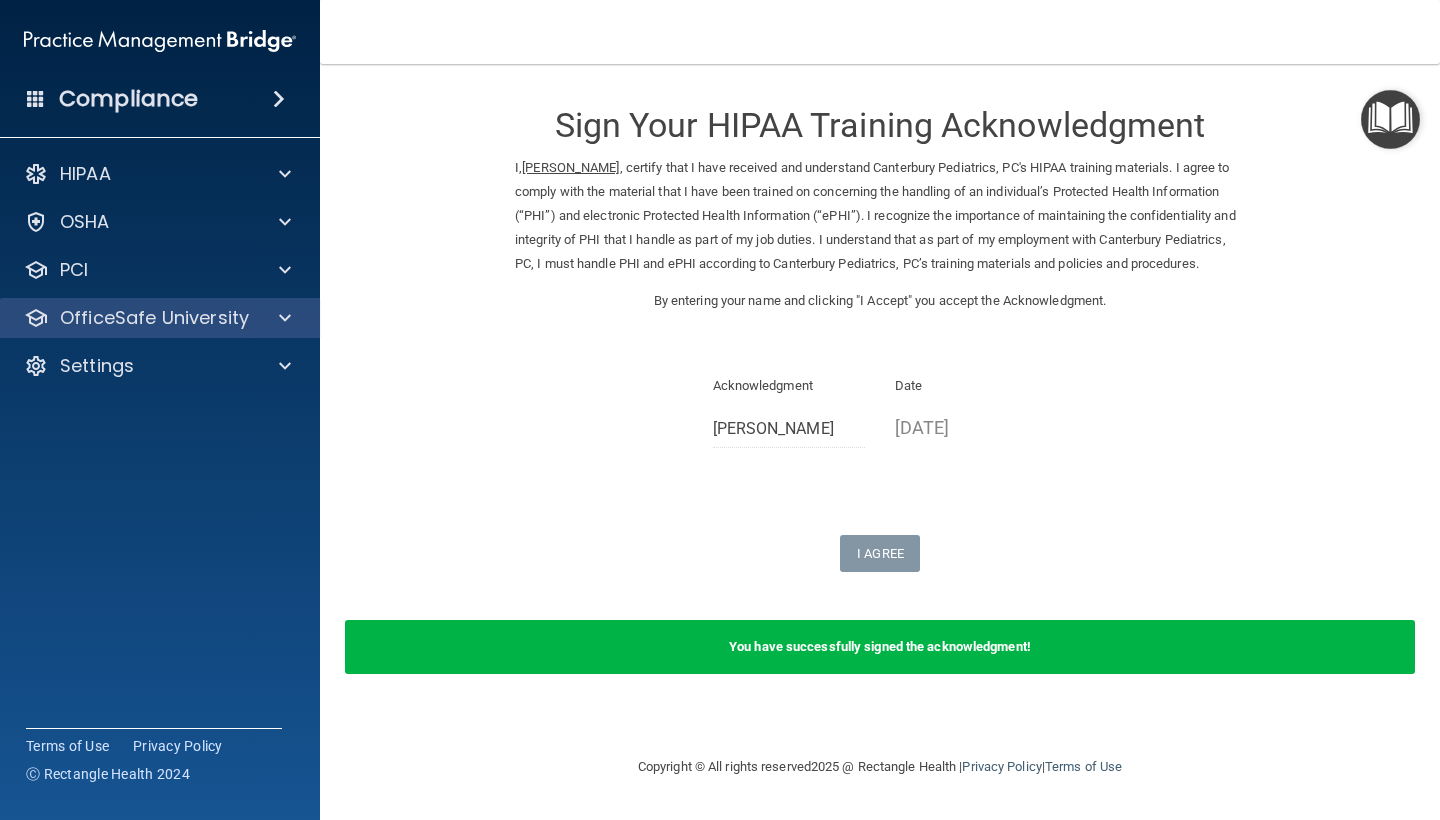 click at bounding box center [282, 318] 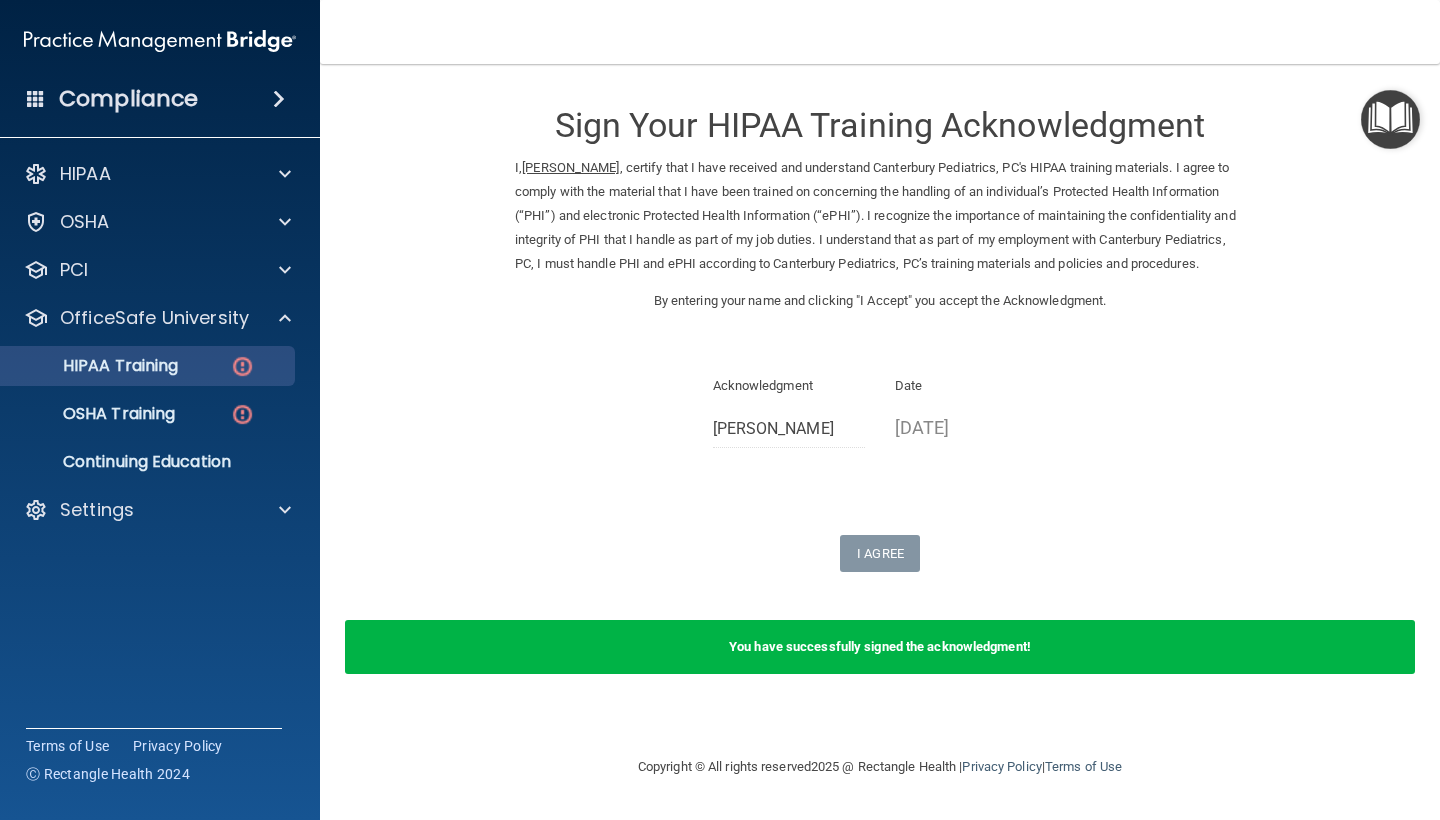 click at bounding box center (242, 366) 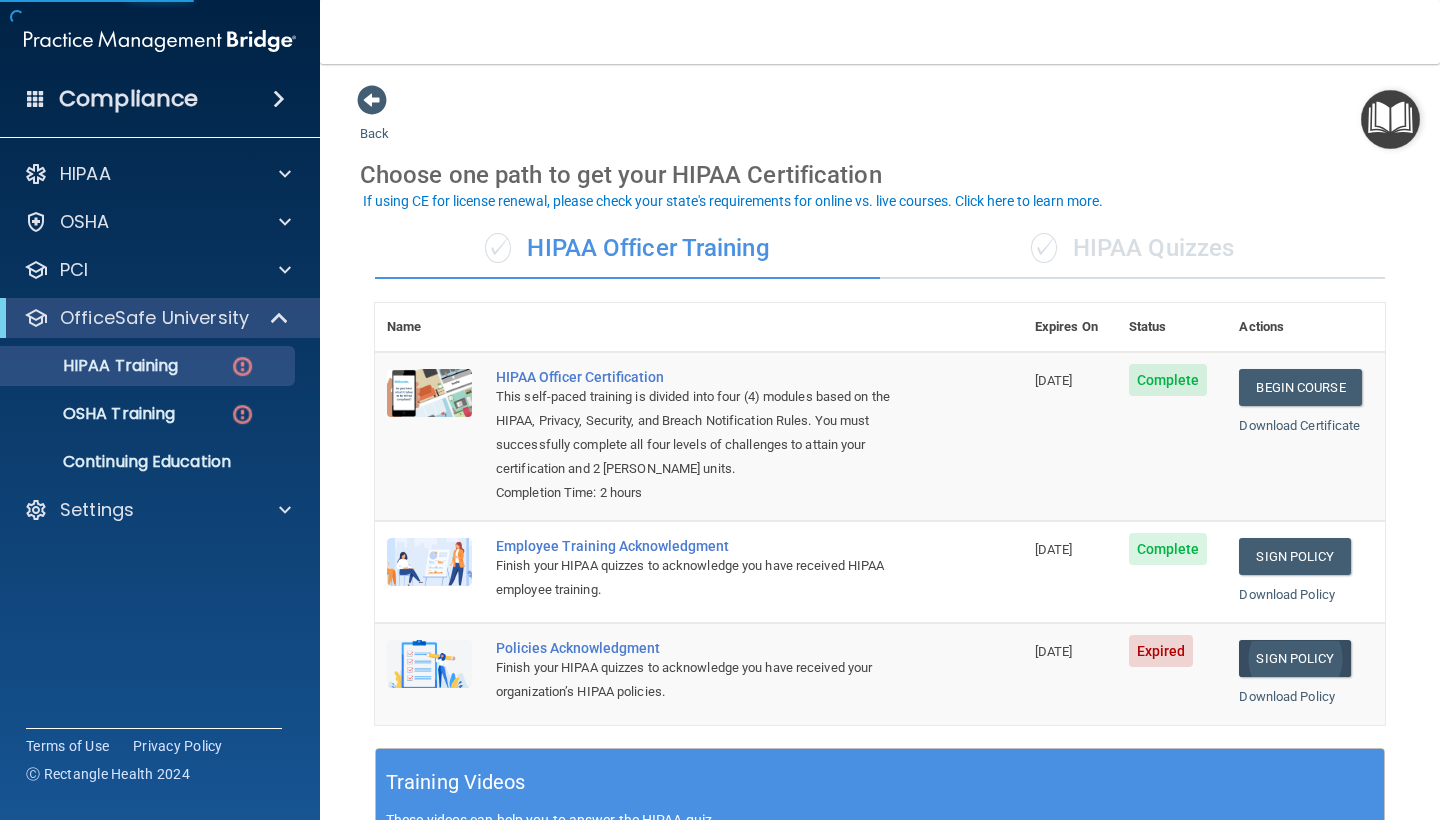 click on "Sign Policy" at bounding box center (1294, 658) 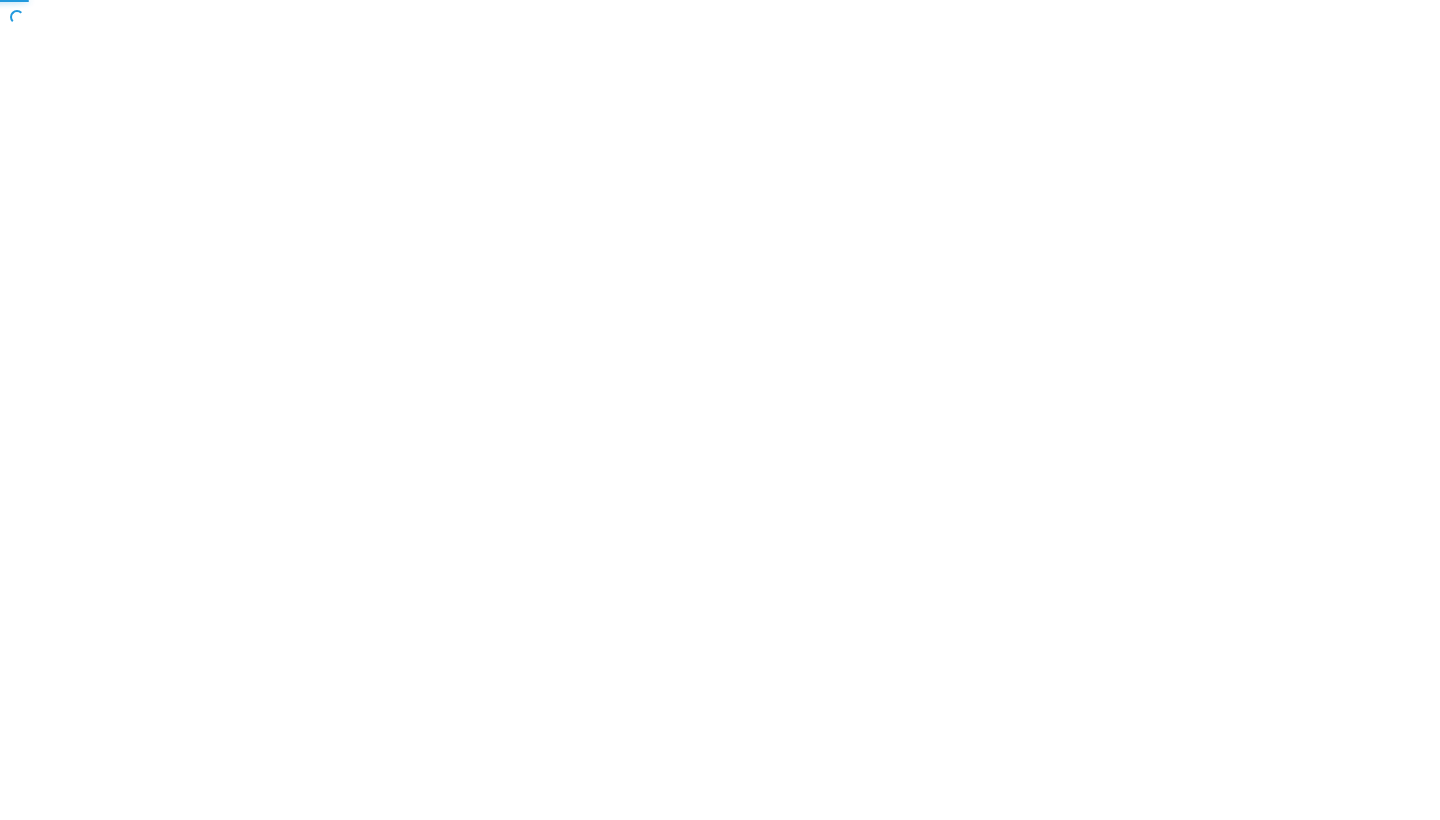 scroll, scrollTop: 0, scrollLeft: 0, axis: both 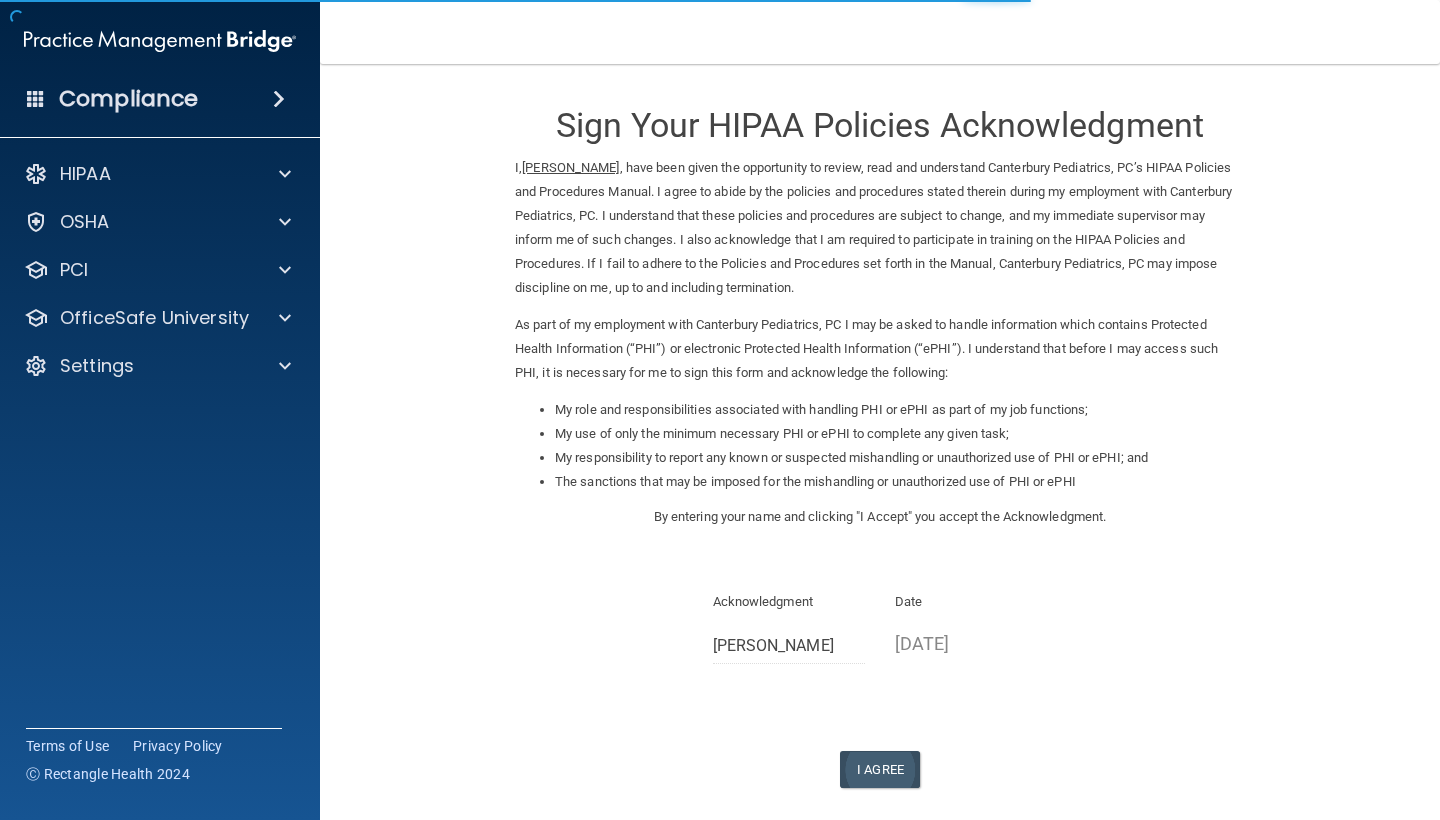 click on "I Agree" at bounding box center (880, 769) 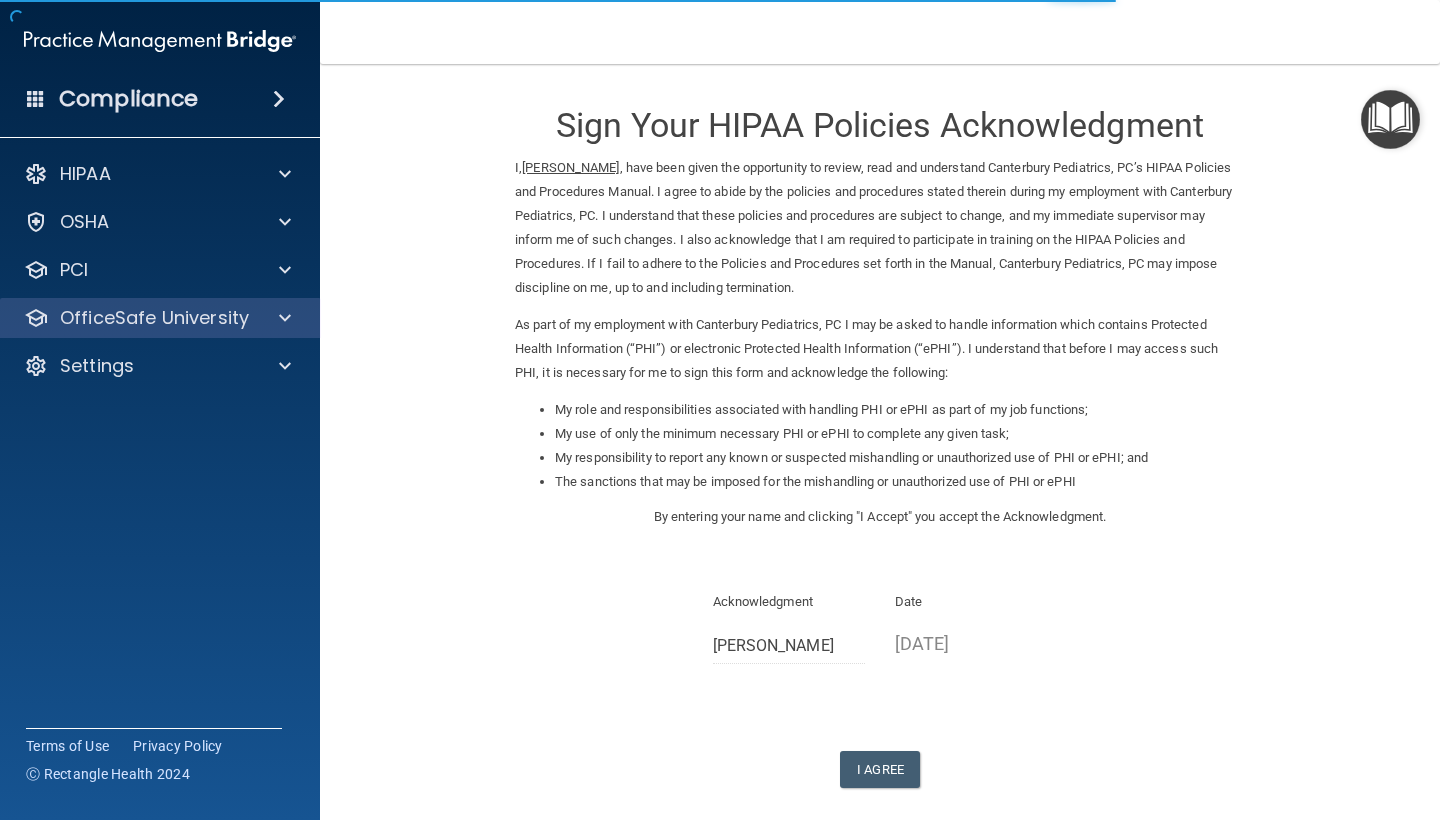click at bounding box center (282, 318) 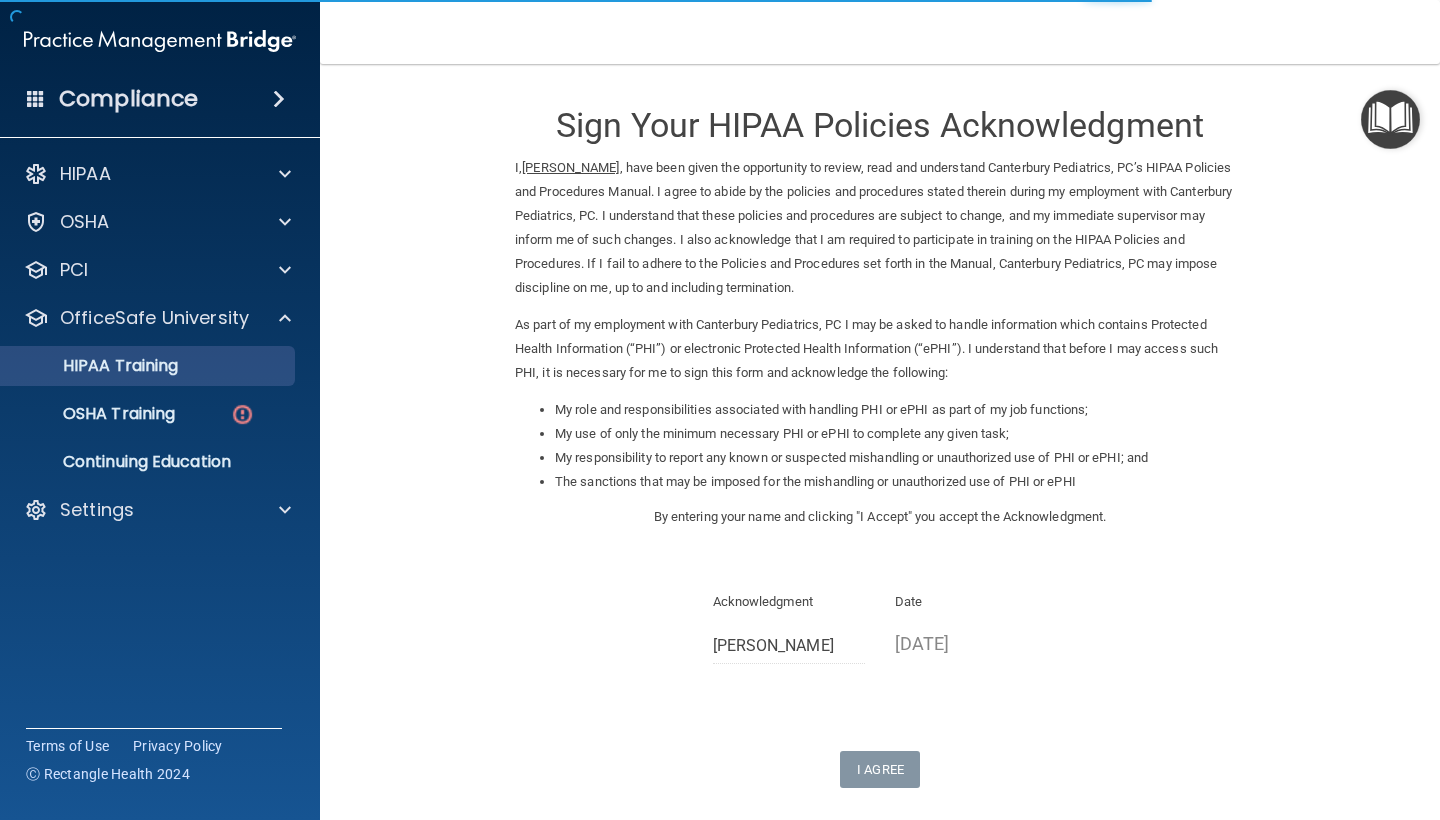 click on "HIPAA Training" at bounding box center (137, 366) 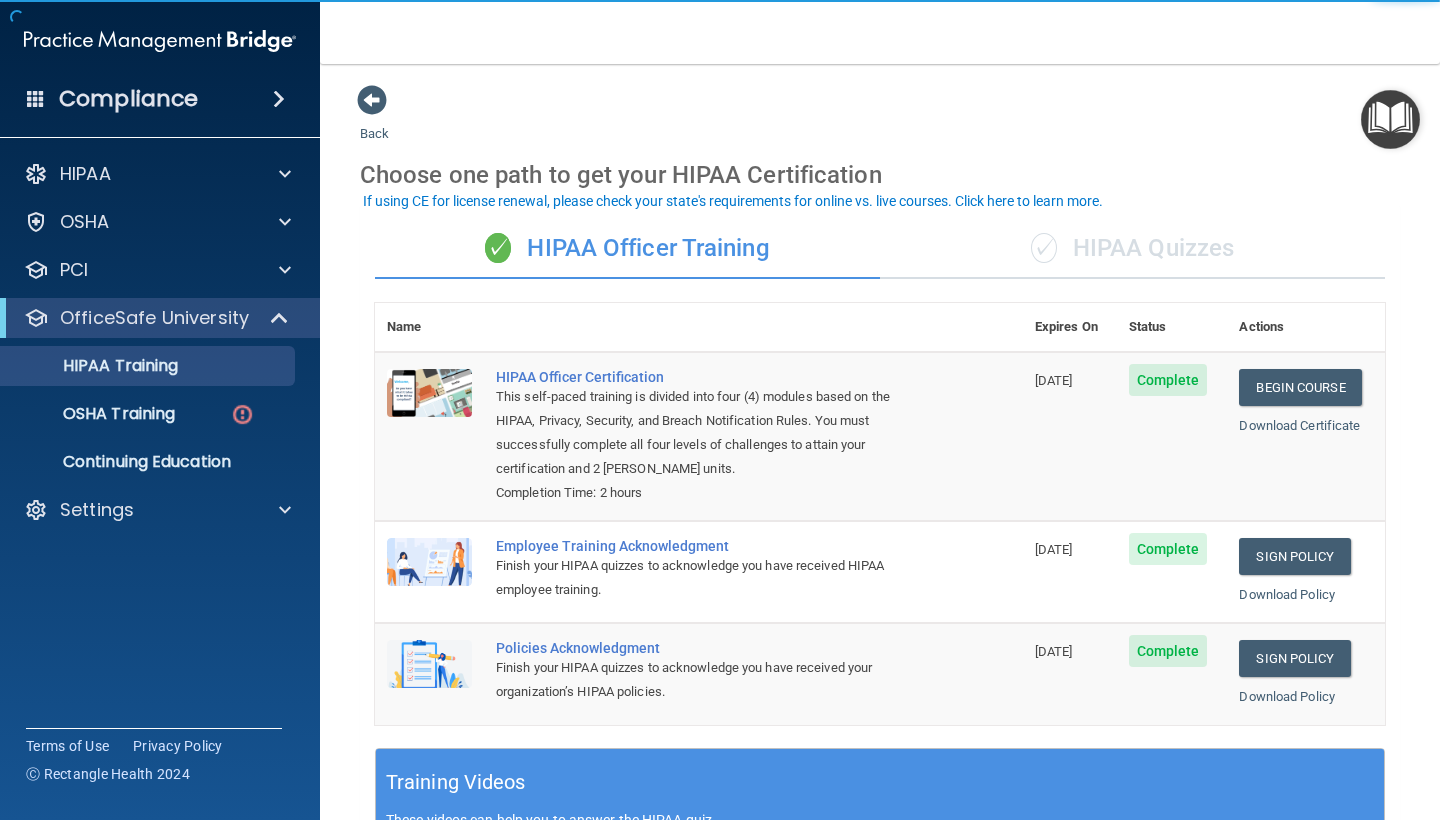 click on "✓   HIPAA Quizzes" at bounding box center [1132, 249] 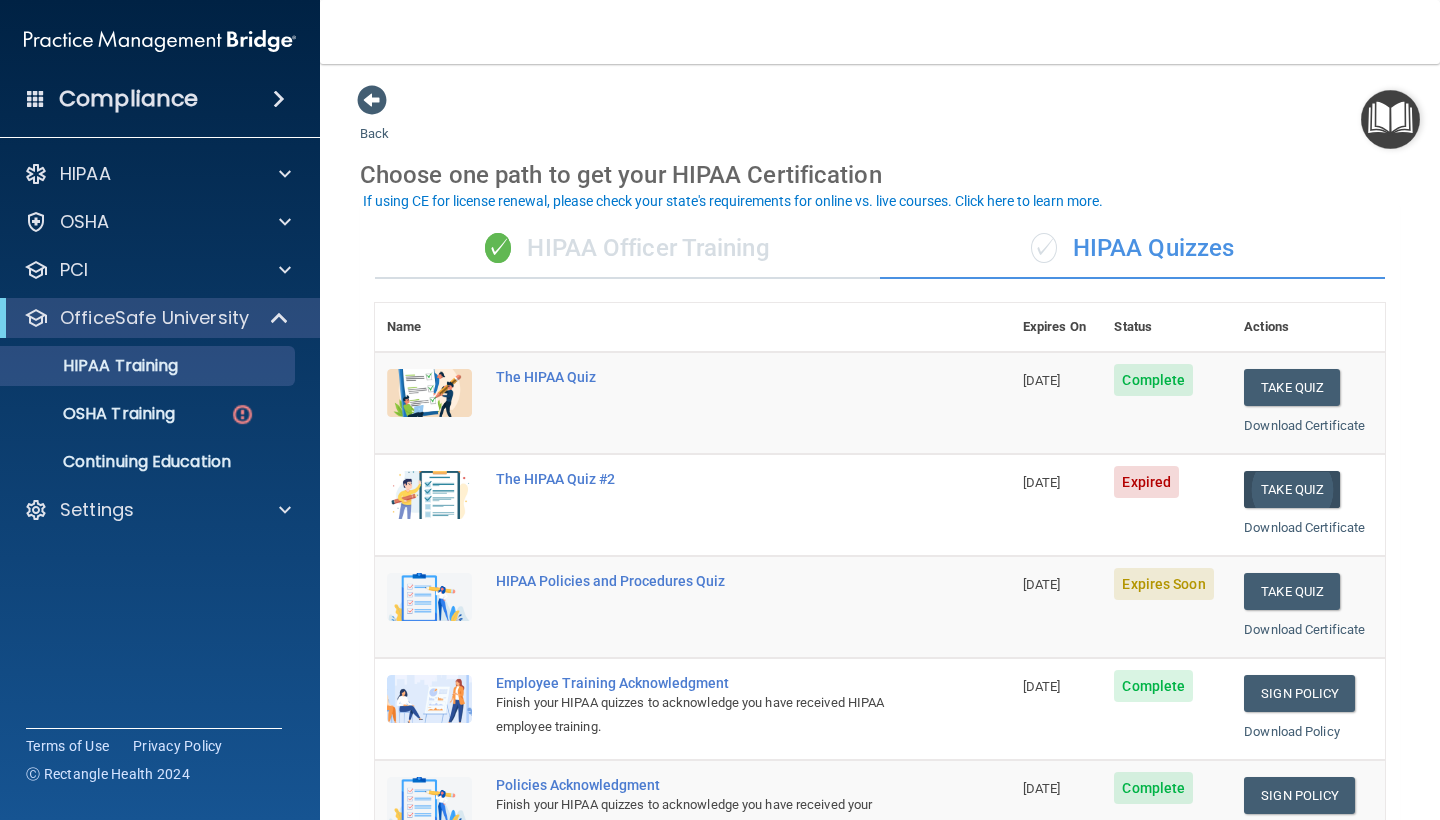 click on "Take Quiz" at bounding box center [1292, 489] 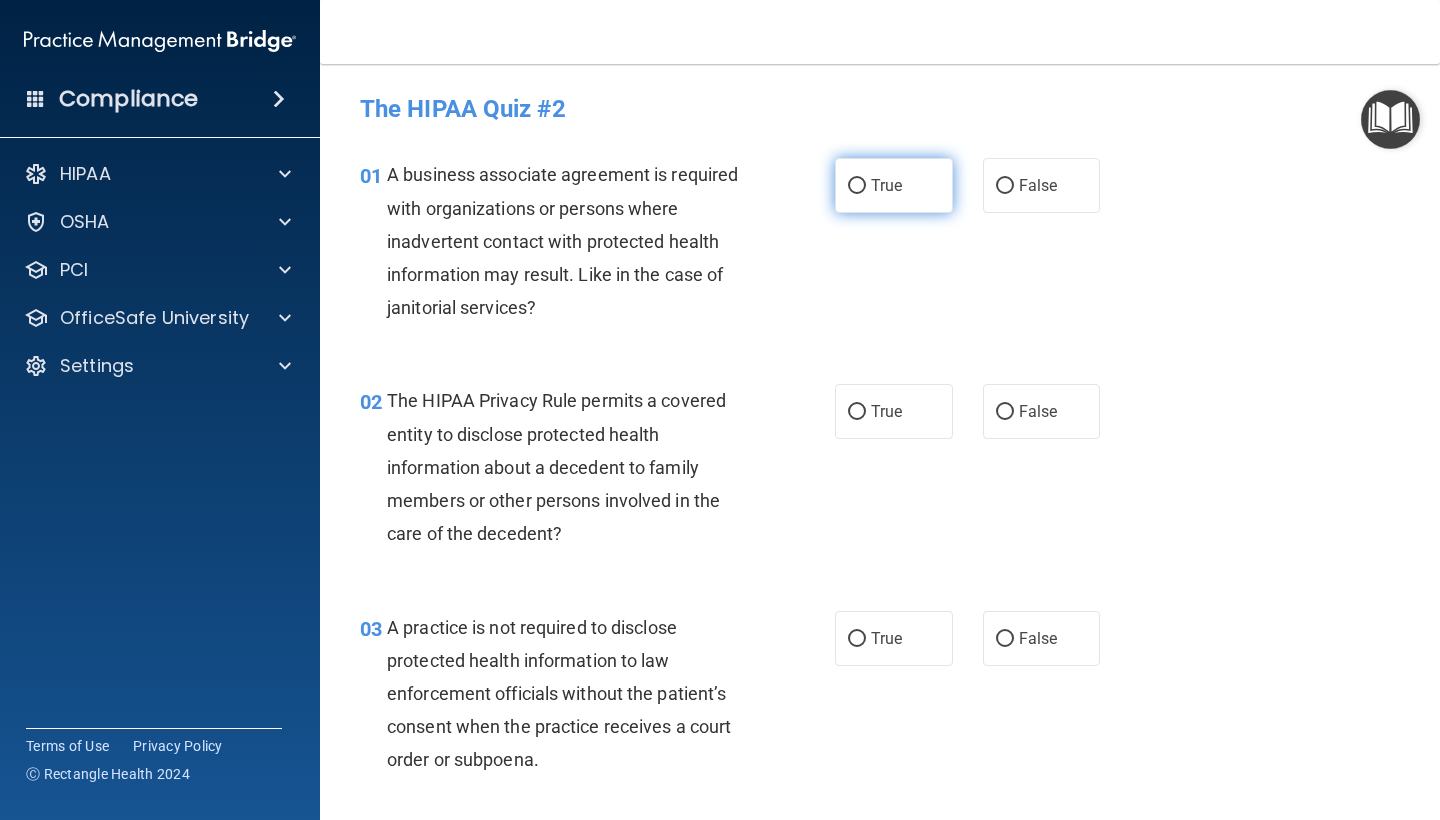 click on "True" at bounding box center [894, 185] 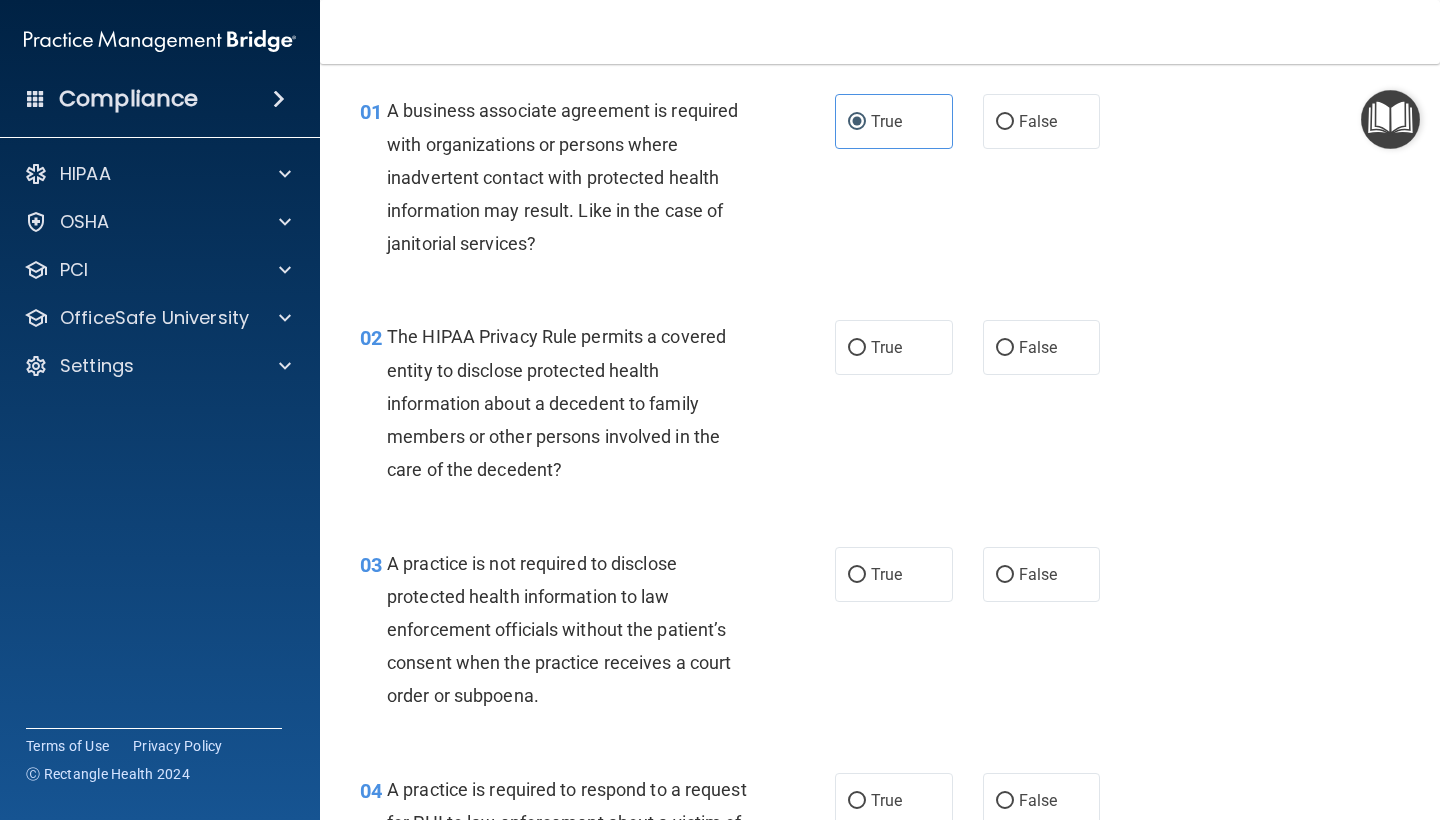 scroll, scrollTop: 68, scrollLeft: 0, axis: vertical 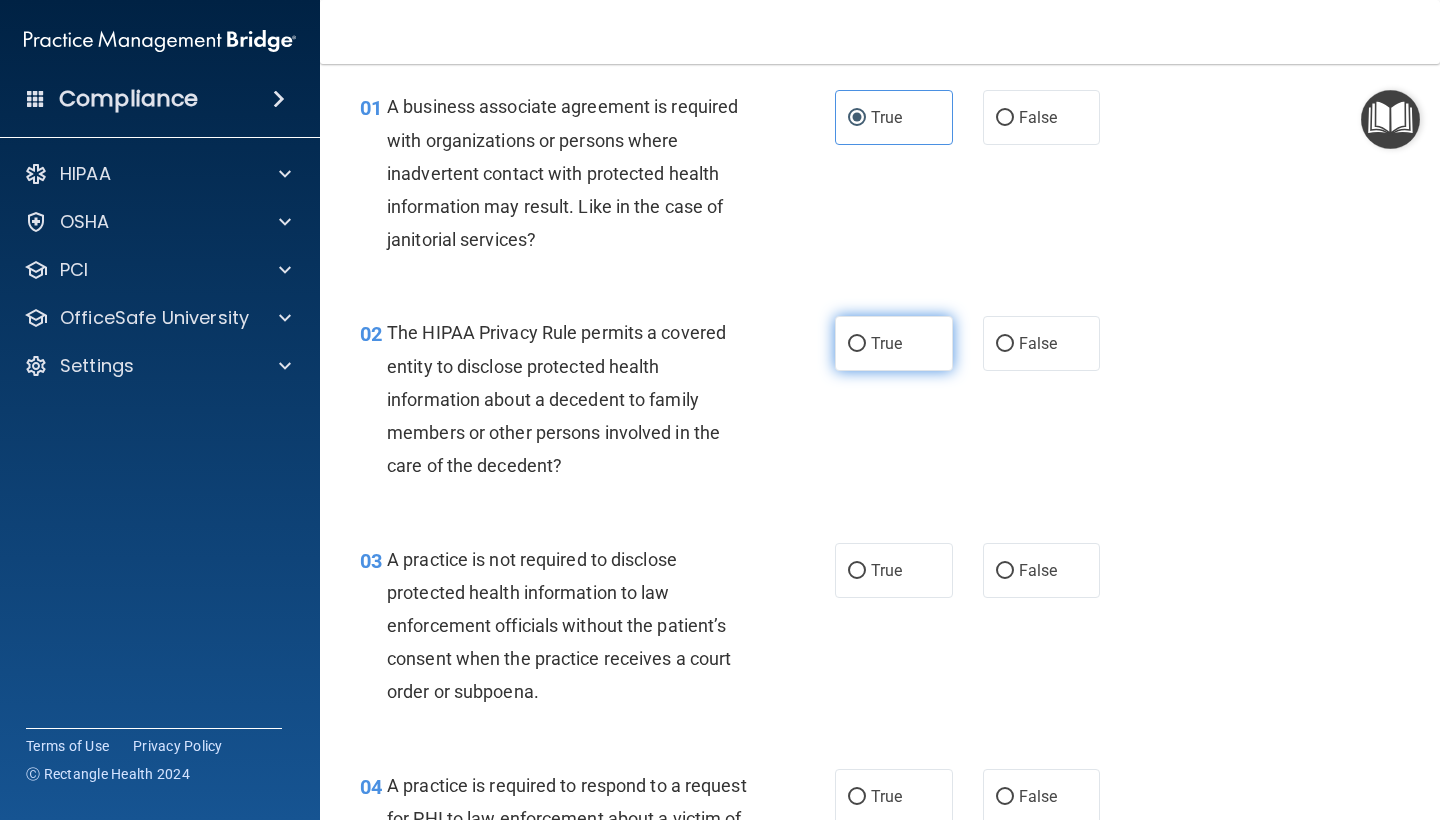 click on "True" at bounding box center (886, 343) 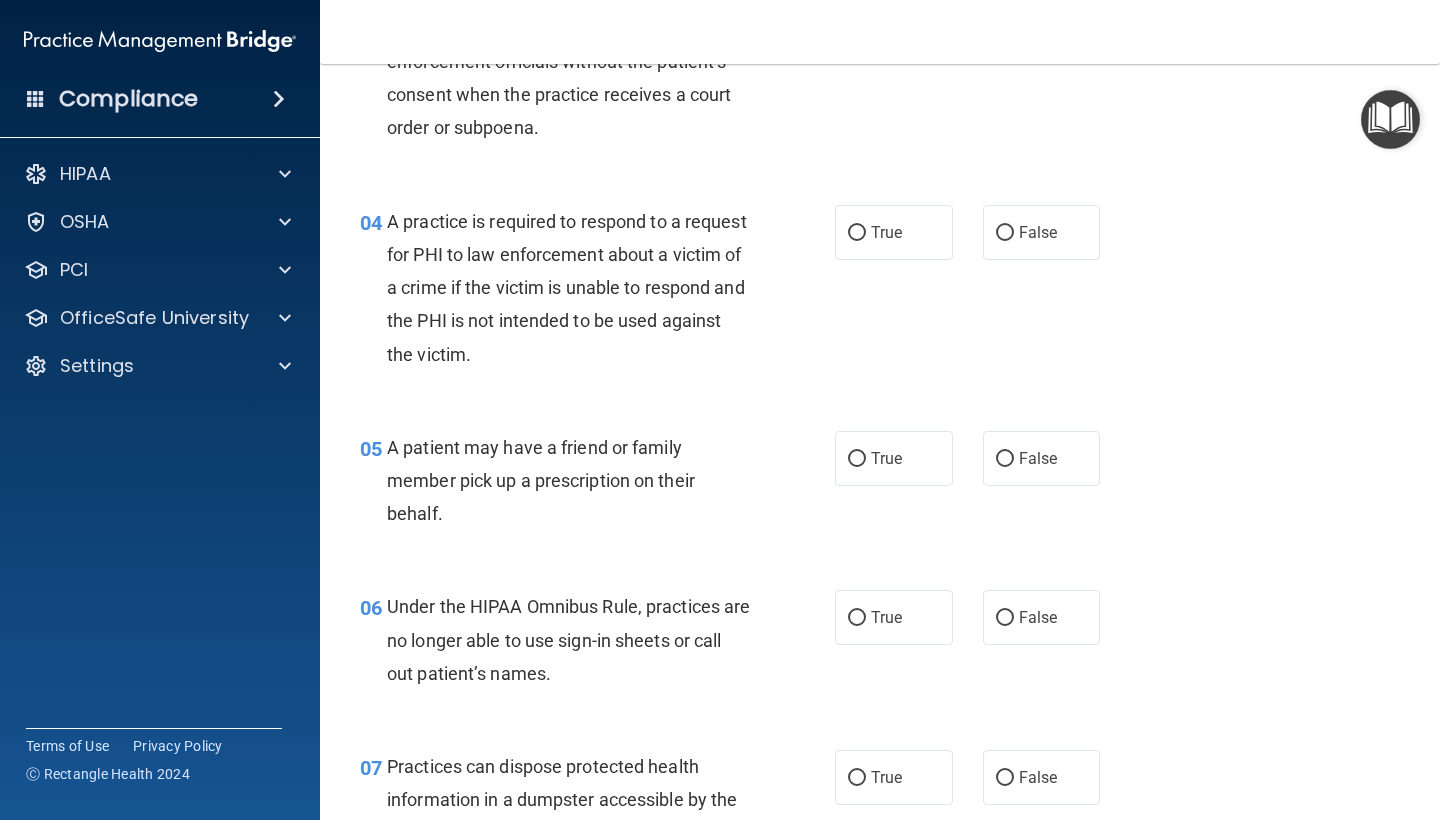 scroll, scrollTop: 485, scrollLeft: 0, axis: vertical 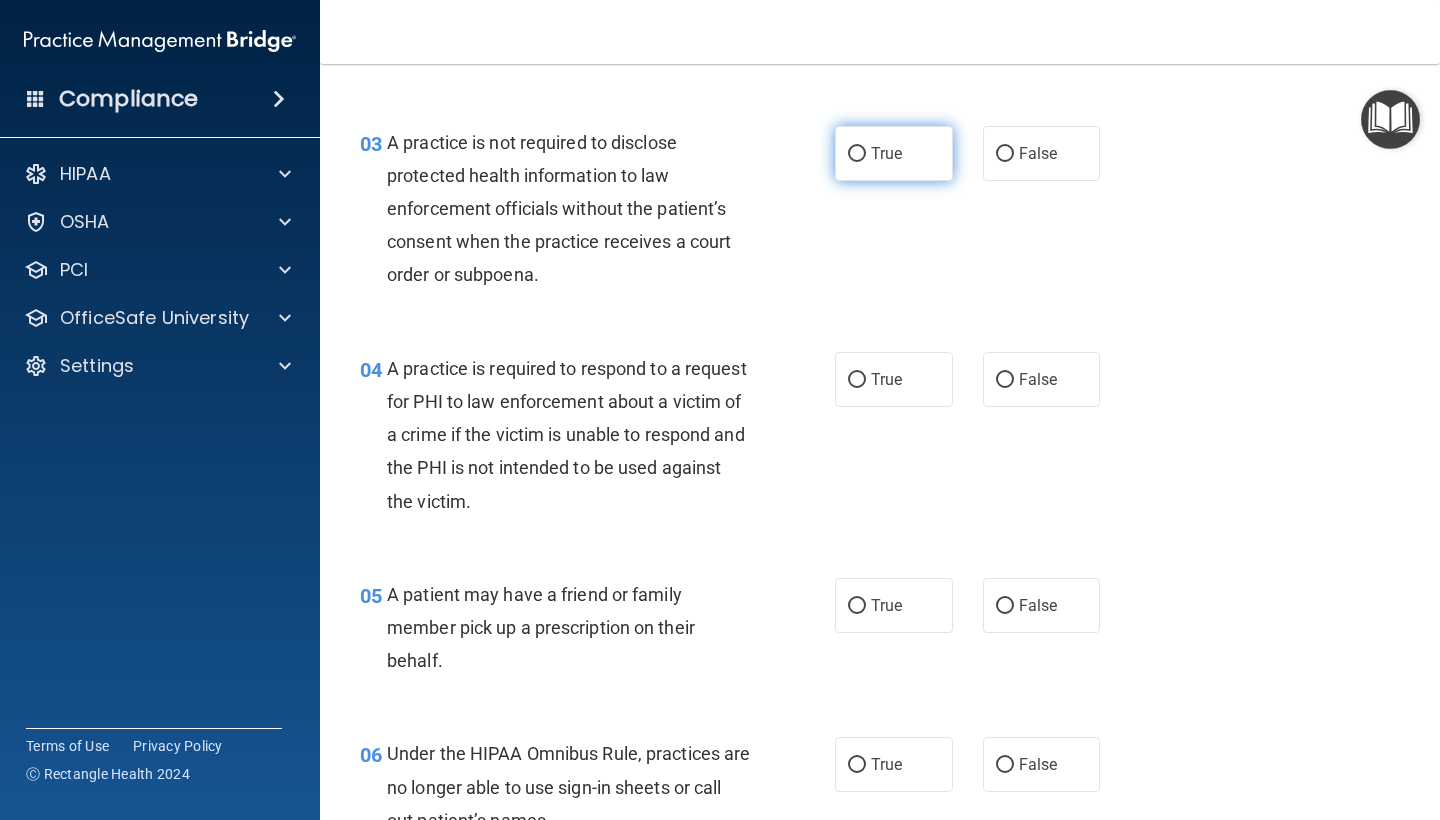 click on "True" at bounding box center (857, 154) 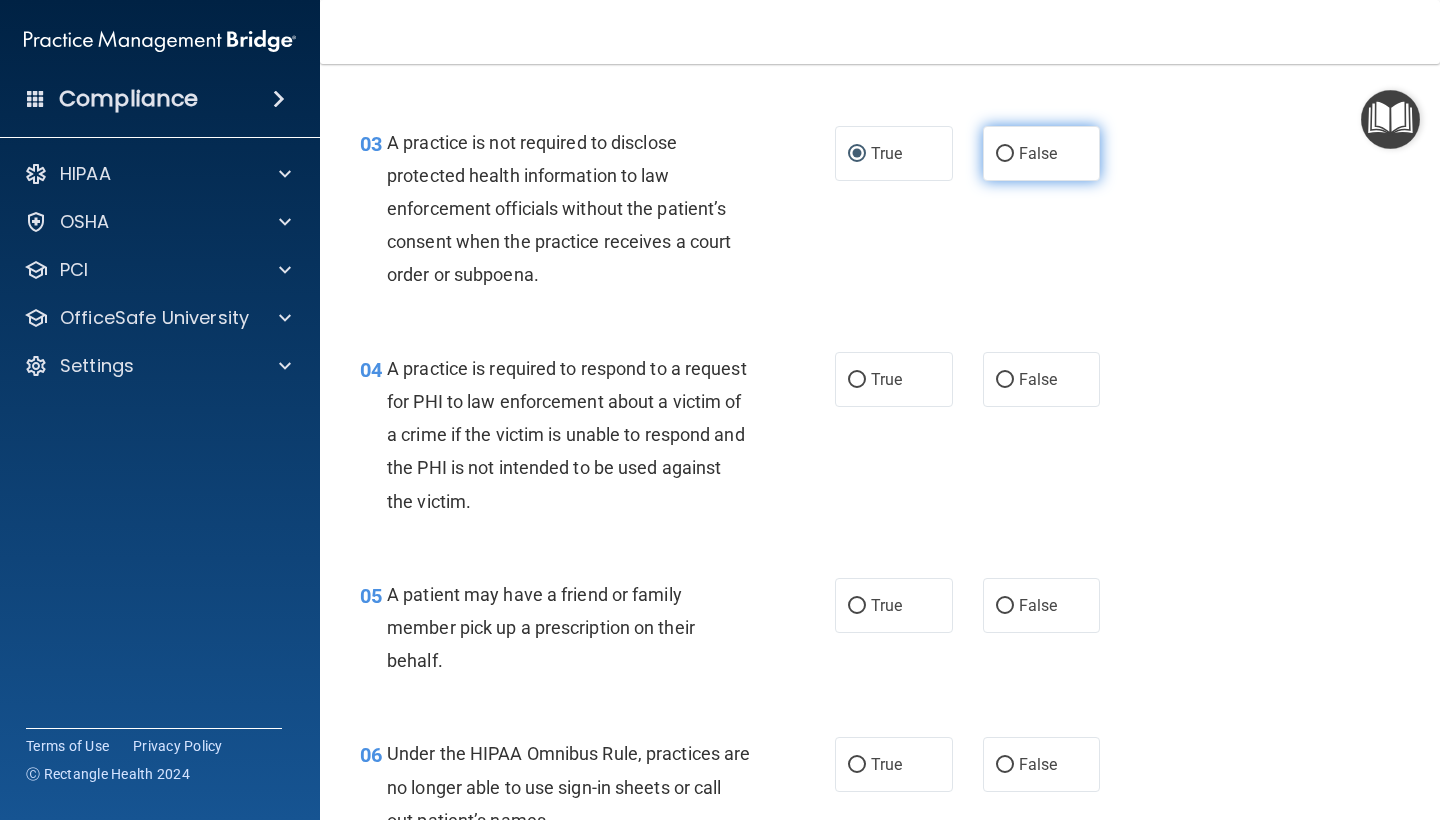 drag, startPoint x: 1063, startPoint y: 154, endPoint x: 1052, endPoint y: 169, distance: 18.601076 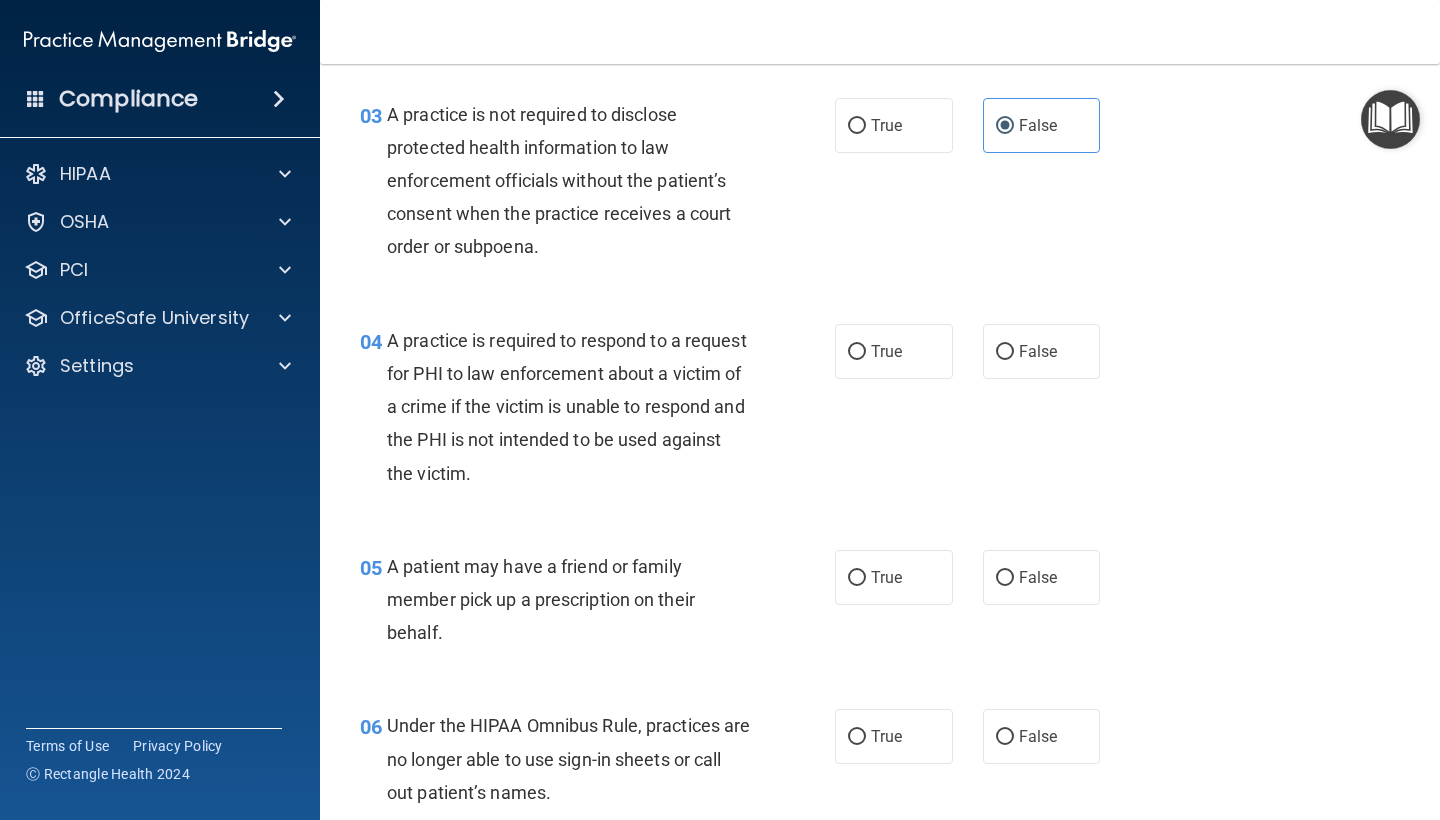 scroll, scrollTop: 564, scrollLeft: 0, axis: vertical 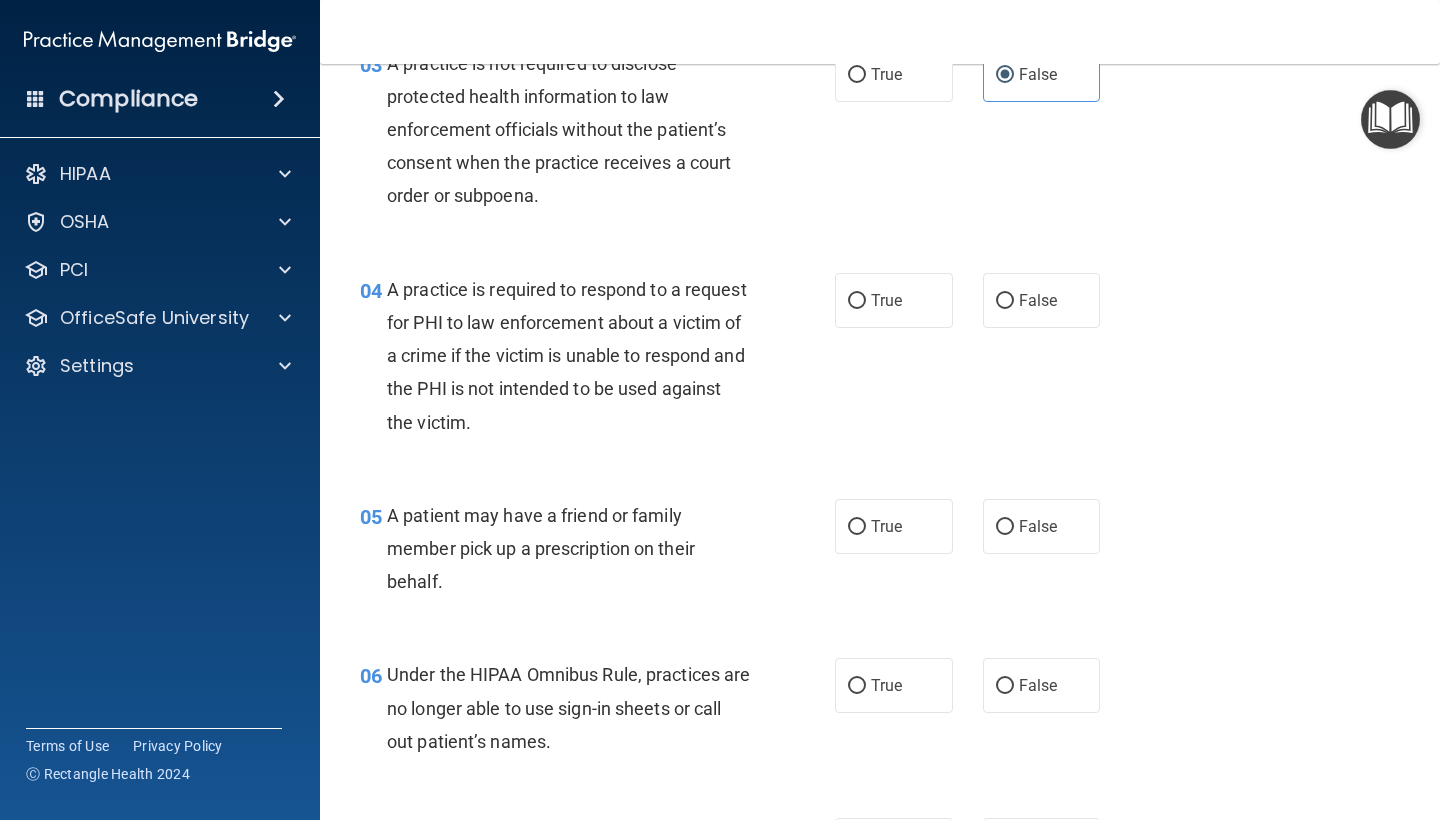 click on "04       A practice is required to respond to a request for PHI to law enforcement about a victim of a crime if the victim is unable to respond and the PHI is not intended to be used against the victim.                 True           False" at bounding box center (880, 361) 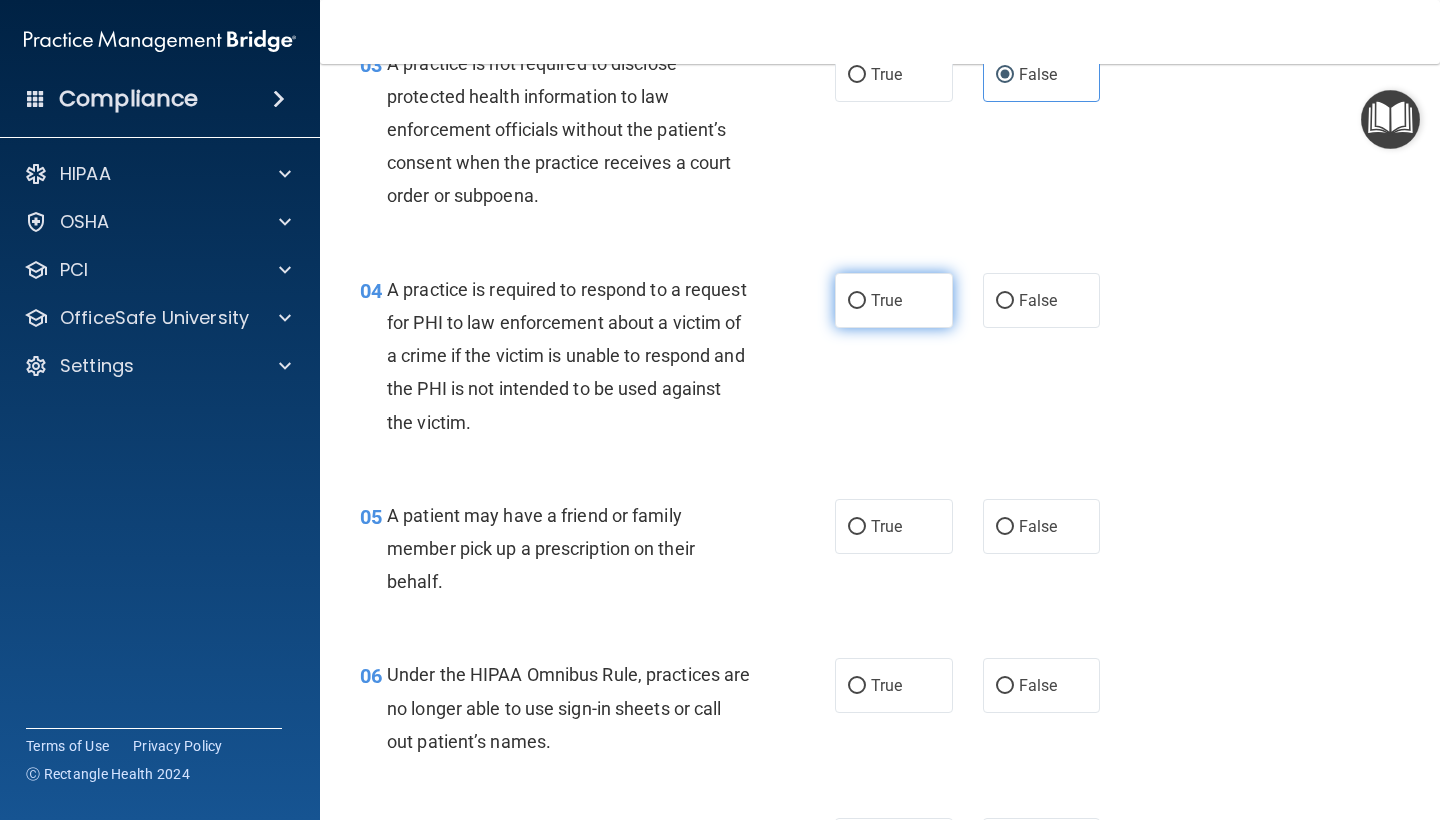 click on "True" at bounding box center (894, 300) 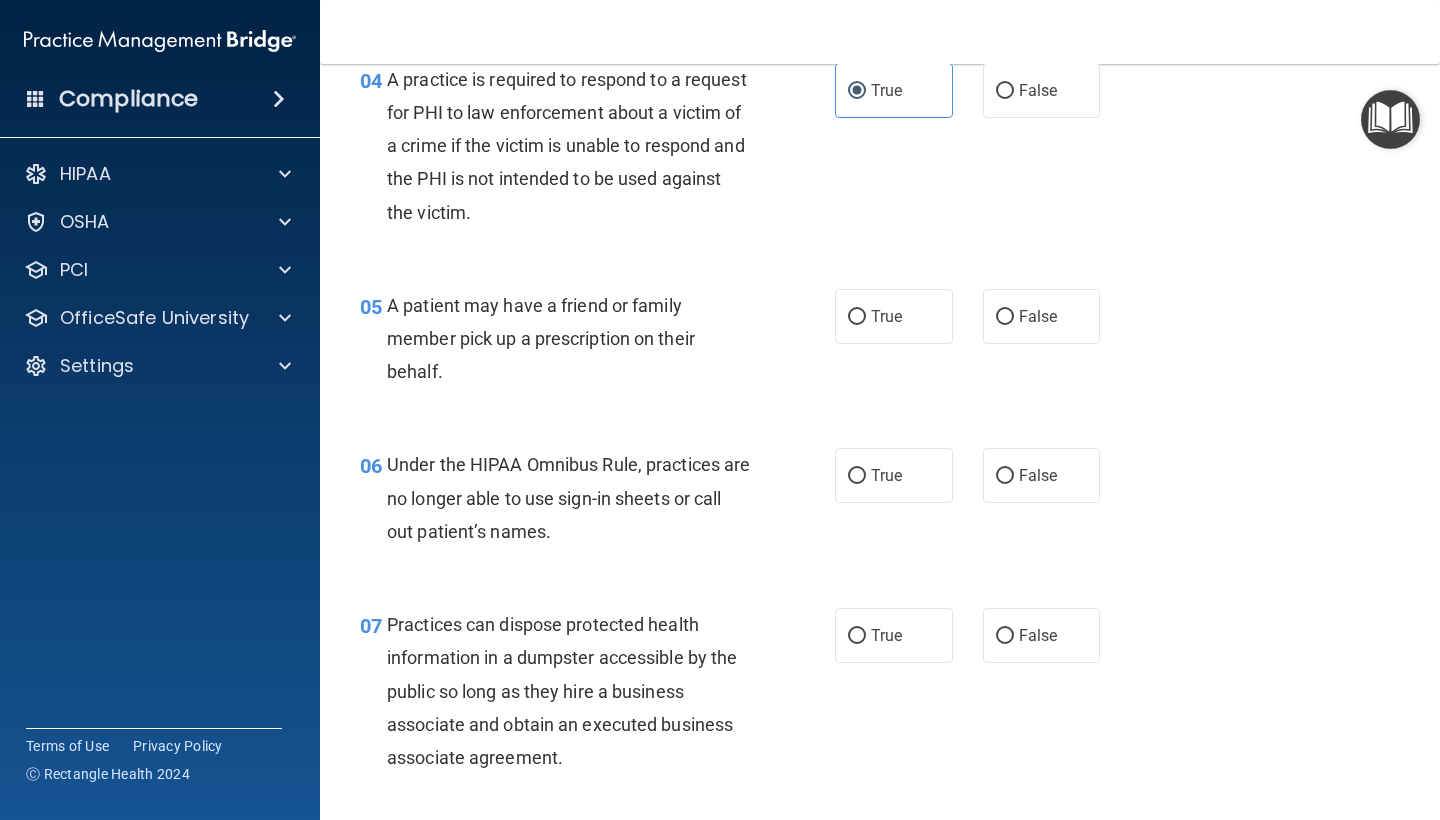scroll, scrollTop: 778, scrollLeft: 0, axis: vertical 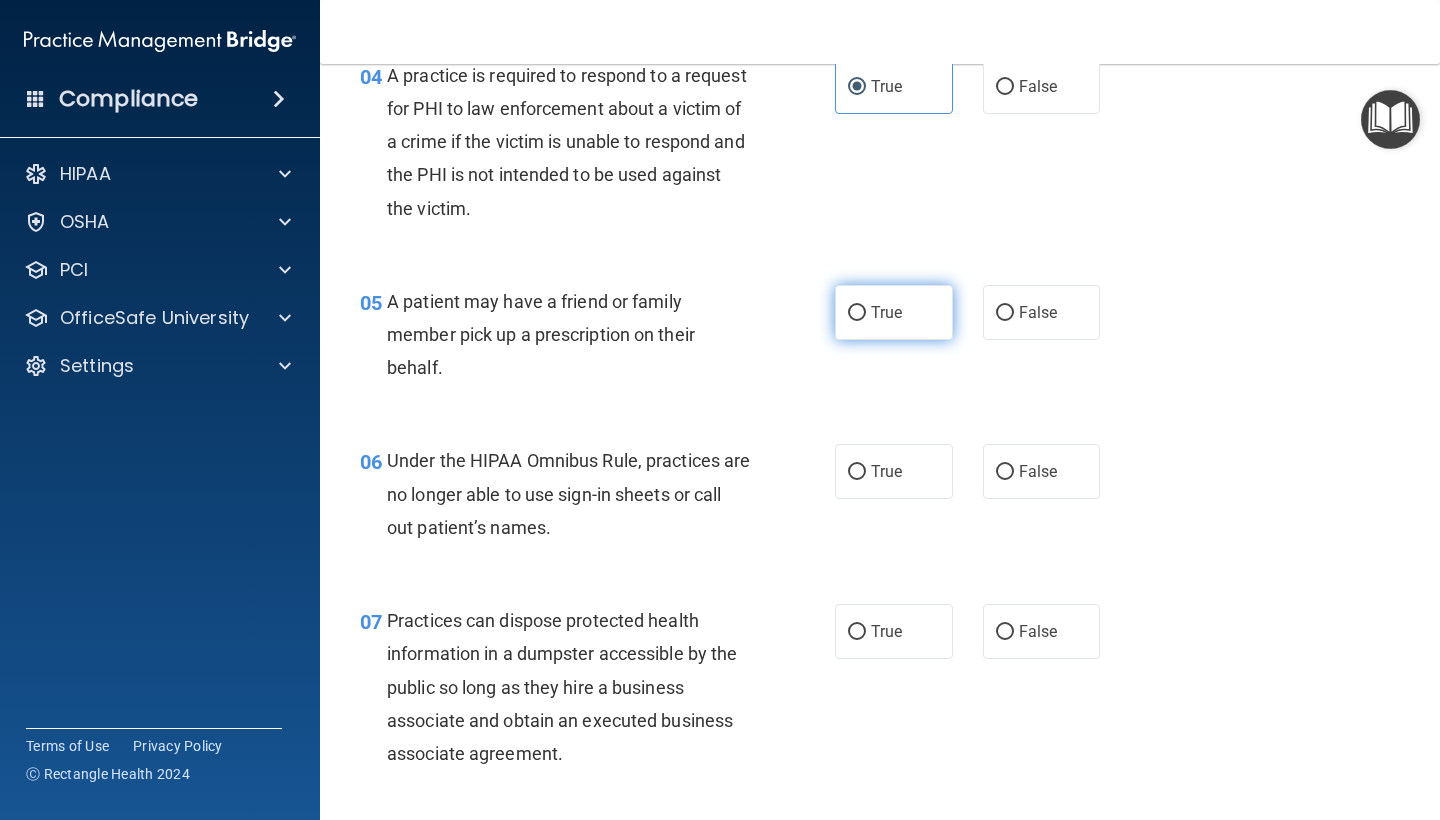 click on "True" at bounding box center (857, 313) 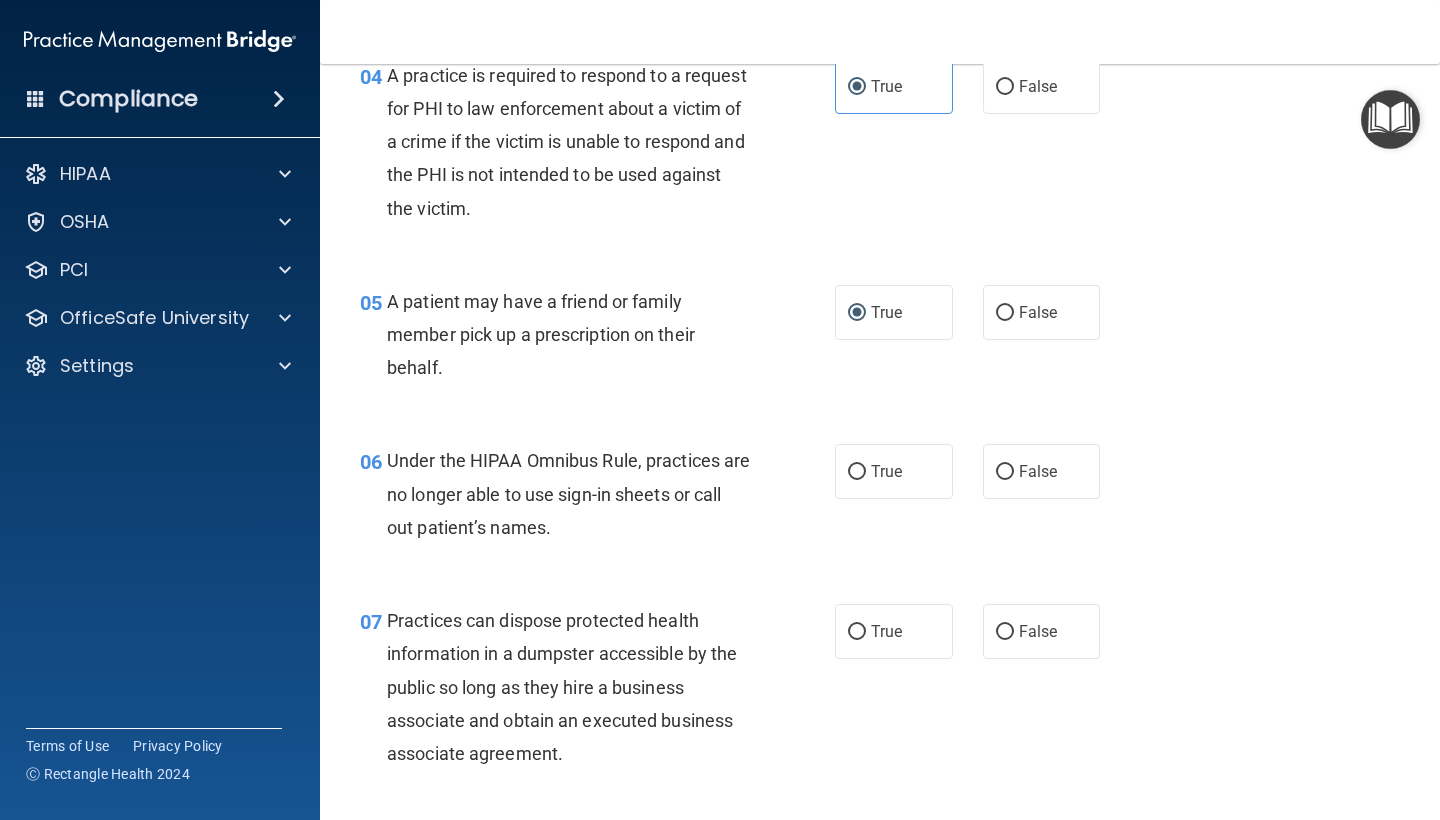 scroll, scrollTop: 1134, scrollLeft: 0, axis: vertical 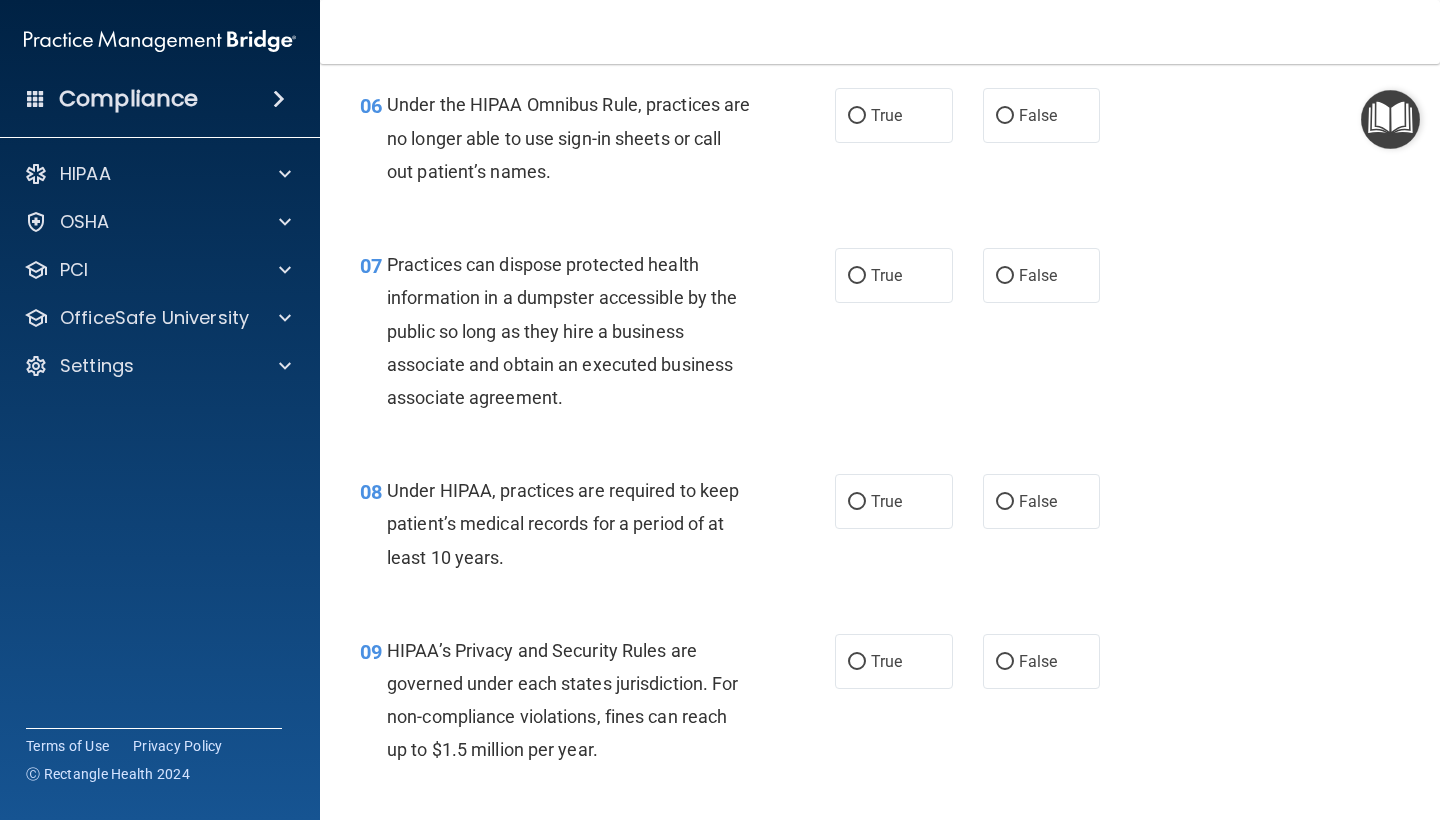 drag, startPoint x: 1009, startPoint y: 112, endPoint x: 950, endPoint y: 182, distance: 91.5478 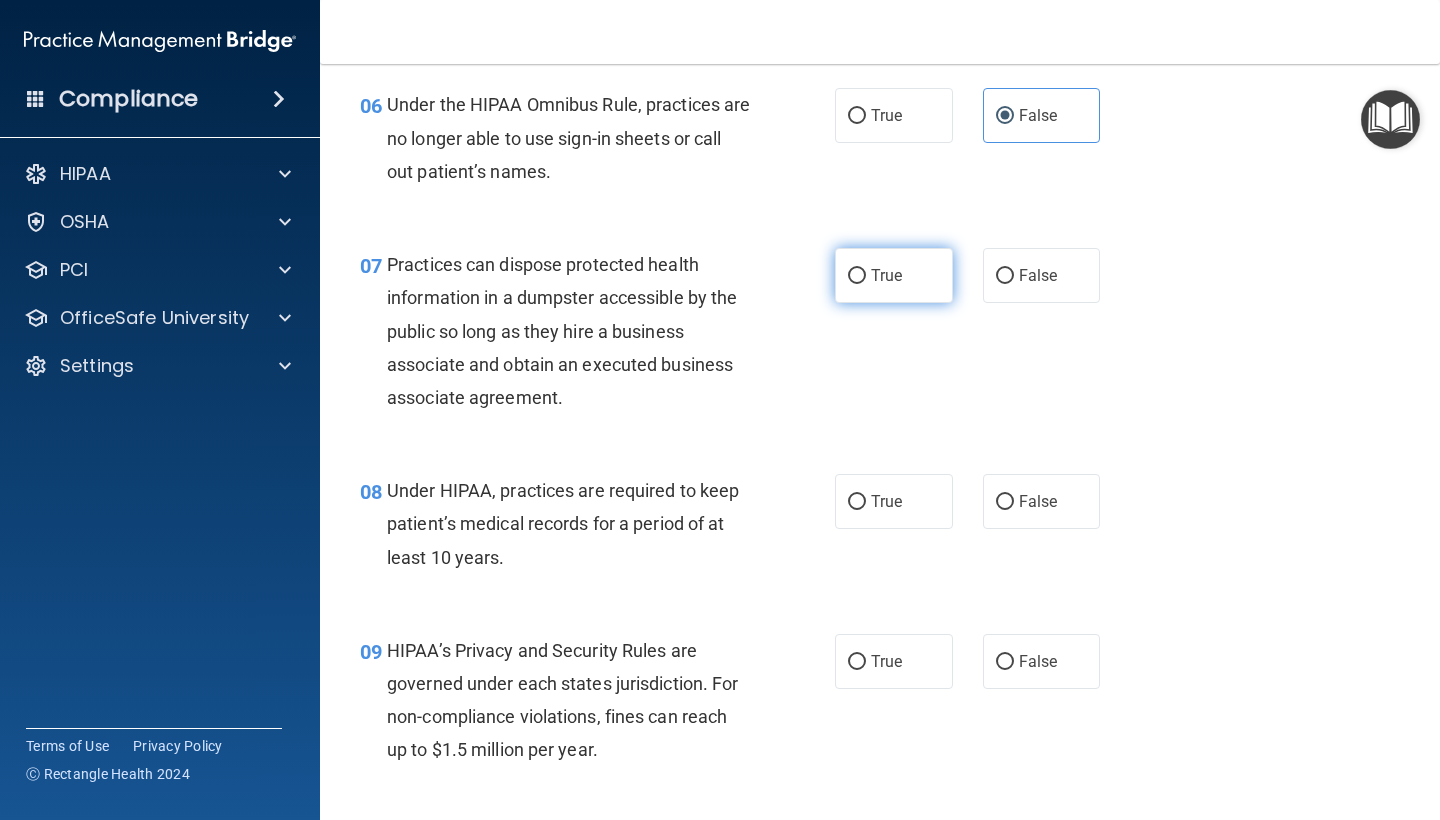 click on "True" at bounding box center [894, 275] 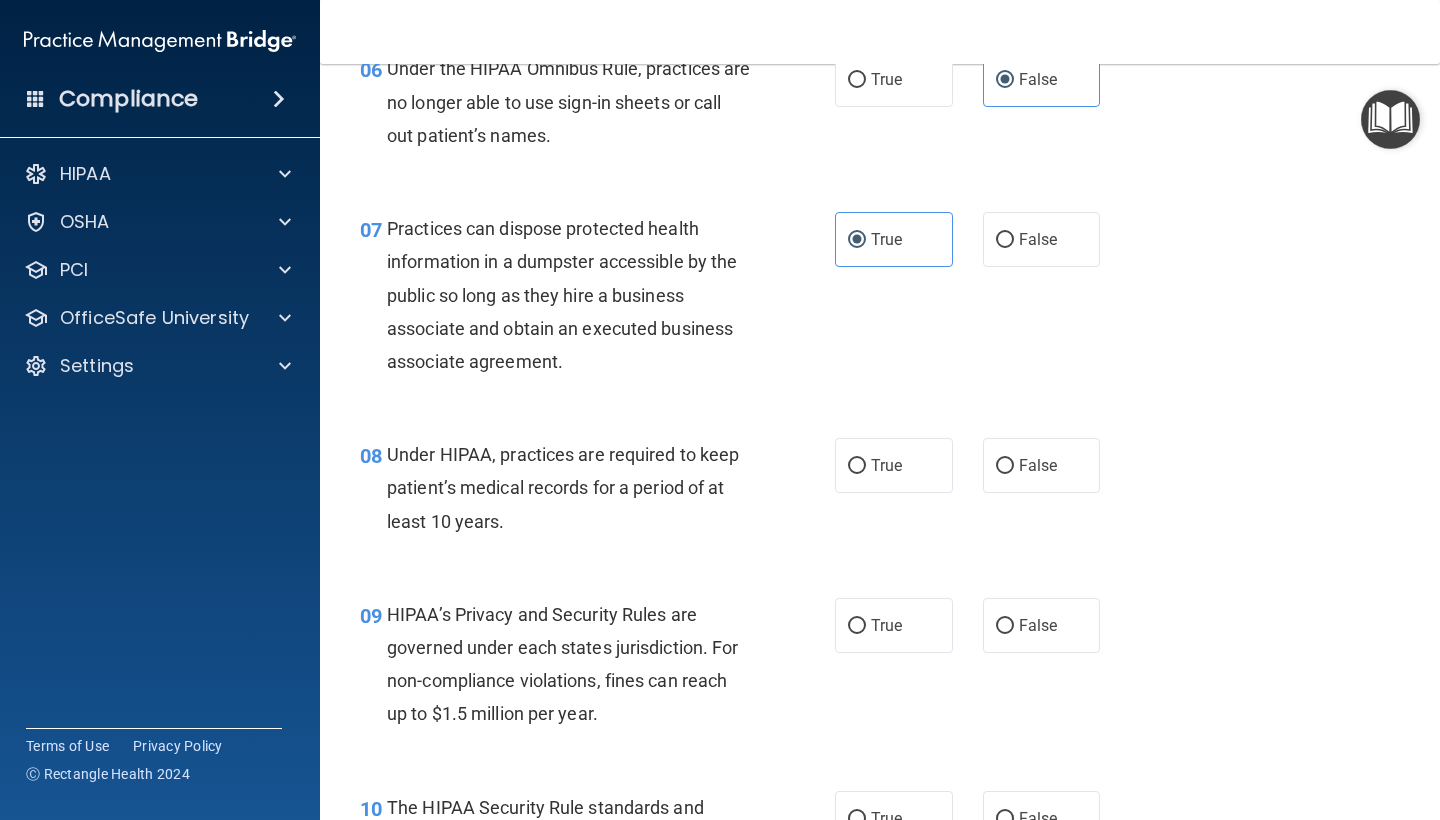 scroll, scrollTop: 1234, scrollLeft: 0, axis: vertical 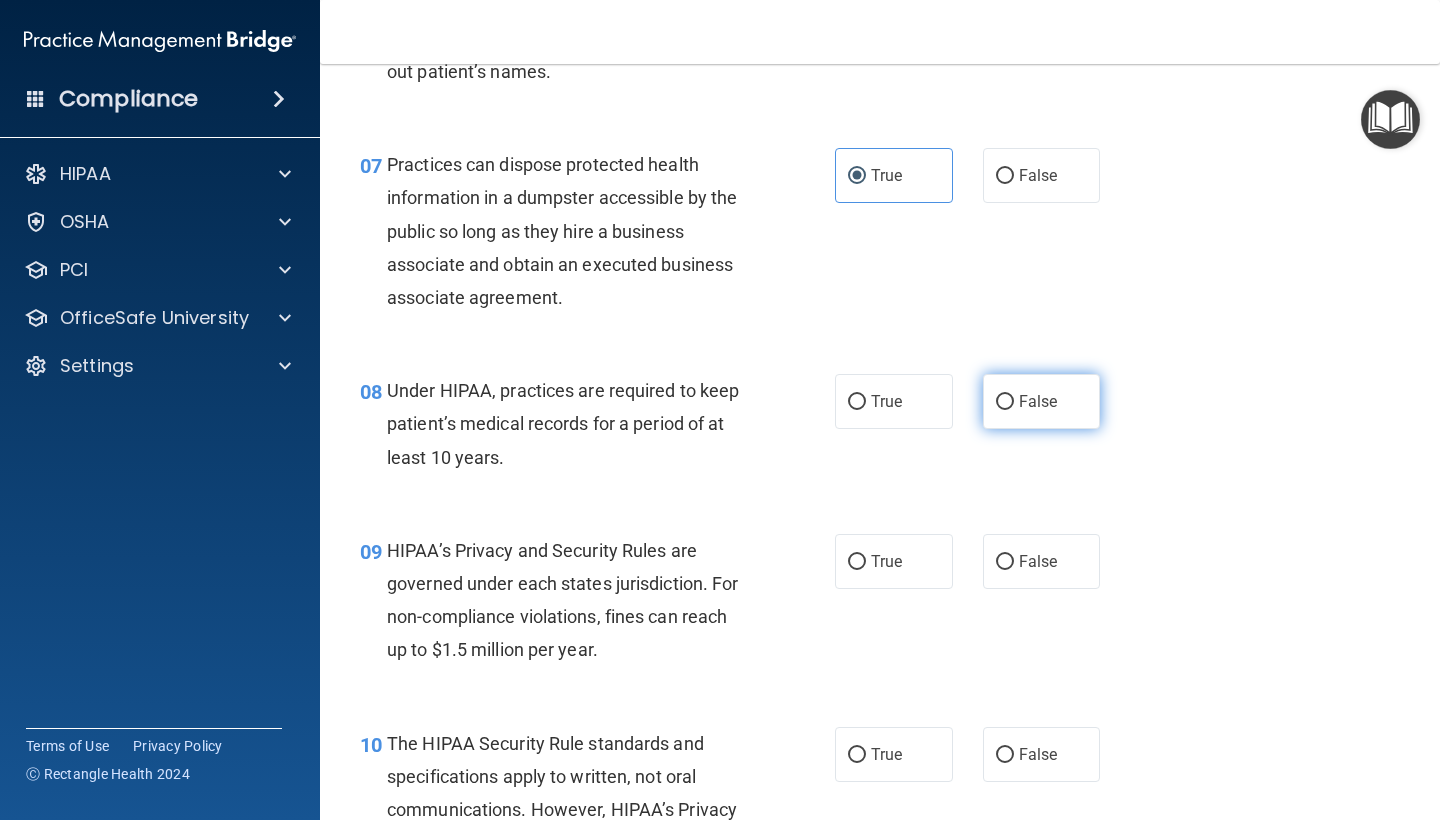 click on "False" at bounding box center [1042, 401] 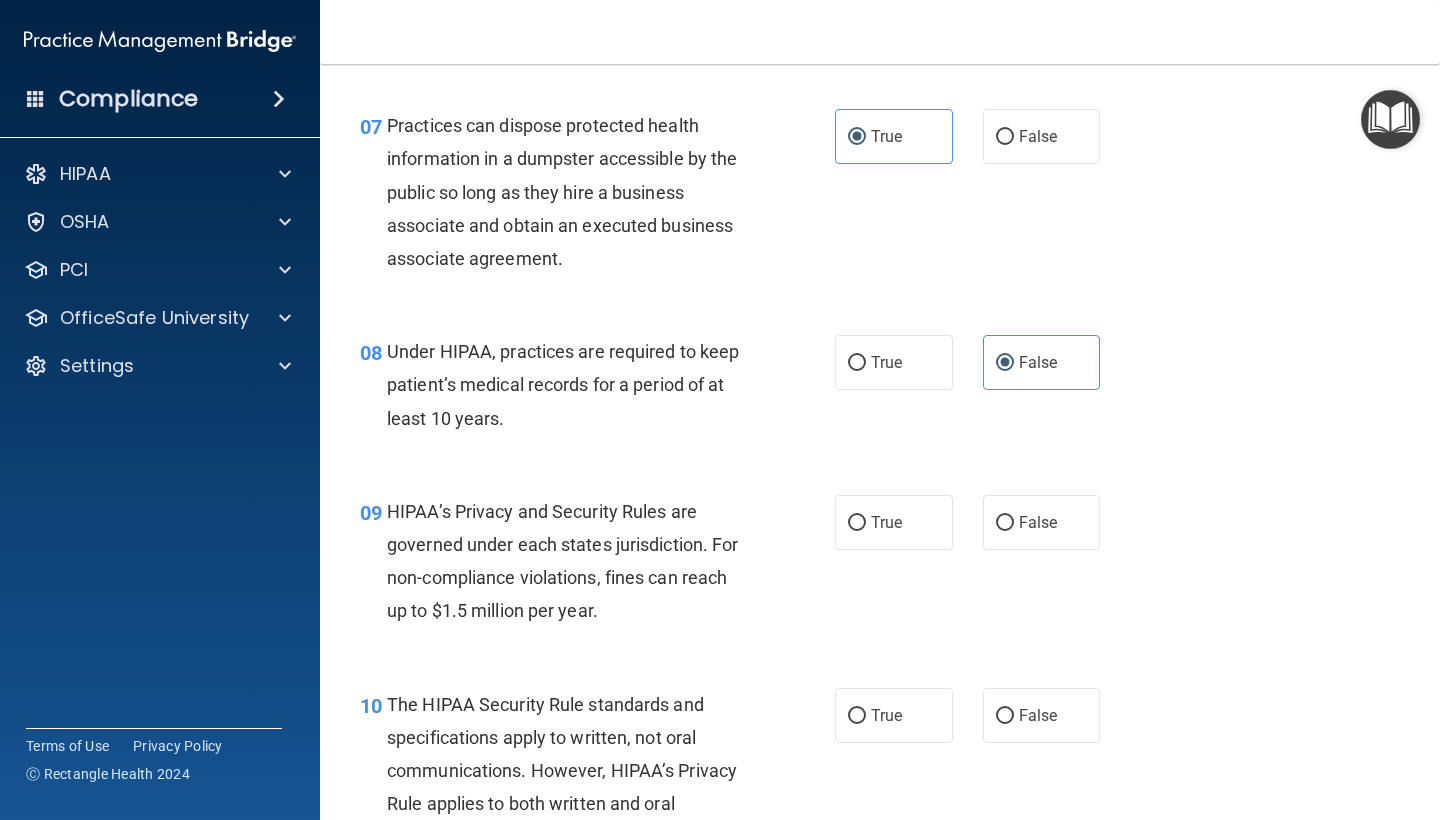 scroll, scrollTop: 1456, scrollLeft: 0, axis: vertical 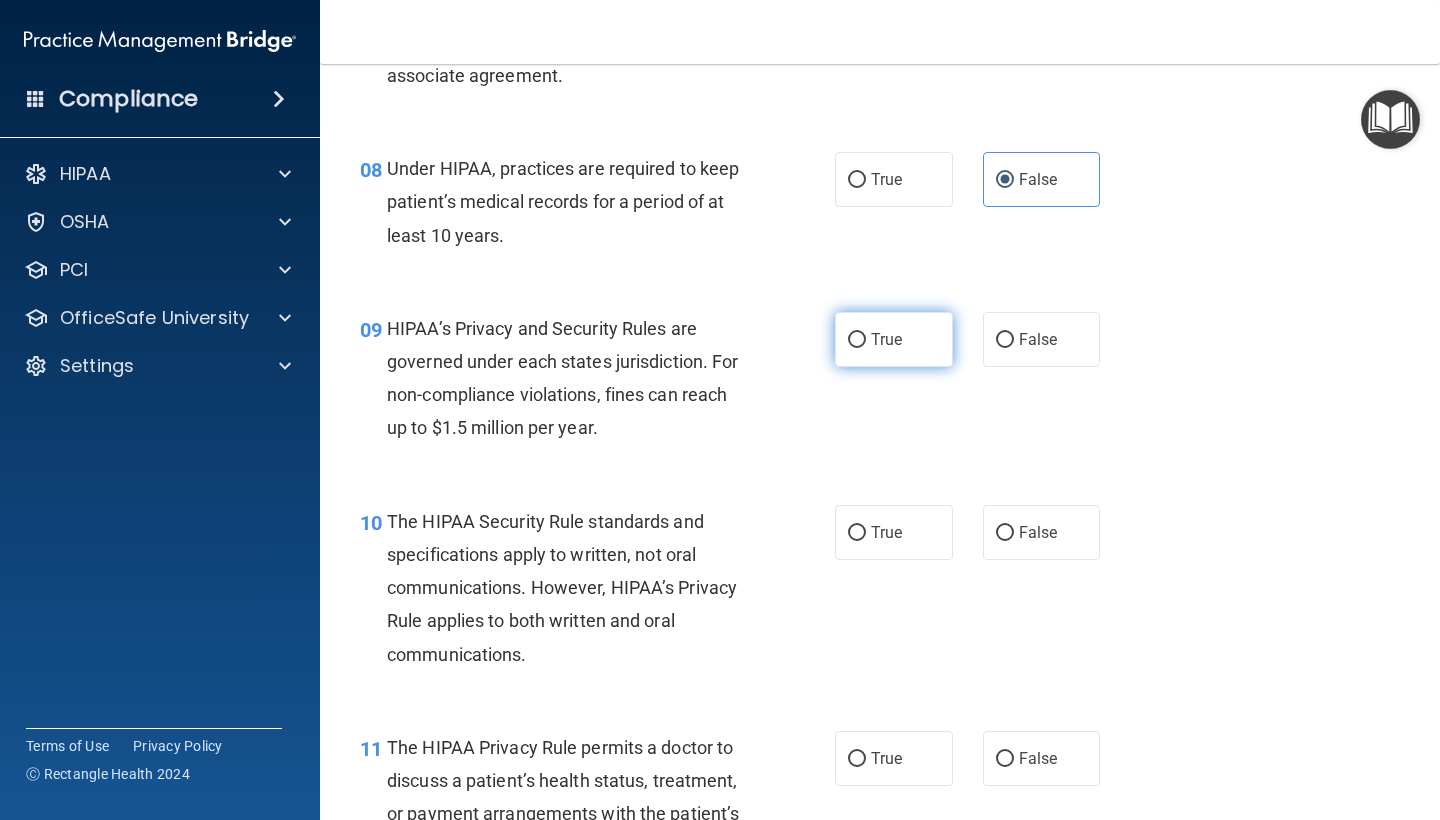 click on "True" at bounding box center [894, 339] 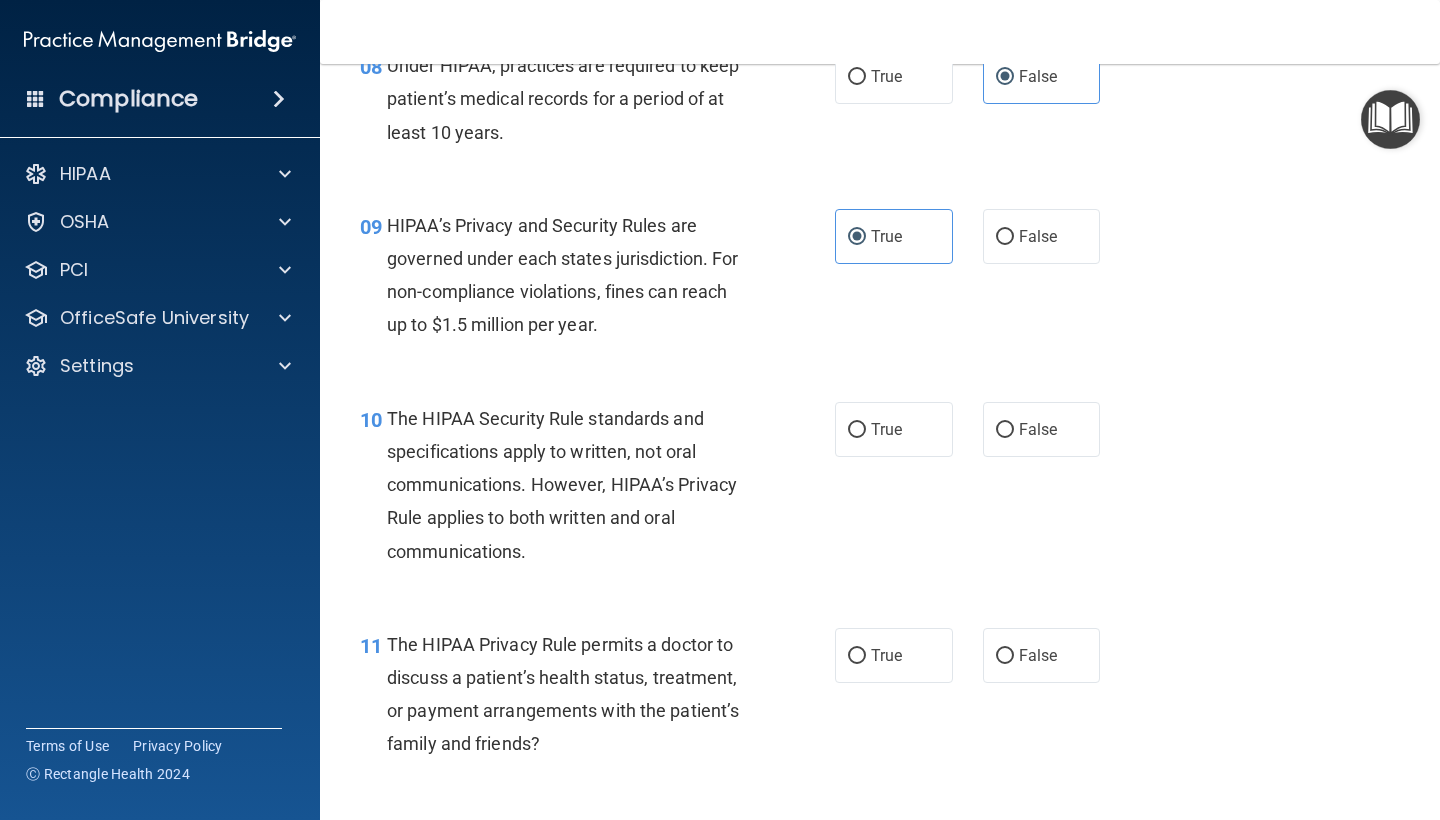 scroll, scrollTop: 1644, scrollLeft: 0, axis: vertical 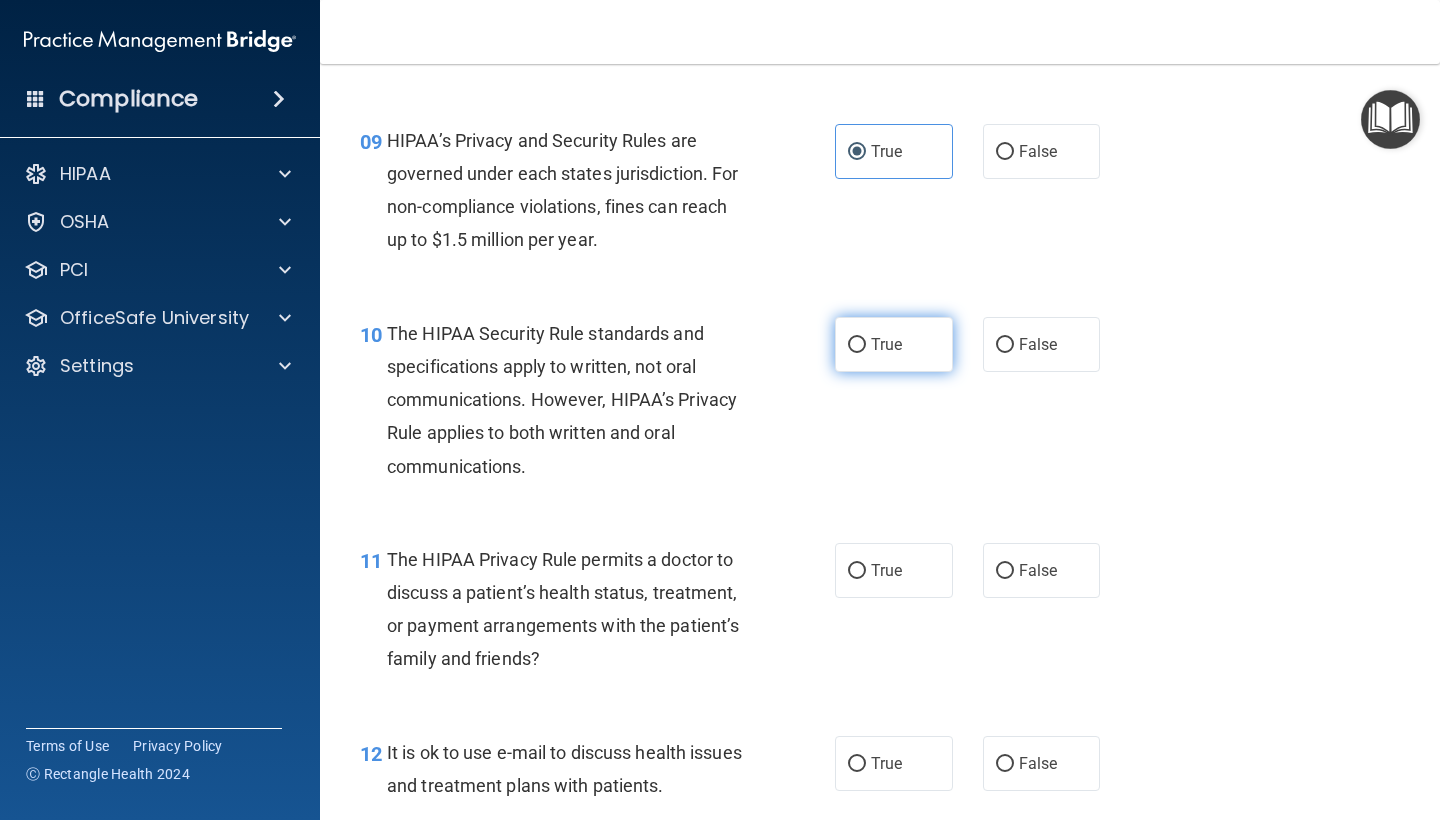 click on "True" at bounding box center (894, 344) 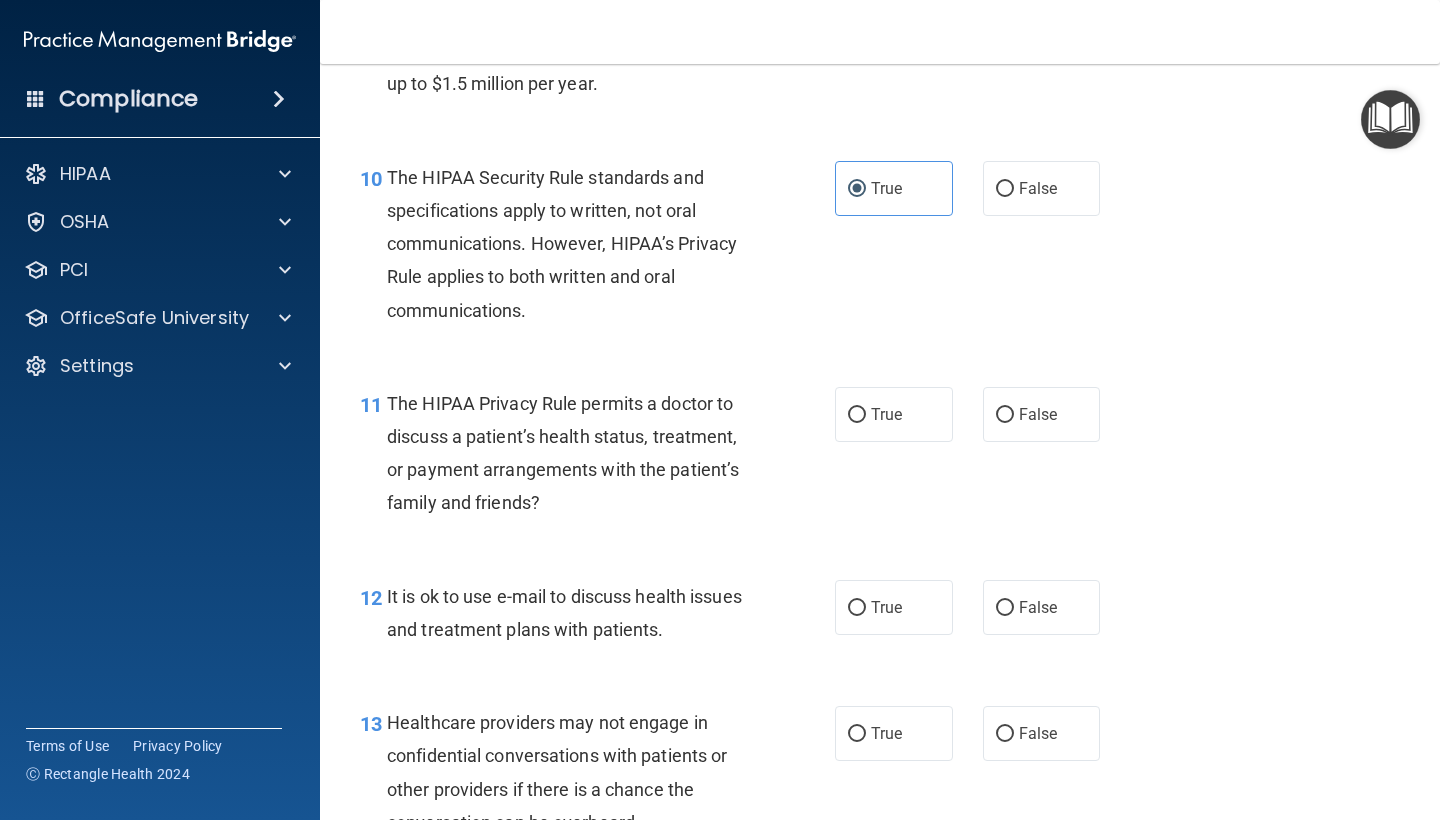 scroll, scrollTop: 1930, scrollLeft: 0, axis: vertical 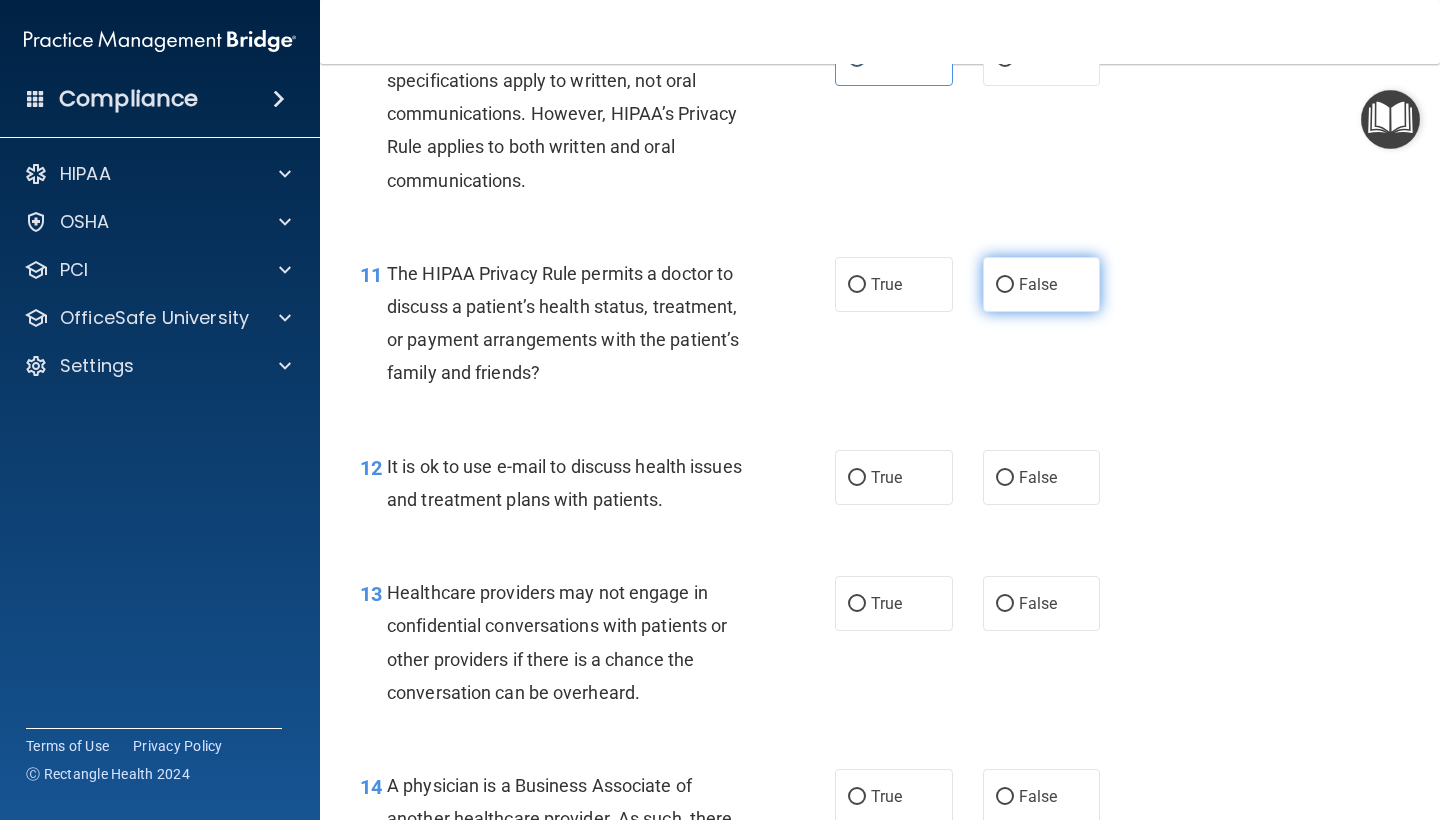 click on "False" at bounding box center (1042, 284) 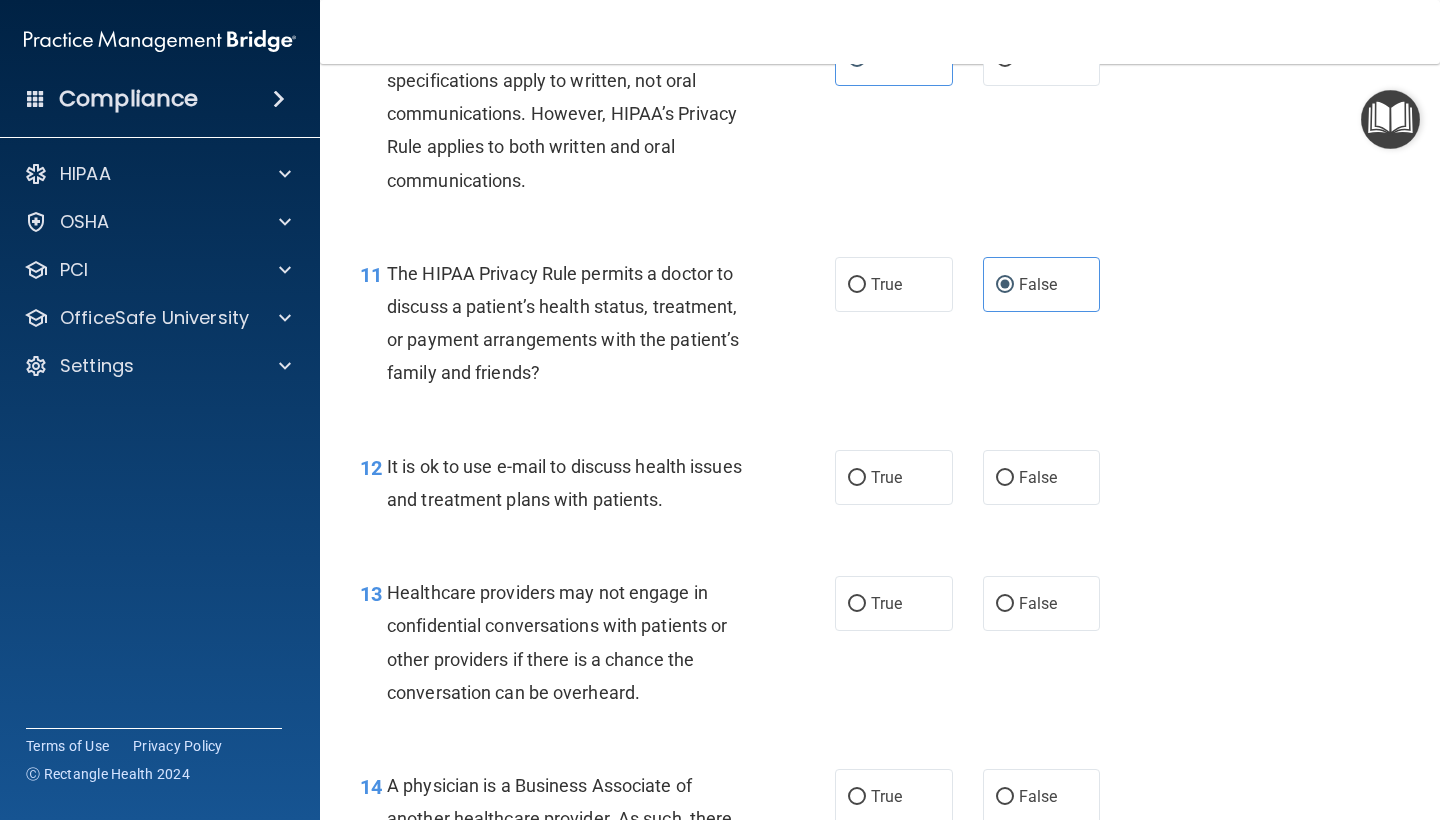 scroll, scrollTop: 2053, scrollLeft: 0, axis: vertical 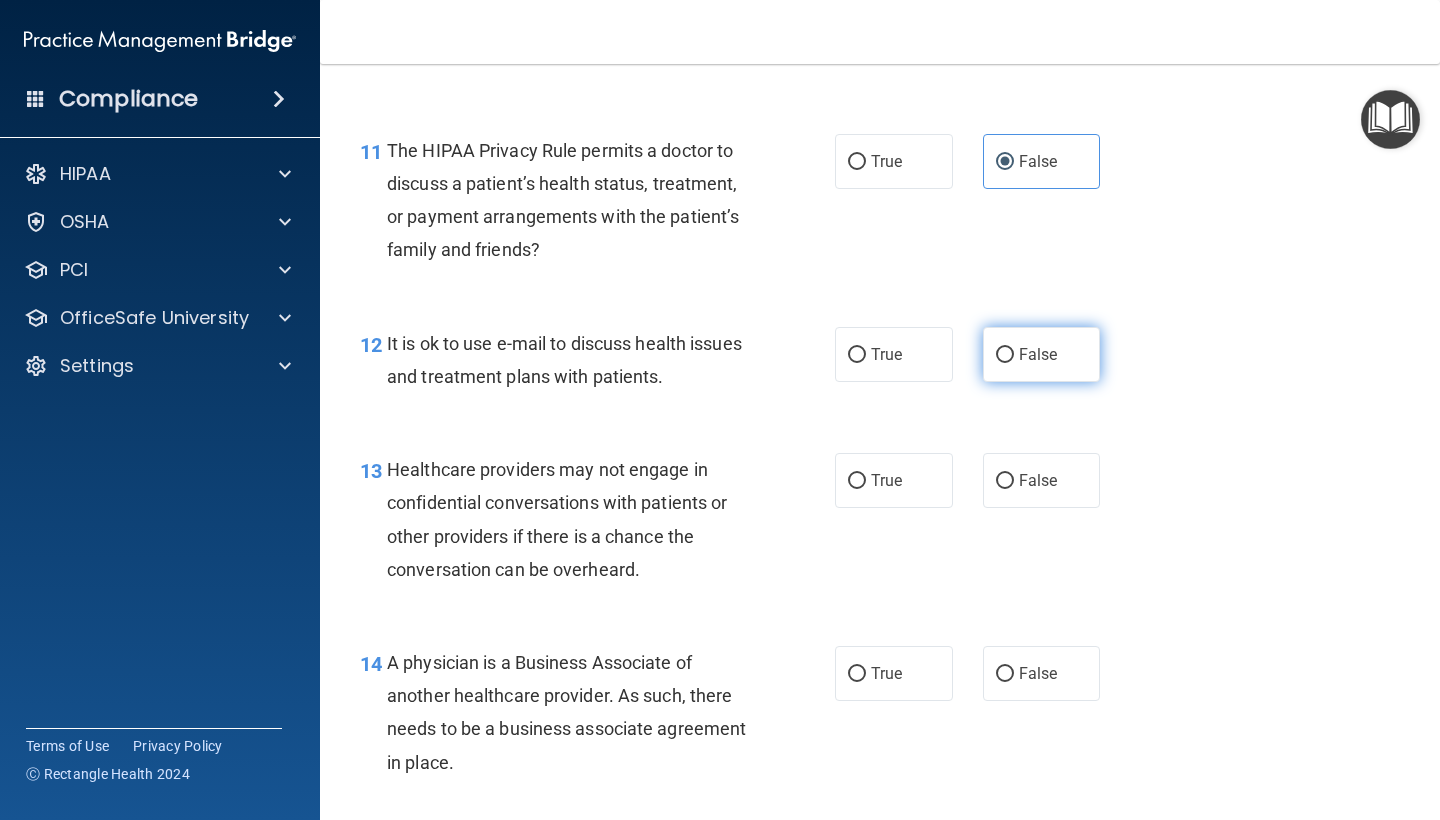click on "False" at bounding box center (1038, 354) 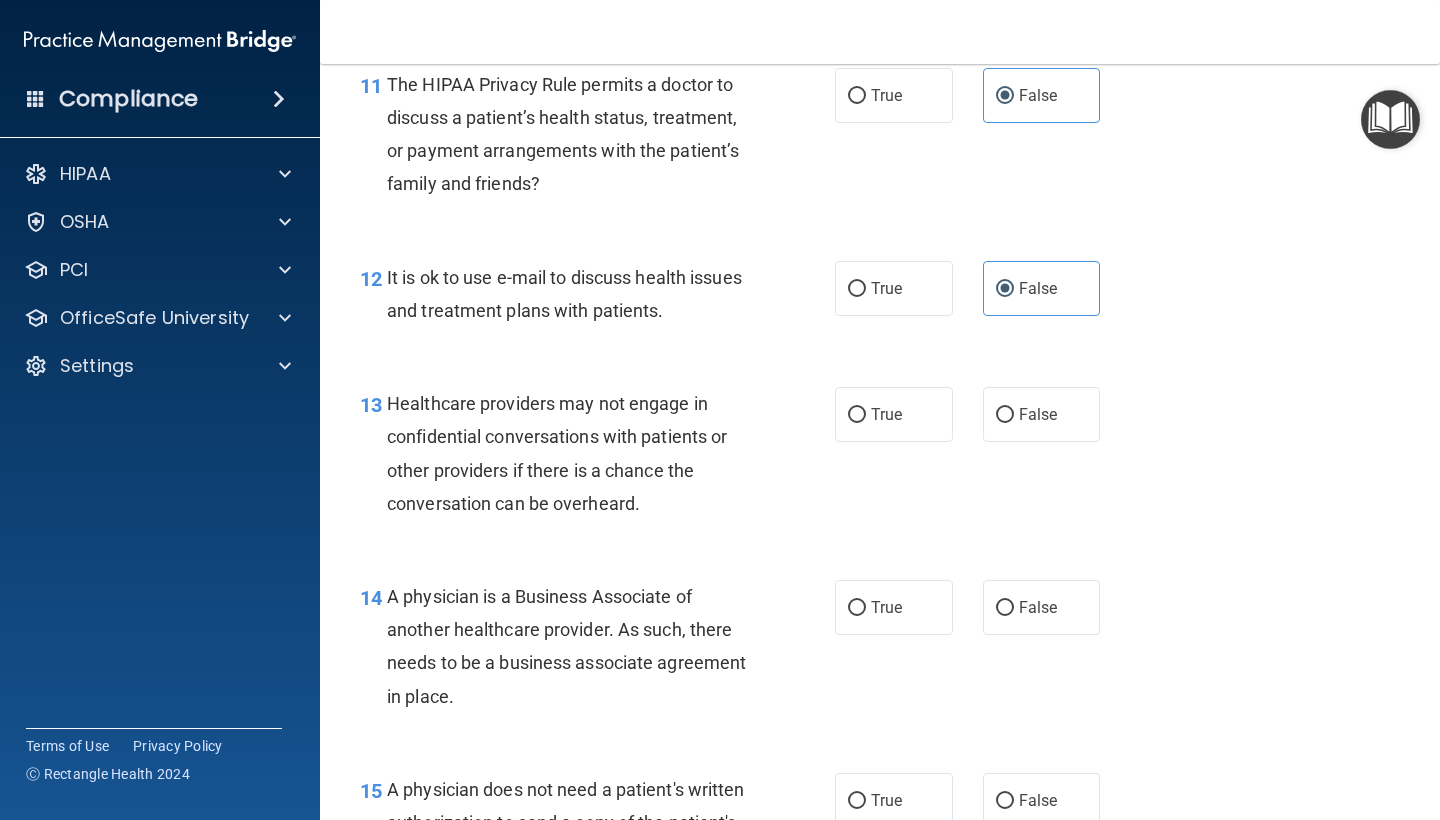 scroll, scrollTop: 2316, scrollLeft: 0, axis: vertical 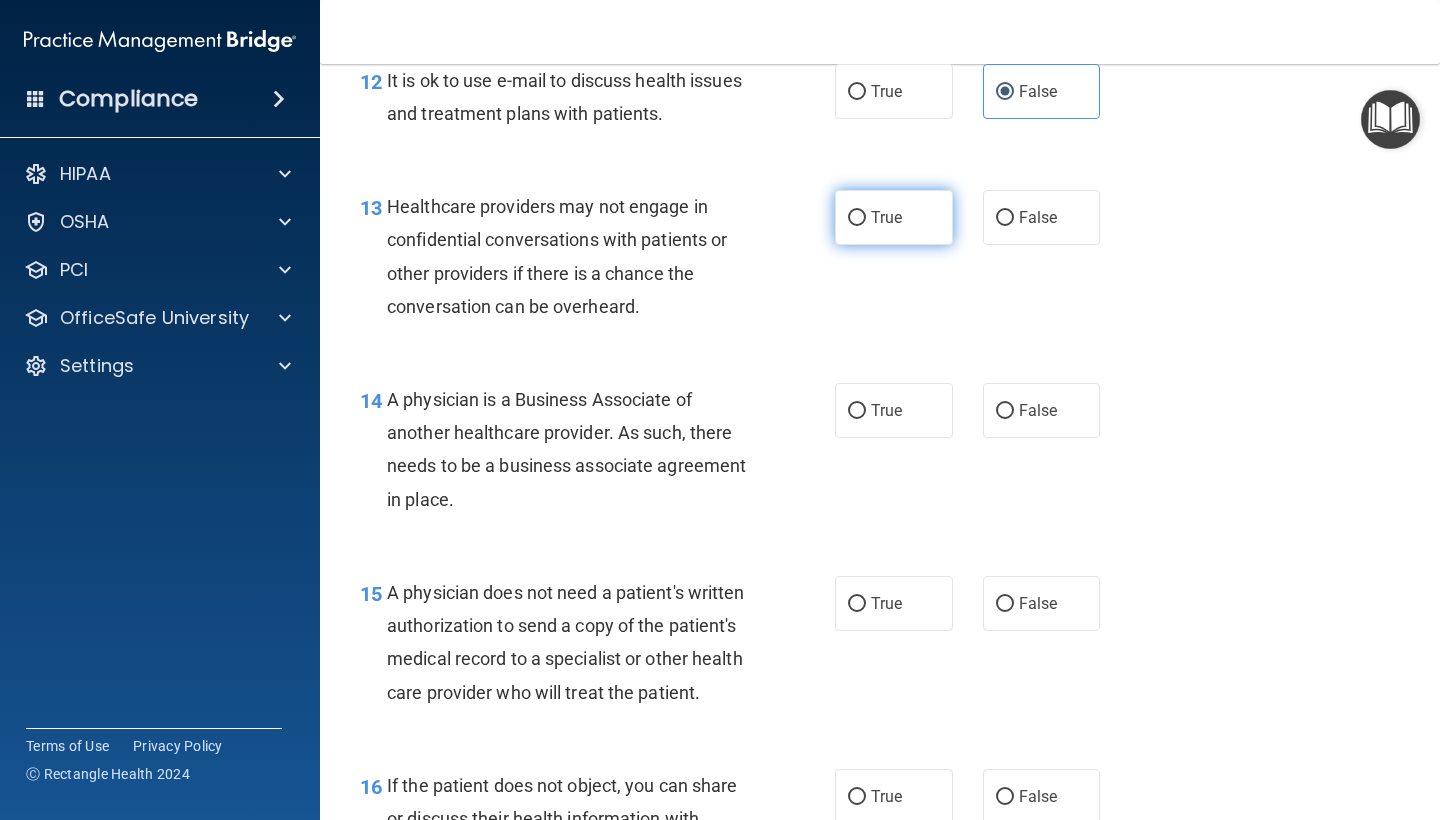 click on "True" at bounding box center [894, 217] 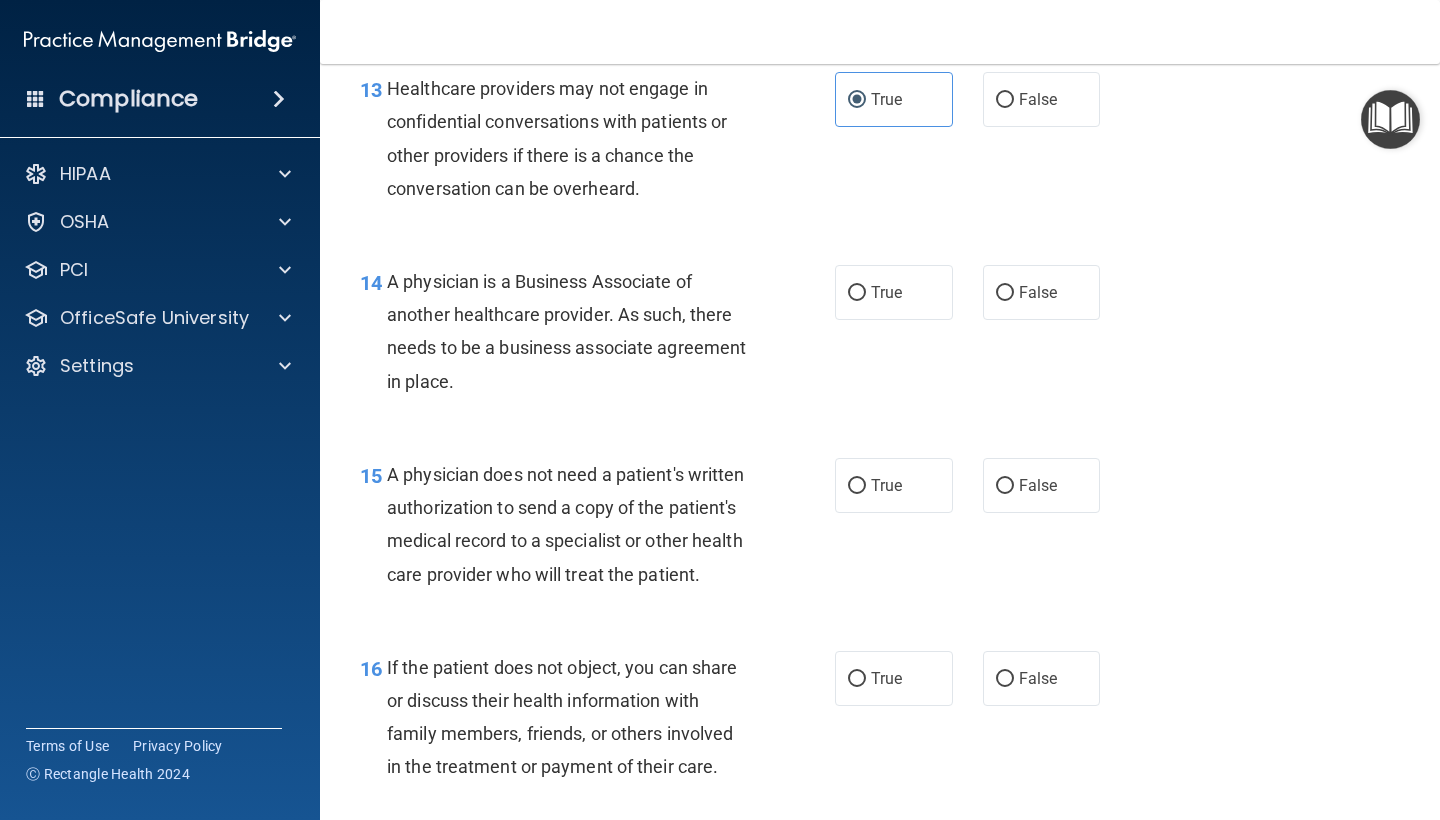 scroll, scrollTop: 2438, scrollLeft: 0, axis: vertical 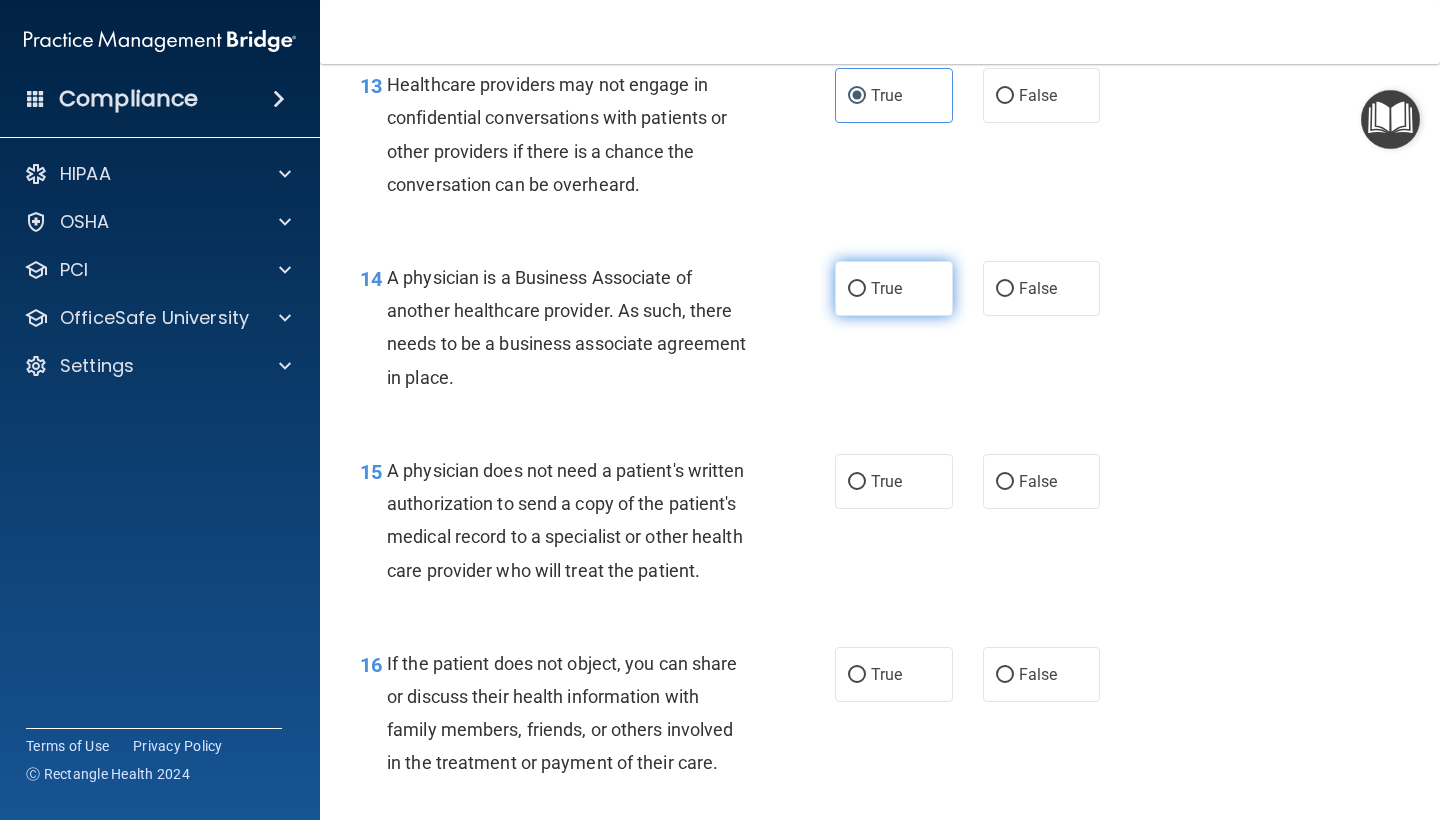 click on "True" at bounding box center [886, 288] 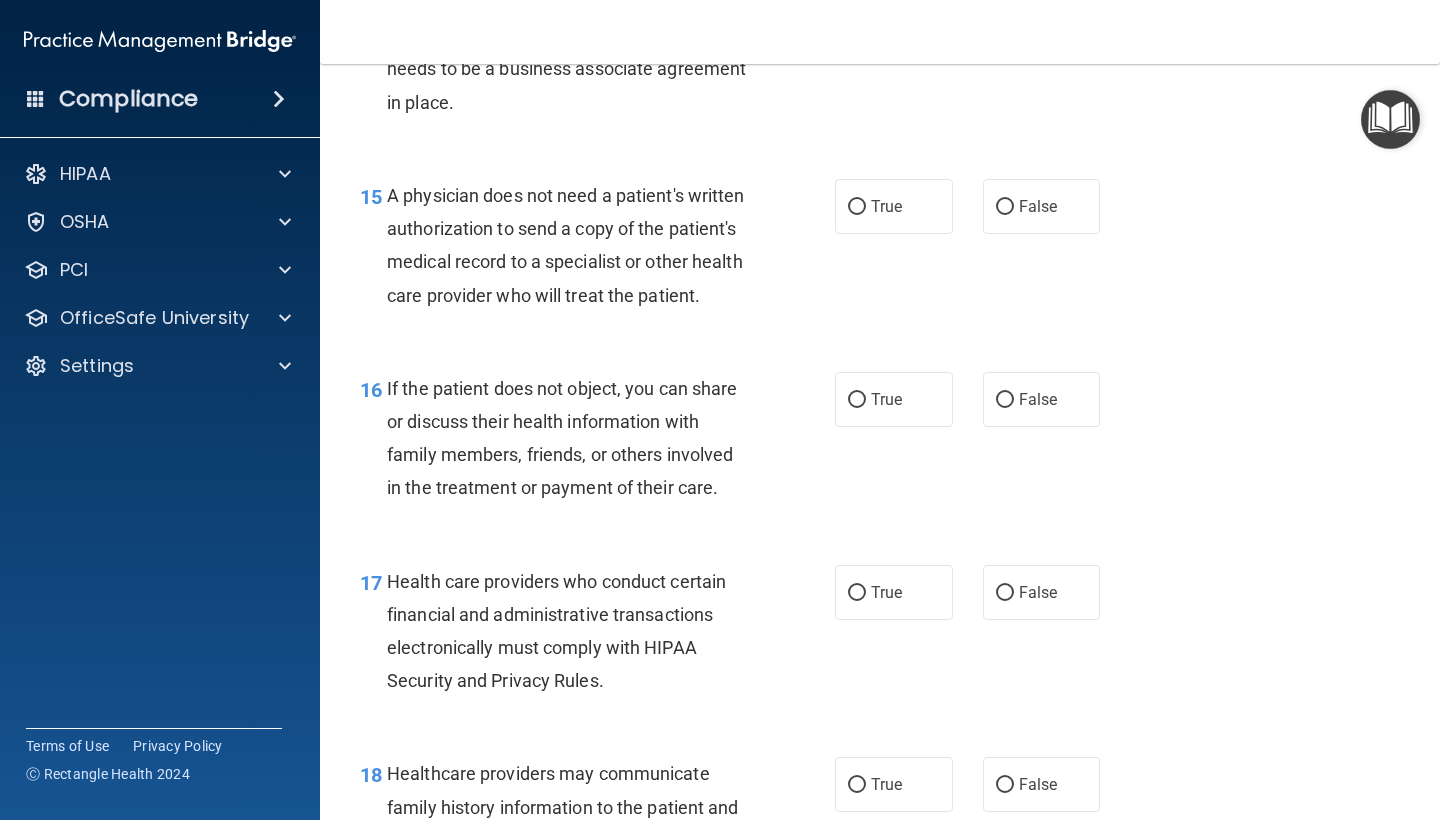 scroll, scrollTop: 2717, scrollLeft: 0, axis: vertical 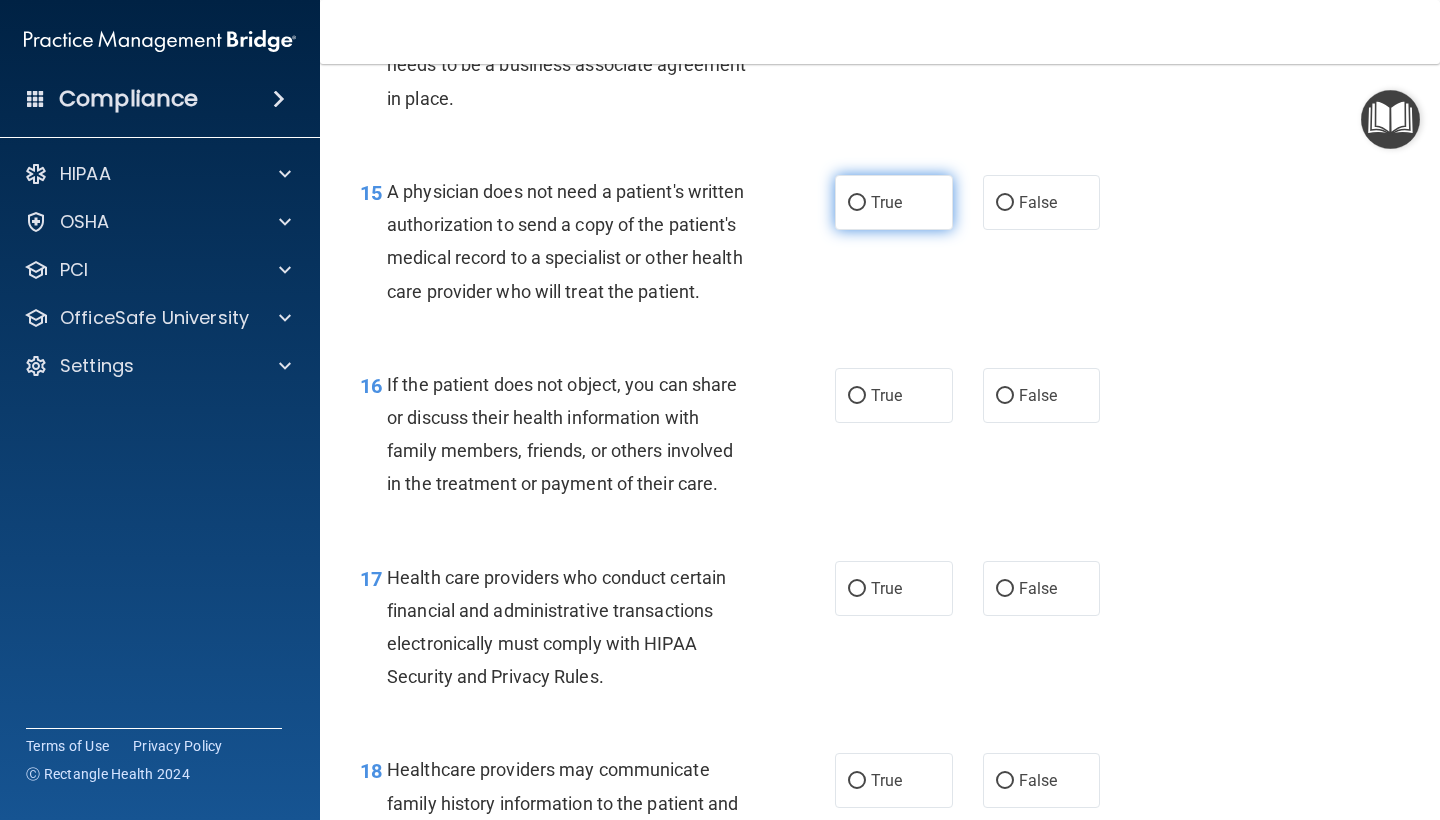 click on "True" at bounding box center [894, 202] 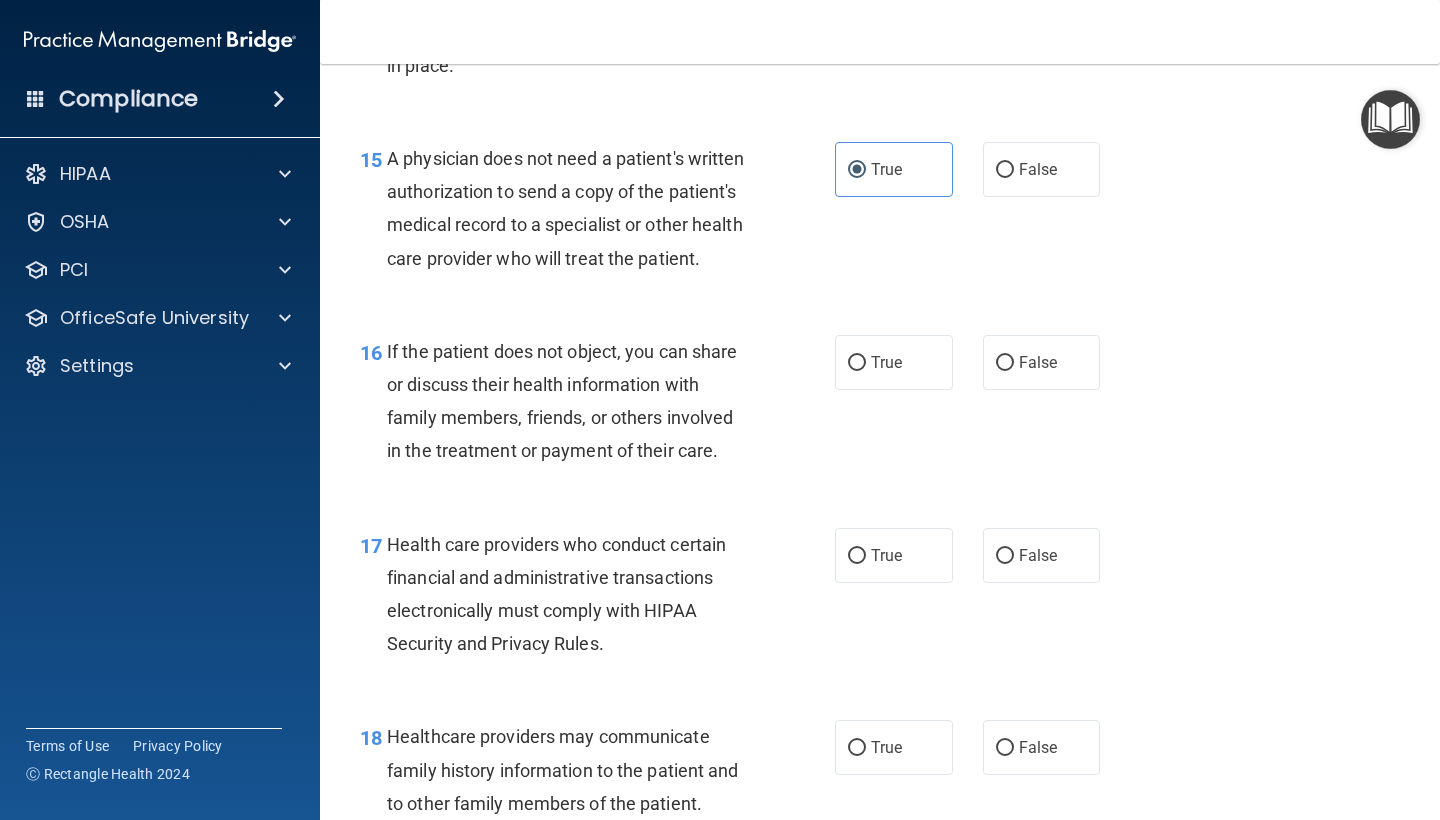 scroll, scrollTop: 2957, scrollLeft: 0, axis: vertical 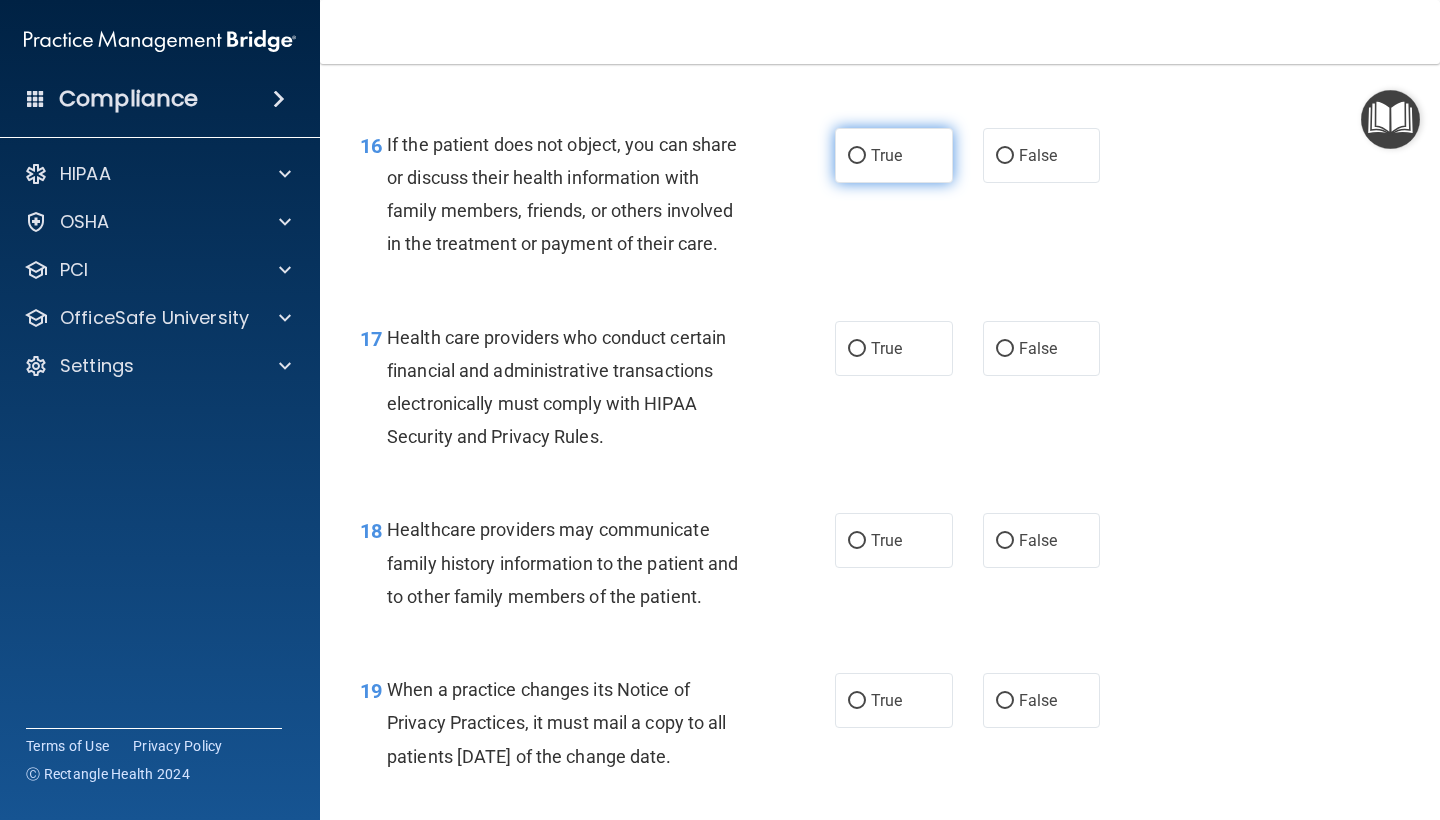 click on "True" at bounding box center [894, 155] 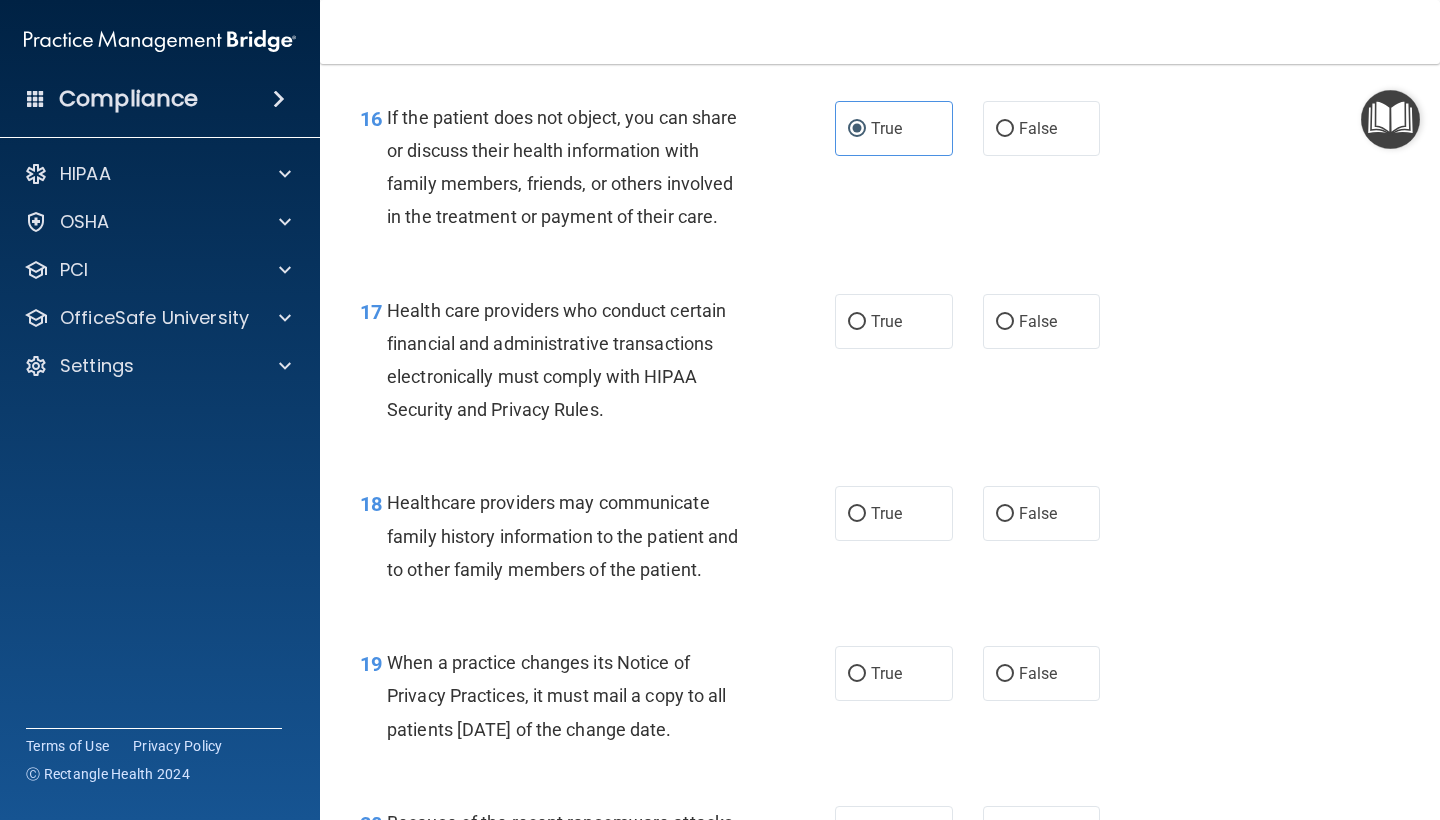 scroll, scrollTop: 3060, scrollLeft: 0, axis: vertical 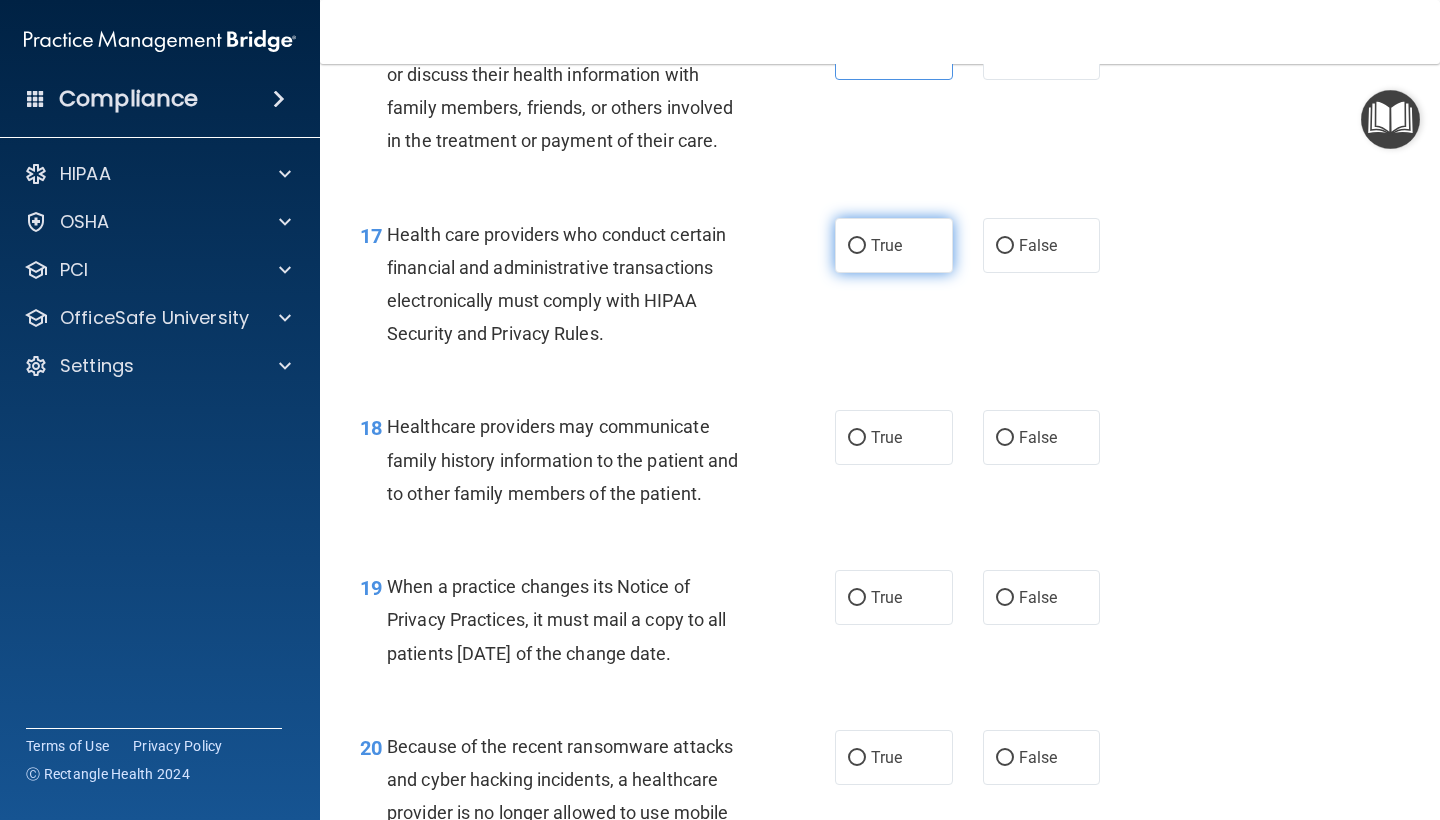 click on "True" at bounding box center [894, 245] 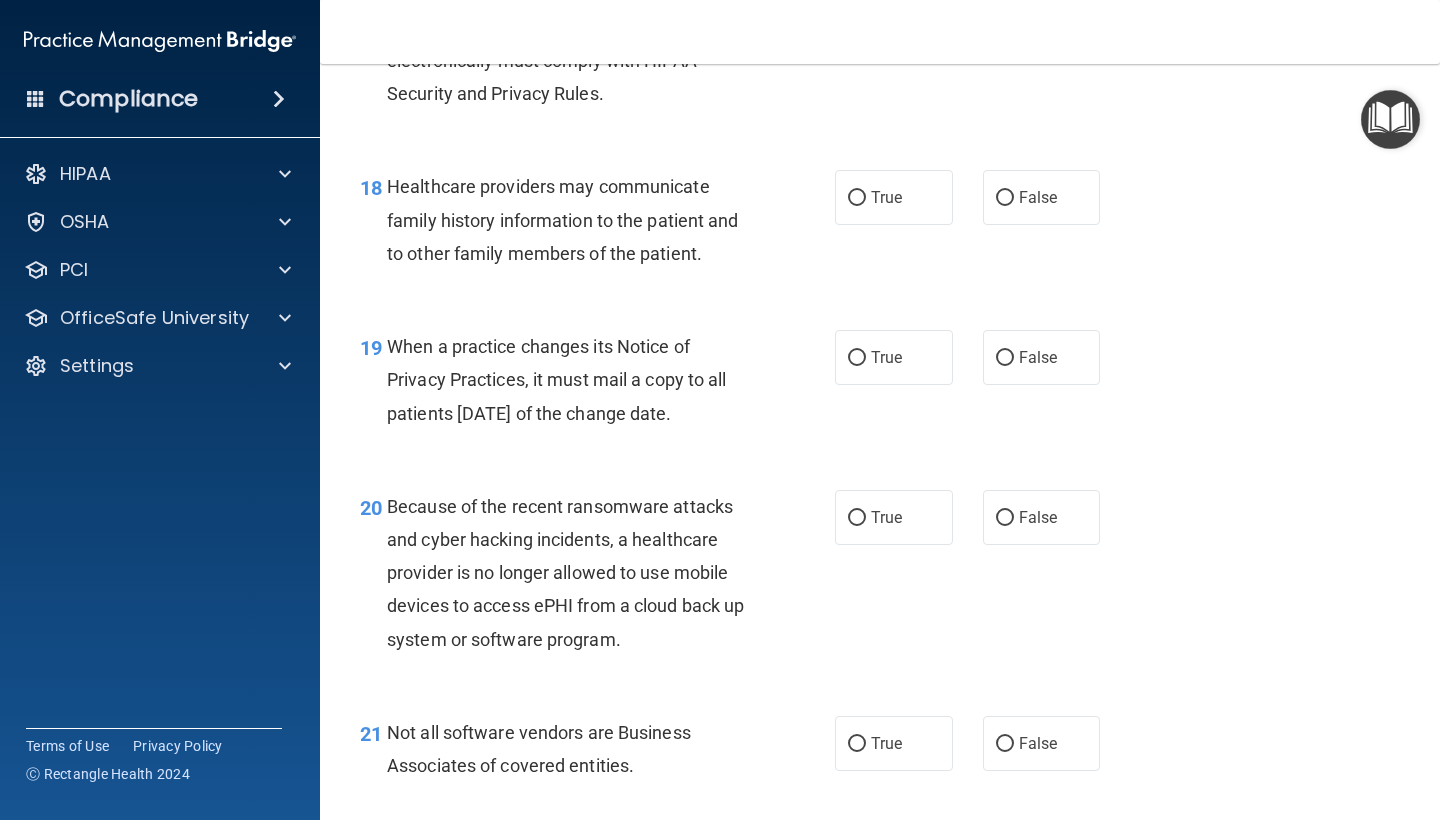scroll, scrollTop: 3331, scrollLeft: 0, axis: vertical 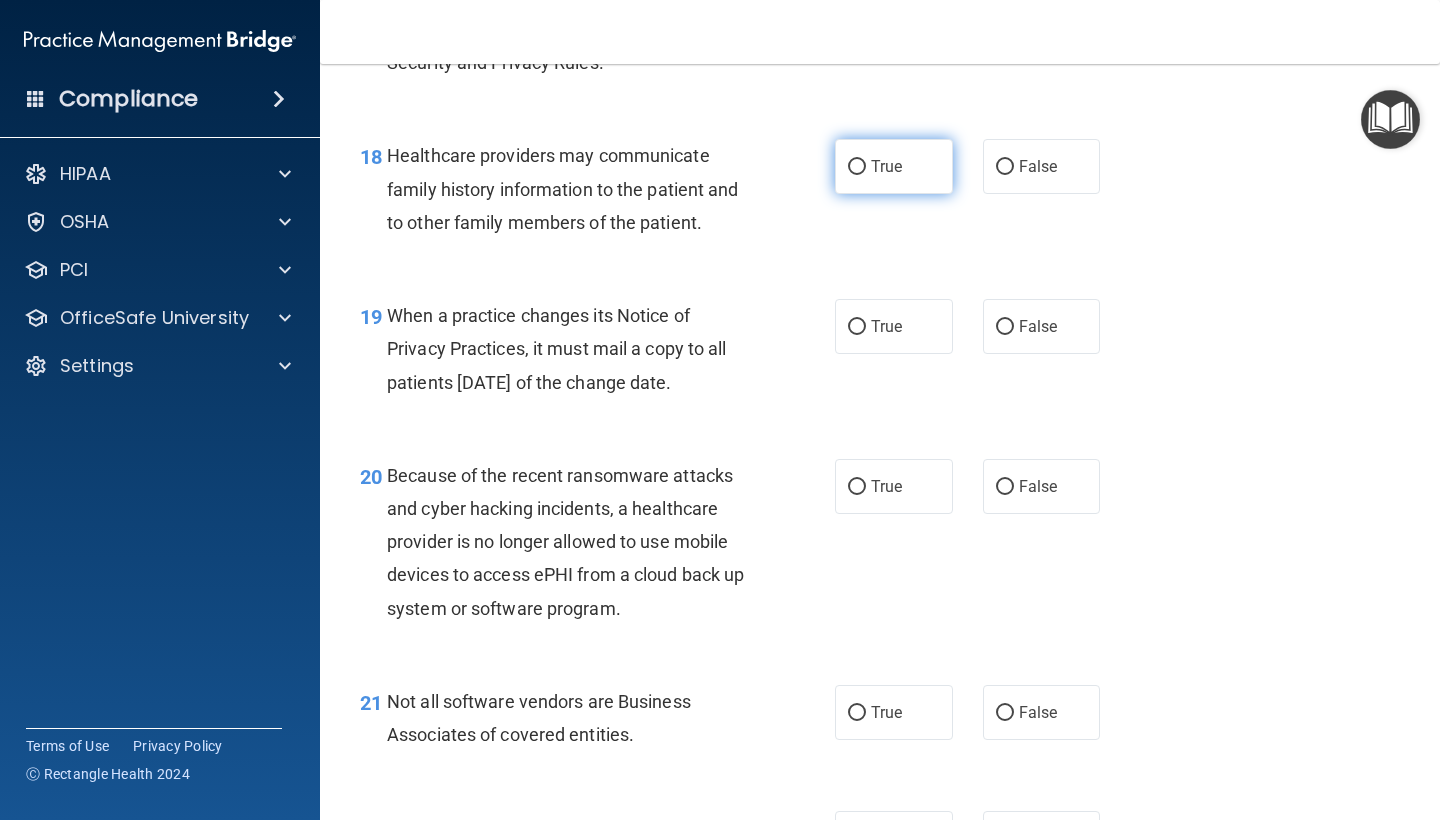 click on "True" at bounding box center [886, 166] 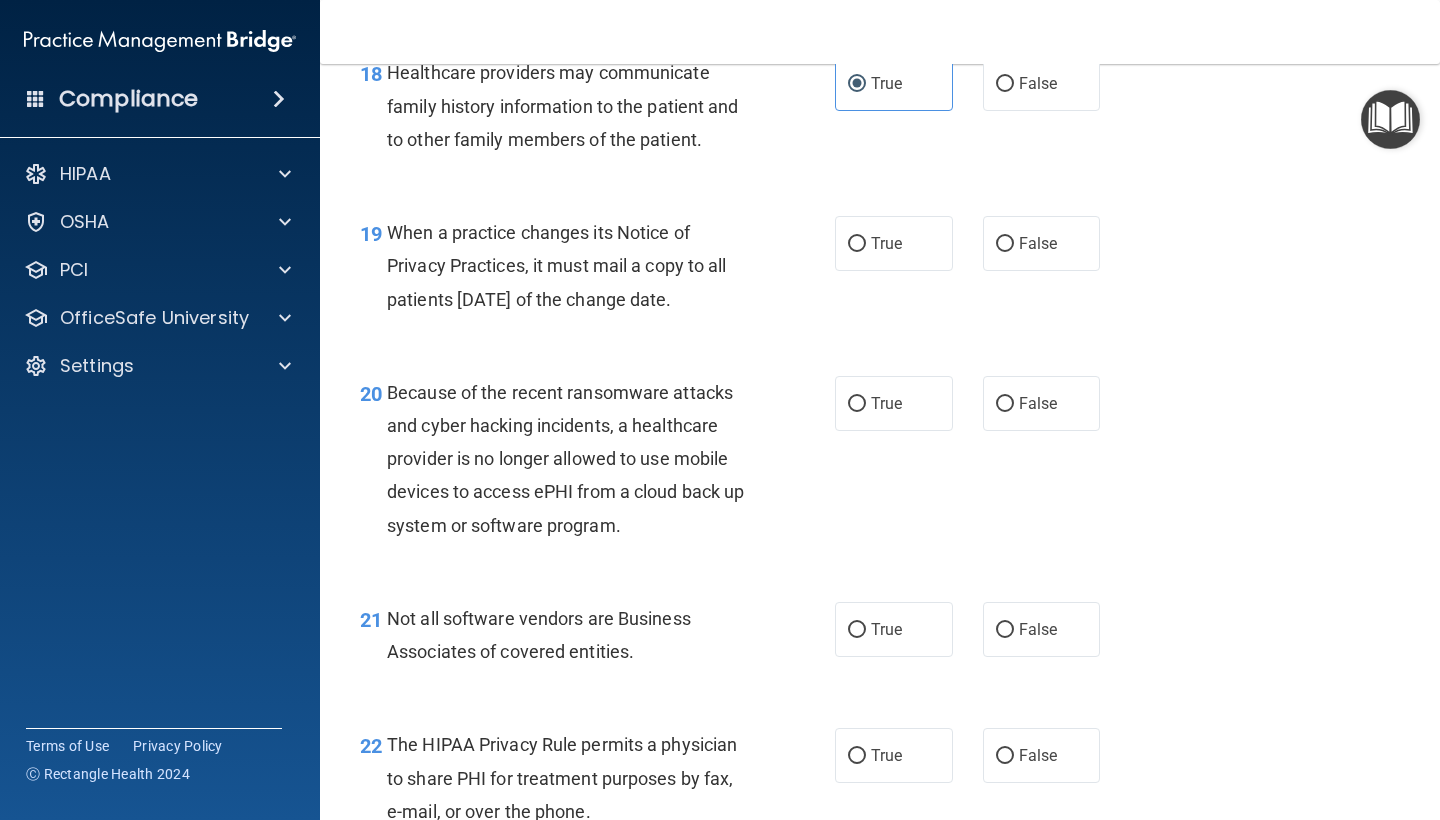 scroll, scrollTop: 3448, scrollLeft: 0, axis: vertical 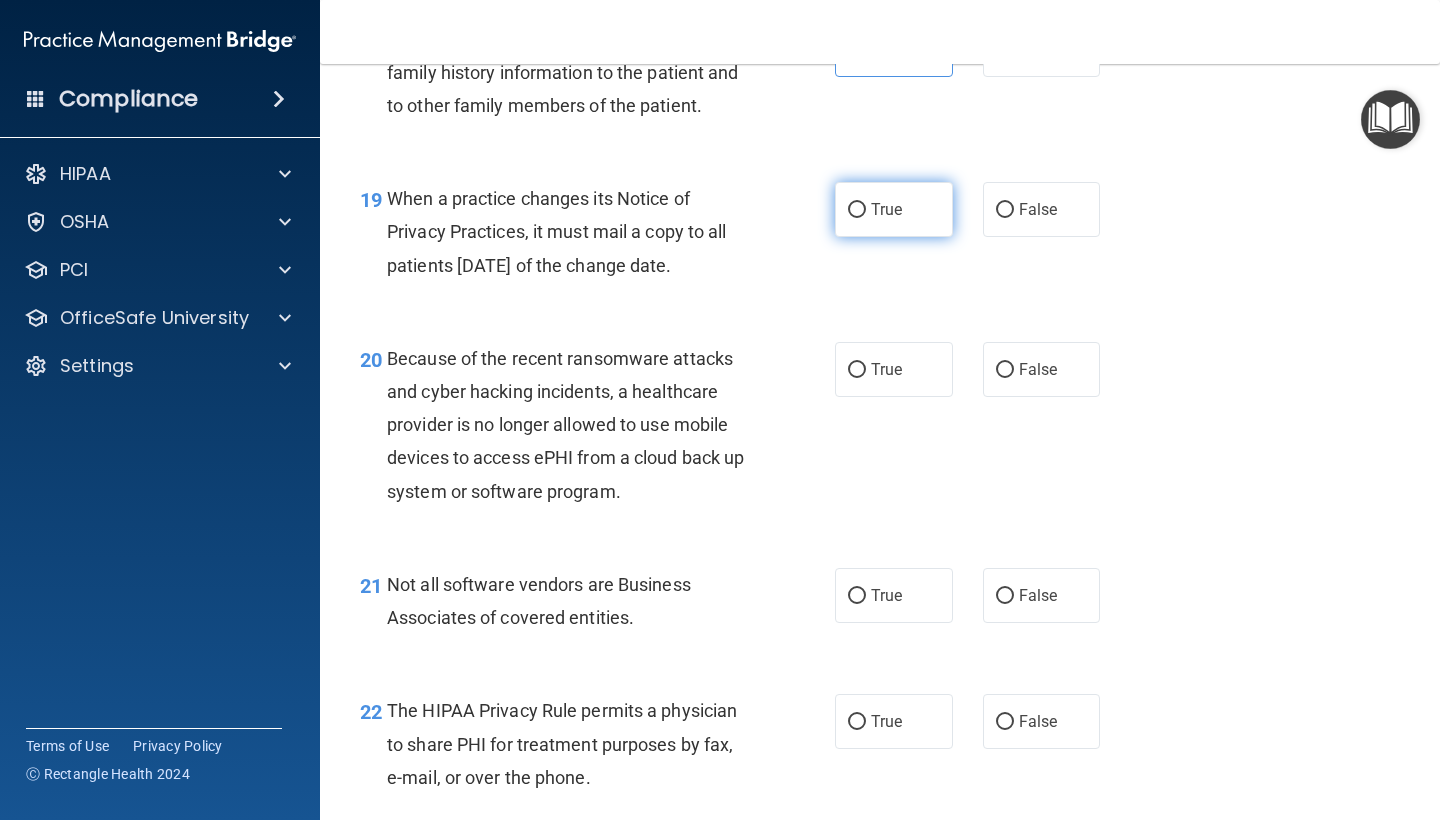 click on "True" at bounding box center [886, 209] 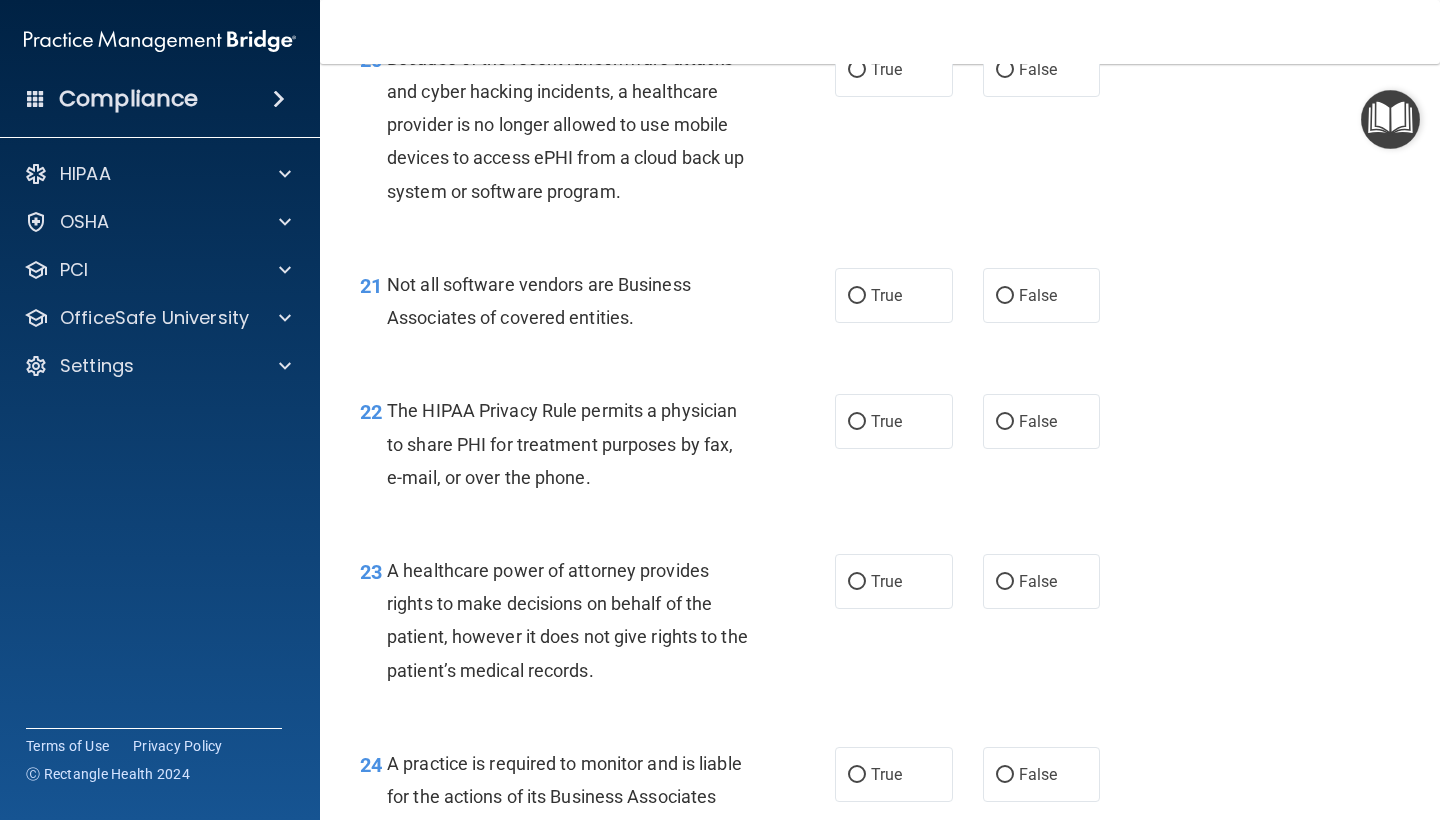 scroll, scrollTop: 3744, scrollLeft: 0, axis: vertical 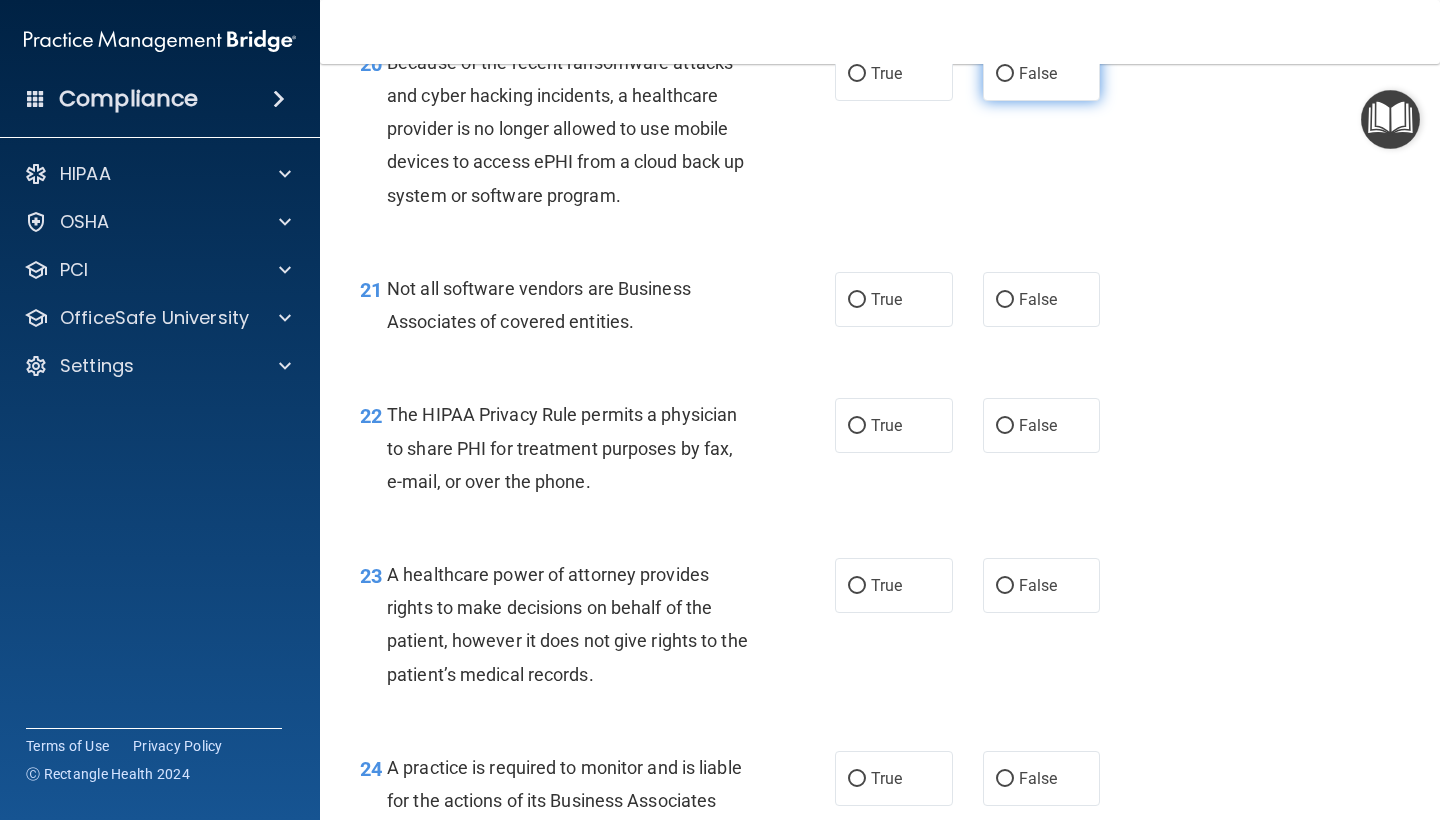 click on "False" at bounding box center [1042, 73] 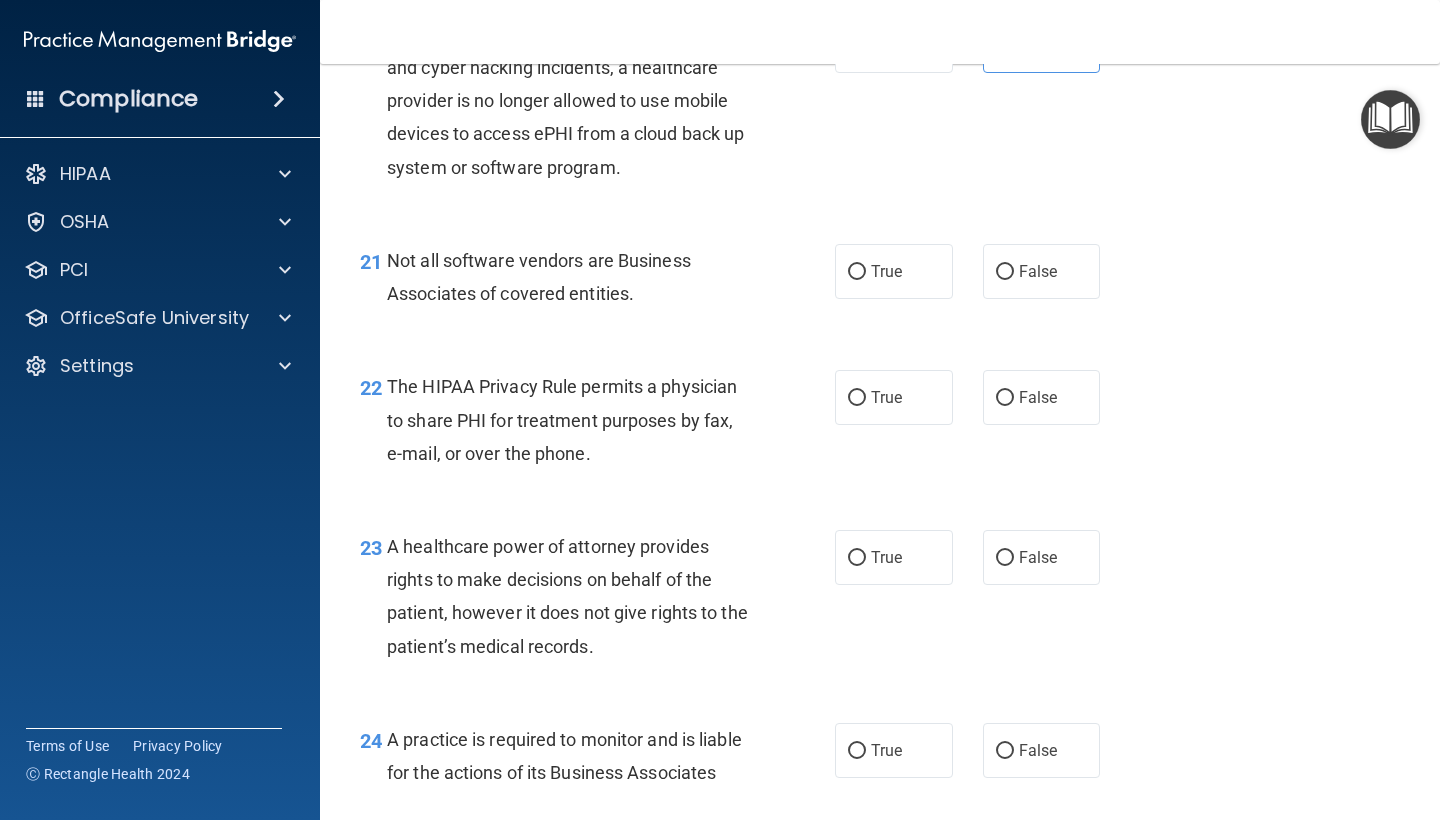 scroll, scrollTop: 3815, scrollLeft: 0, axis: vertical 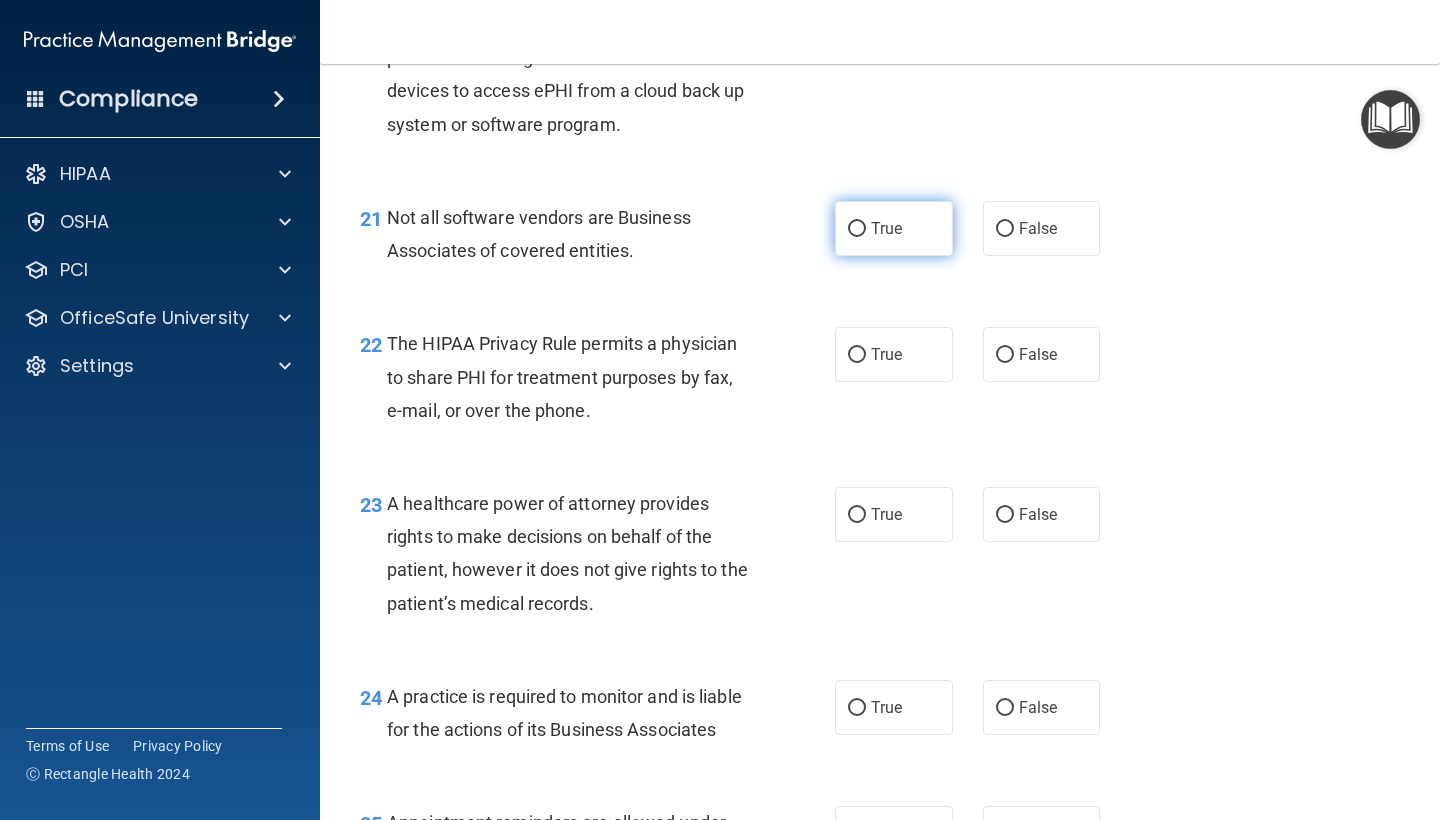 click on "True" at bounding box center [894, 228] 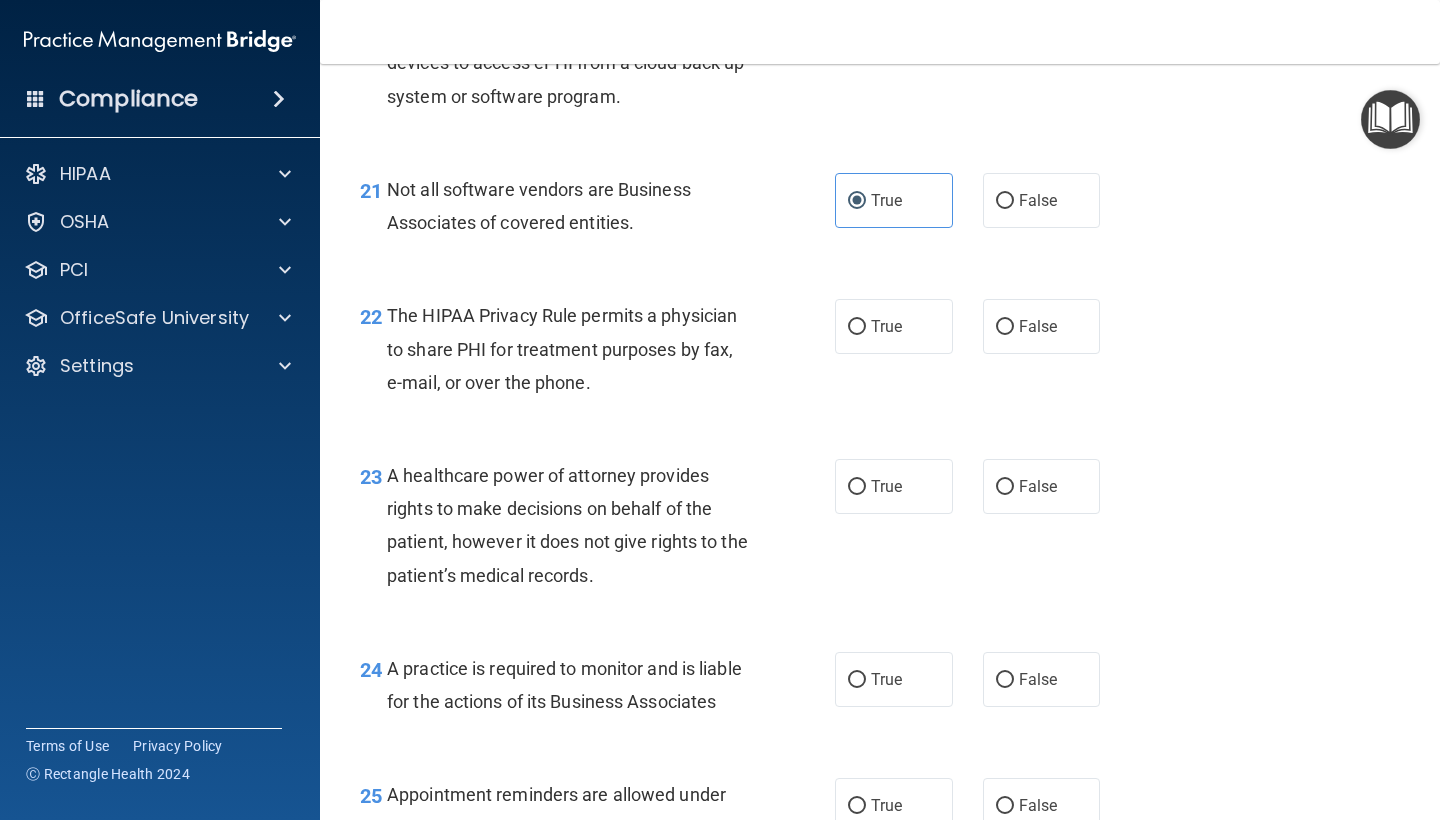scroll, scrollTop: 3908, scrollLeft: 0, axis: vertical 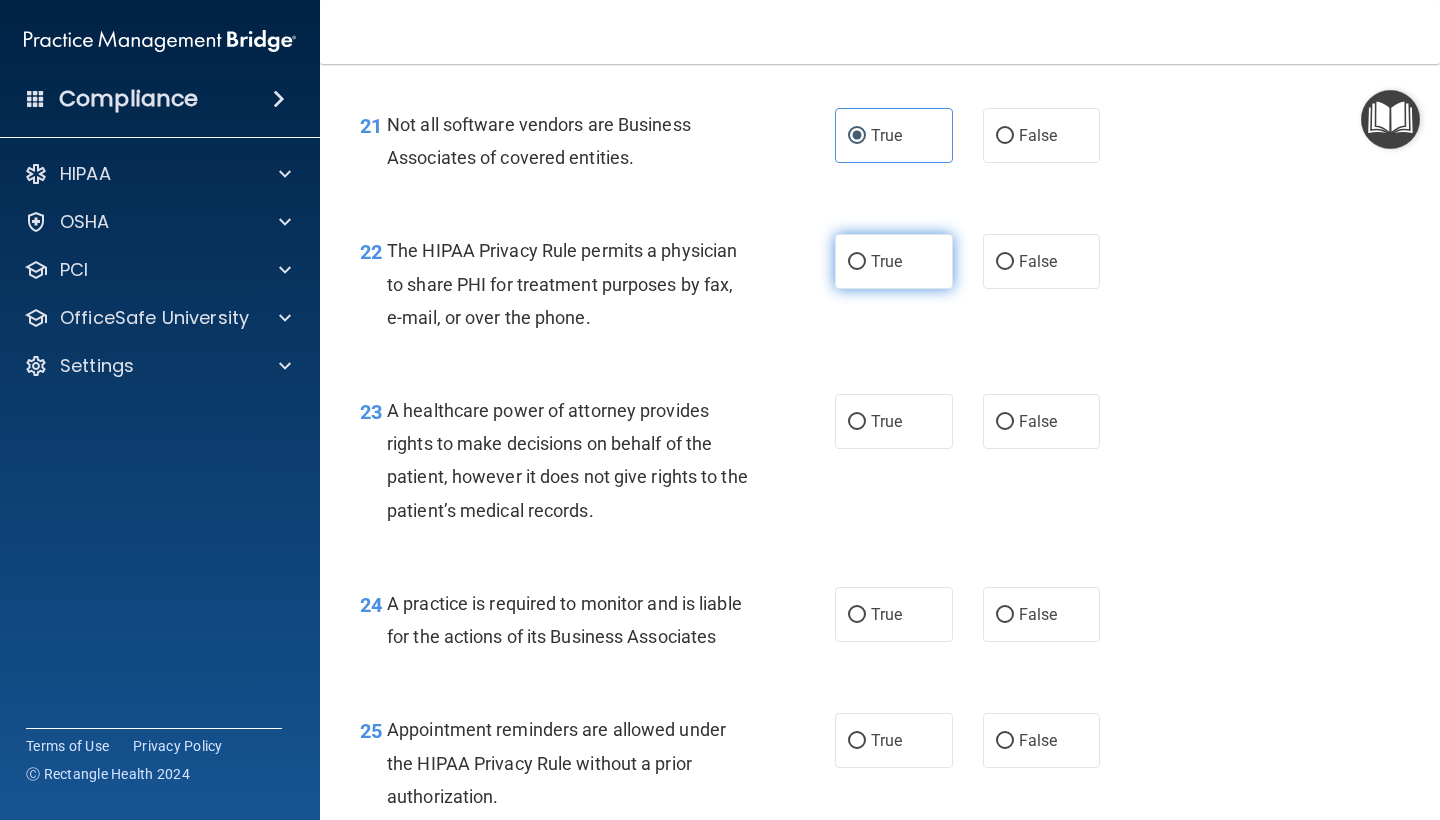 click on "True" at bounding box center (886, 261) 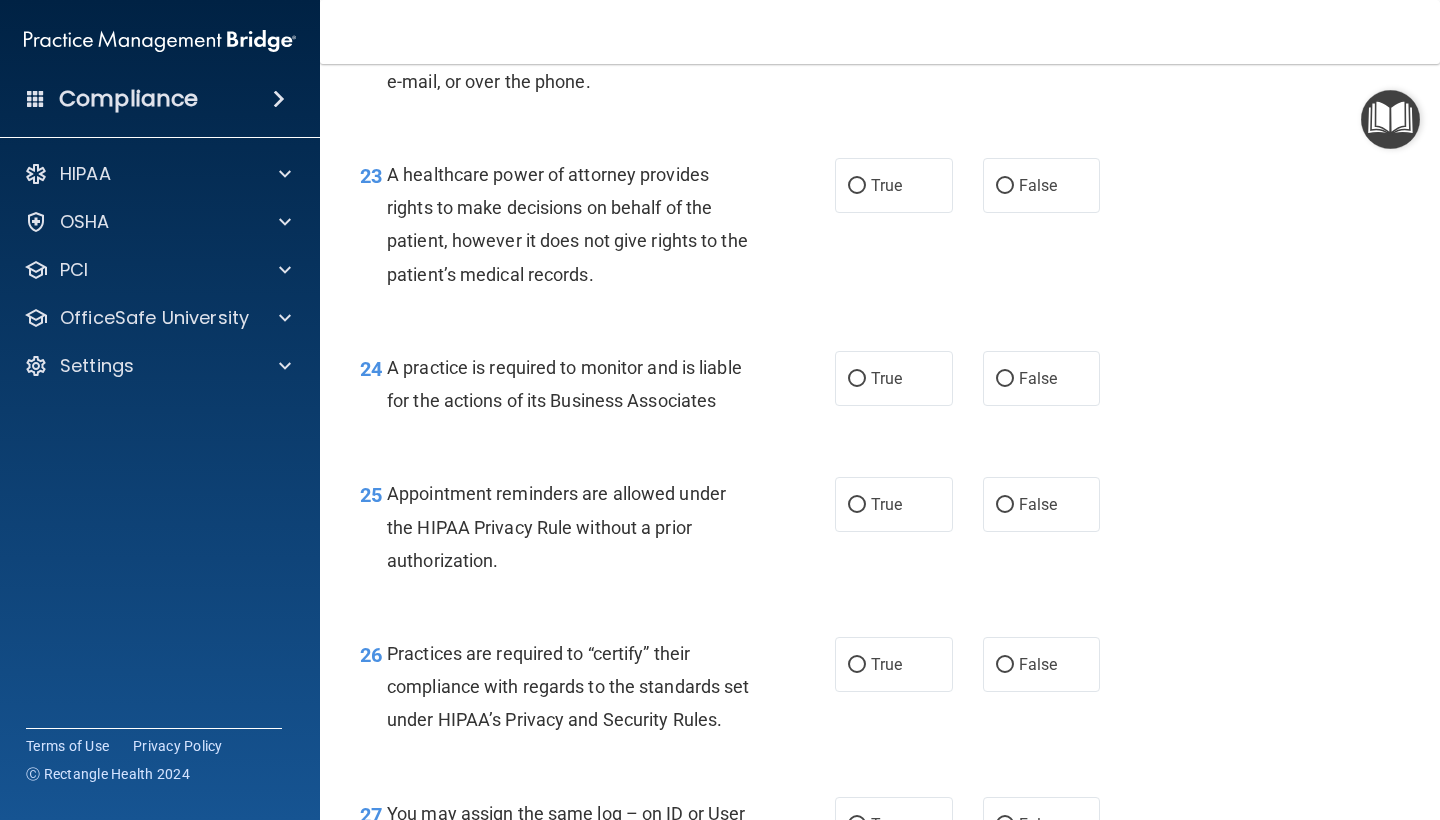 scroll, scrollTop: 4165, scrollLeft: 0, axis: vertical 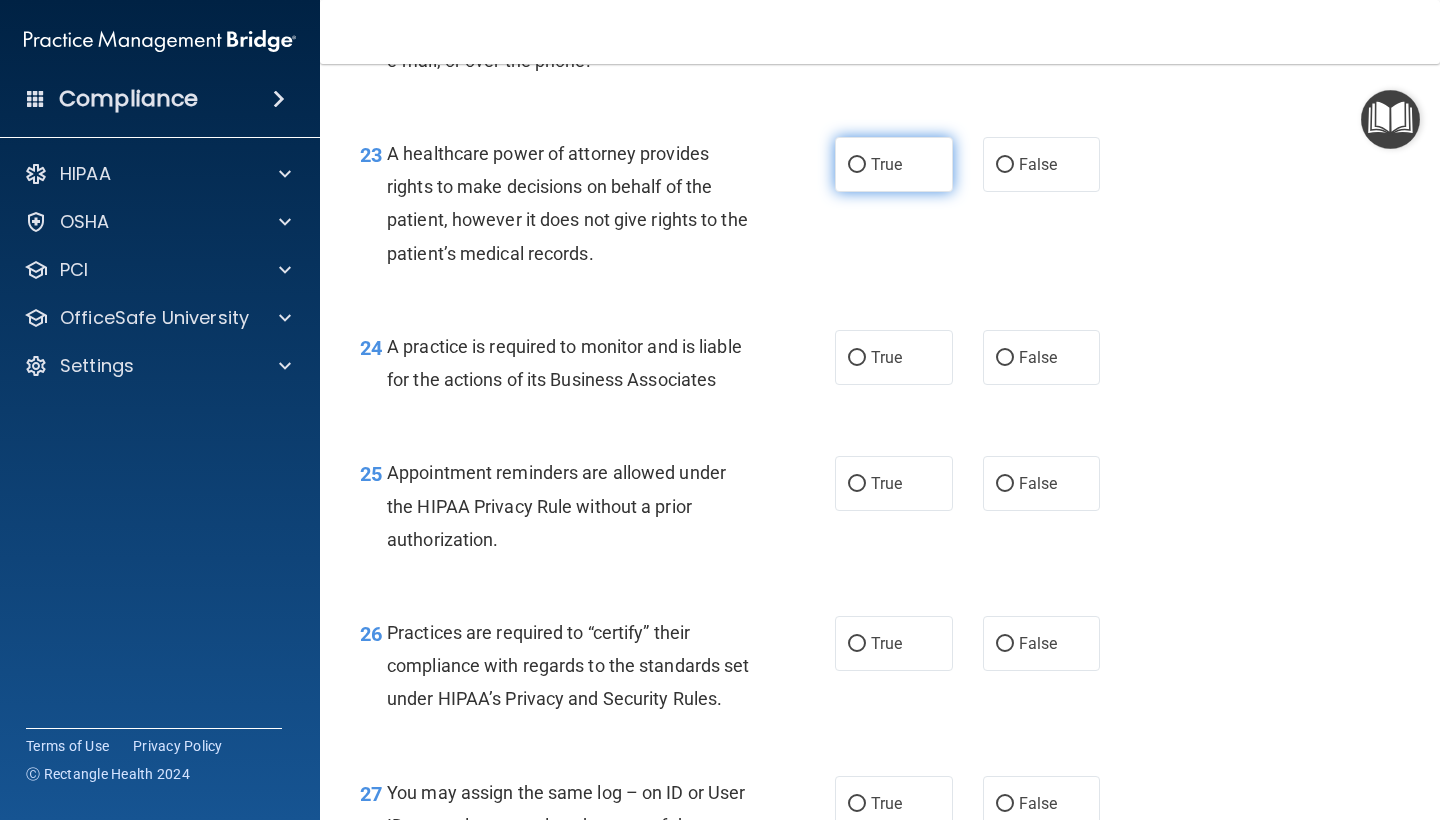 click on "True" at bounding box center [894, 164] 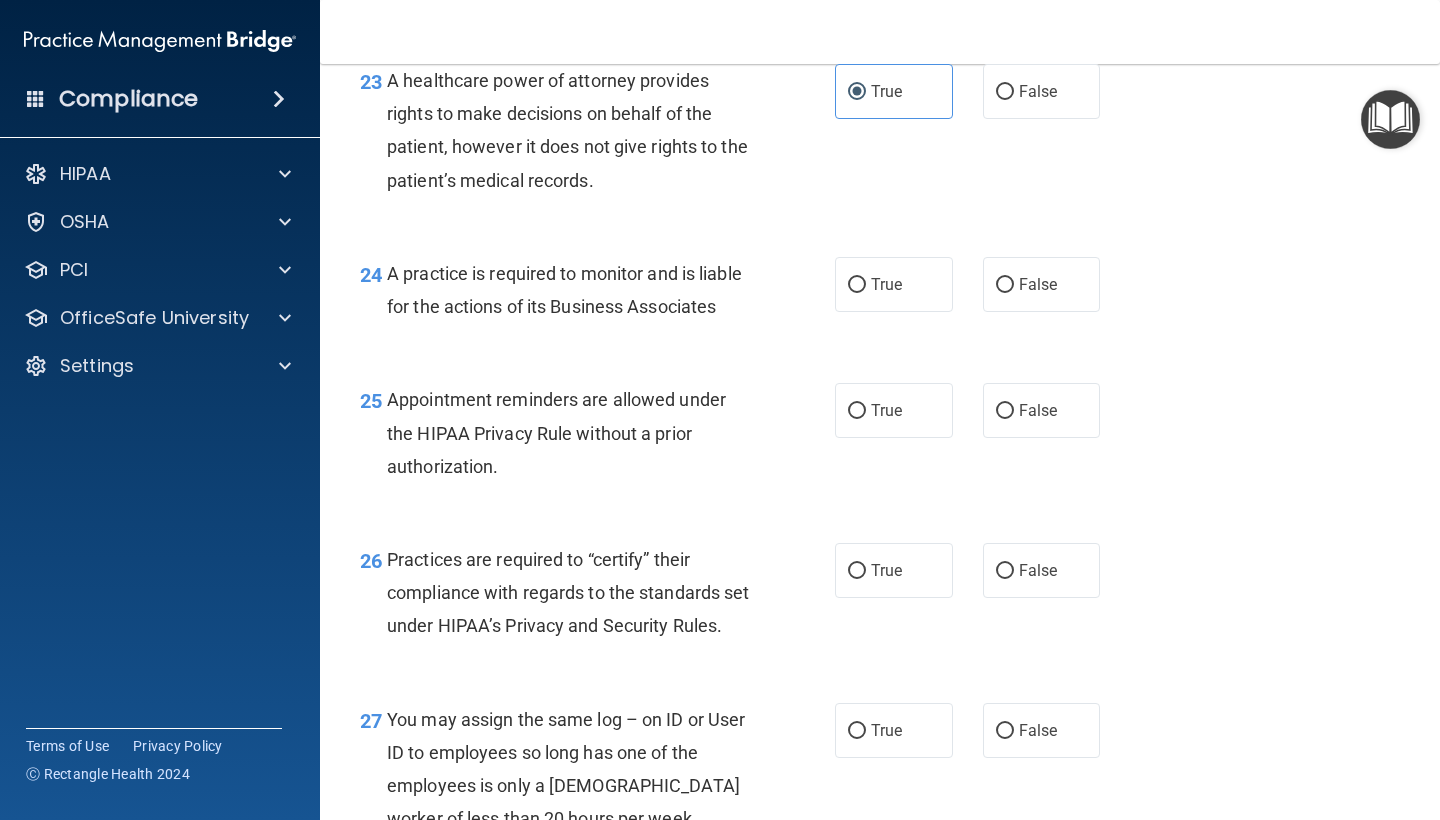 scroll, scrollTop: 4251, scrollLeft: 0, axis: vertical 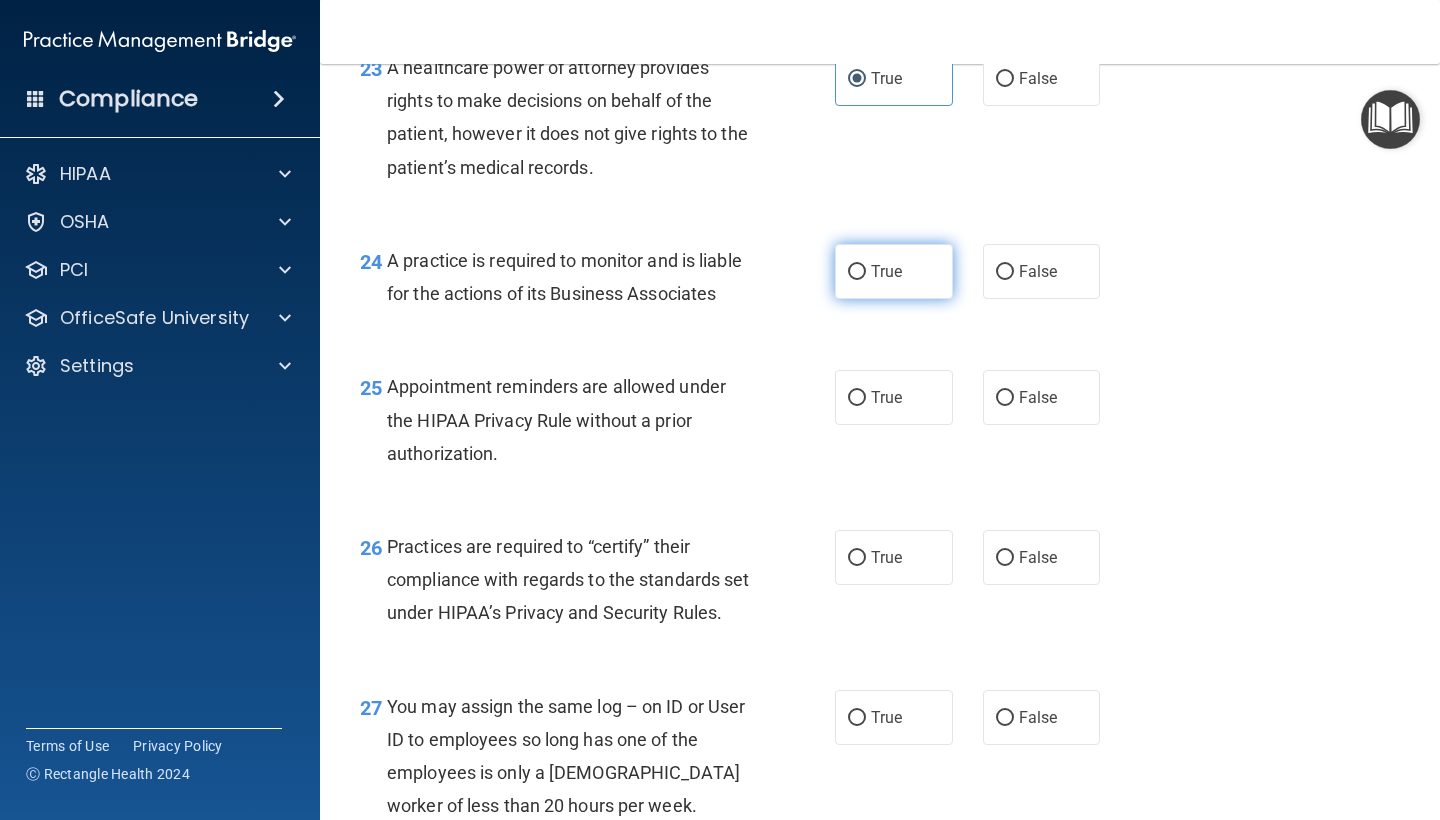 click on "True" at bounding box center (894, 271) 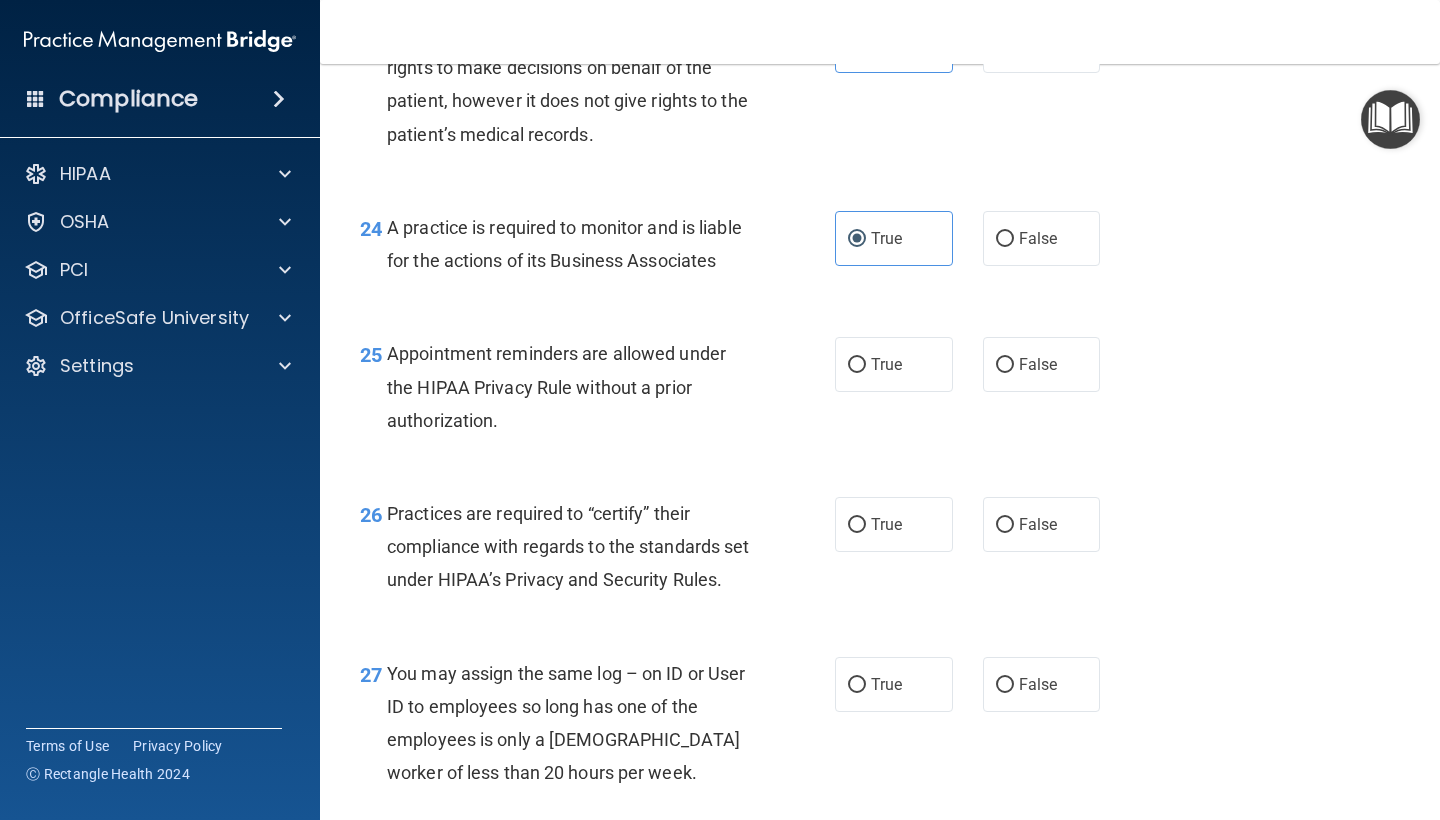 scroll, scrollTop: 4468, scrollLeft: 0, axis: vertical 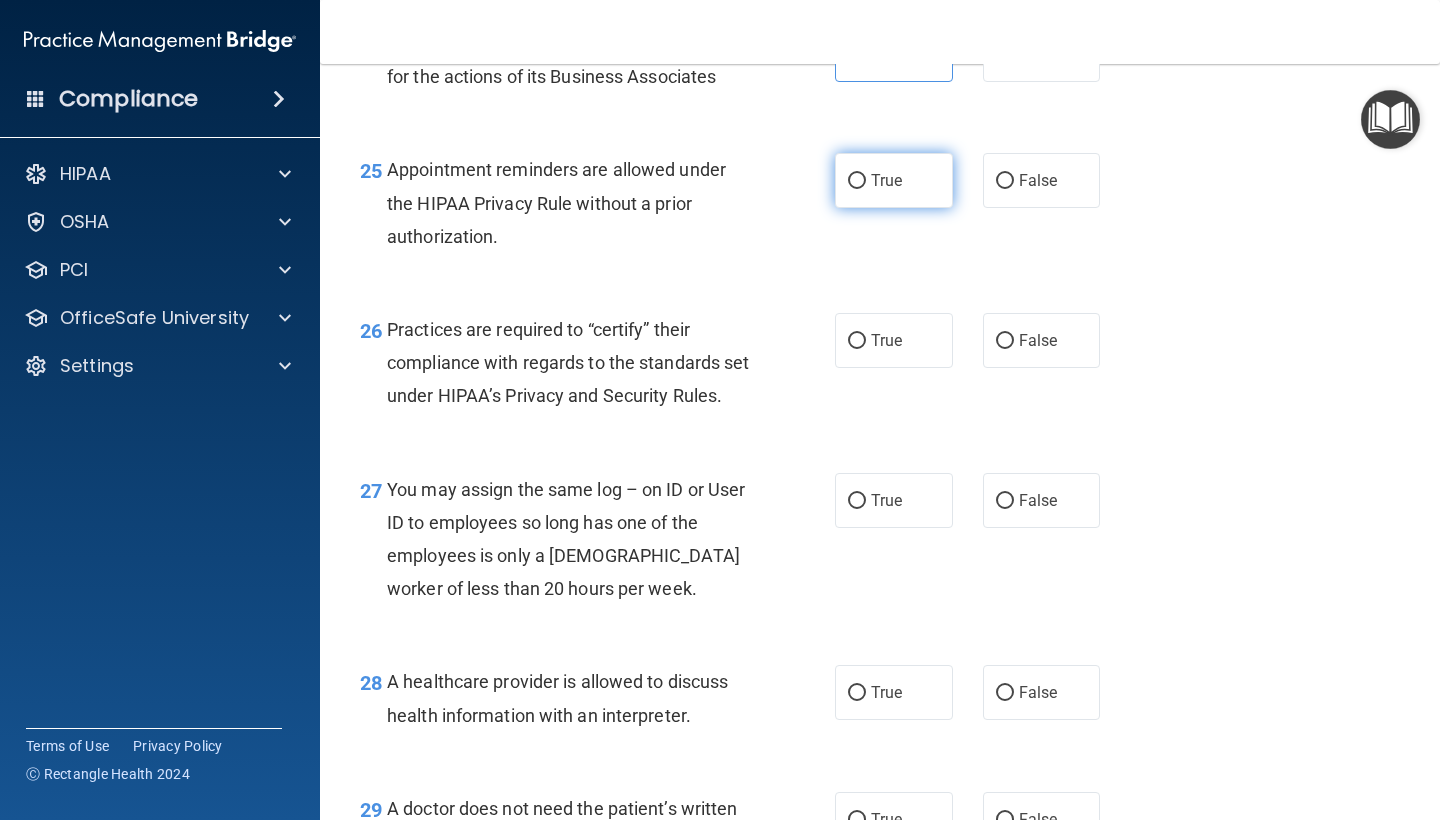click on "True" at bounding box center (894, 180) 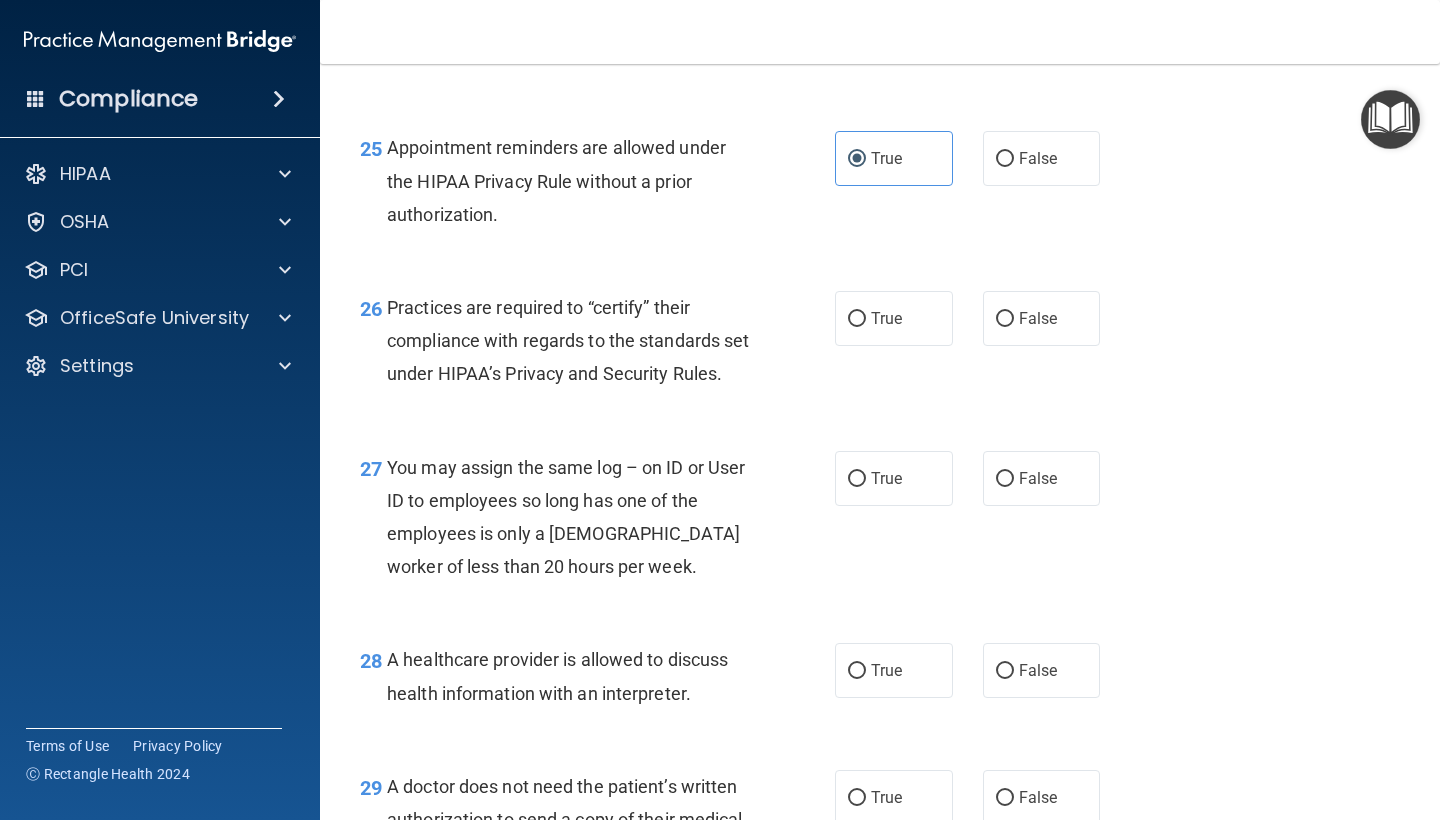 scroll, scrollTop: 4636, scrollLeft: 0, axis: vertical 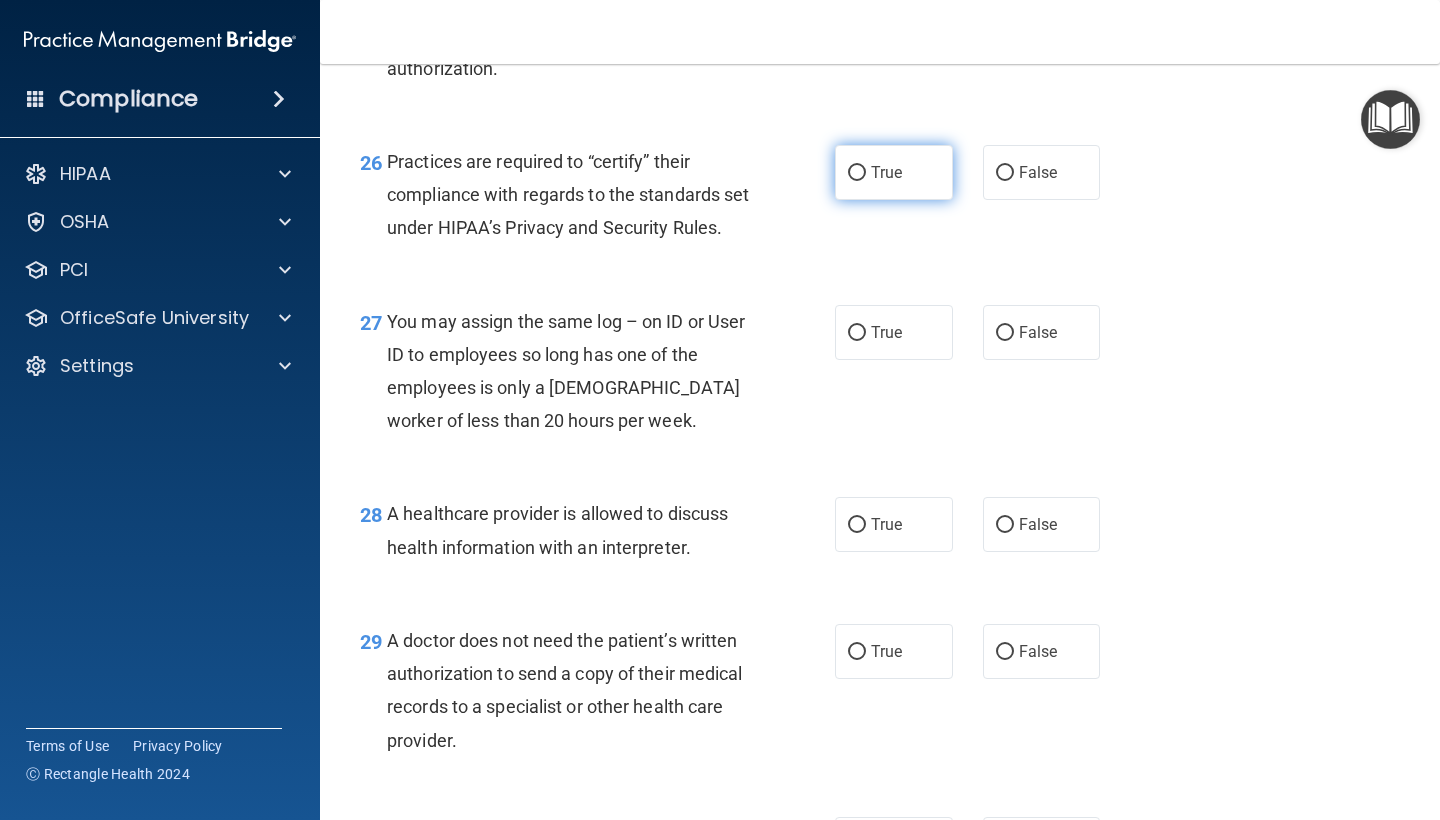 click on "True" at bounding box center [894, 172] 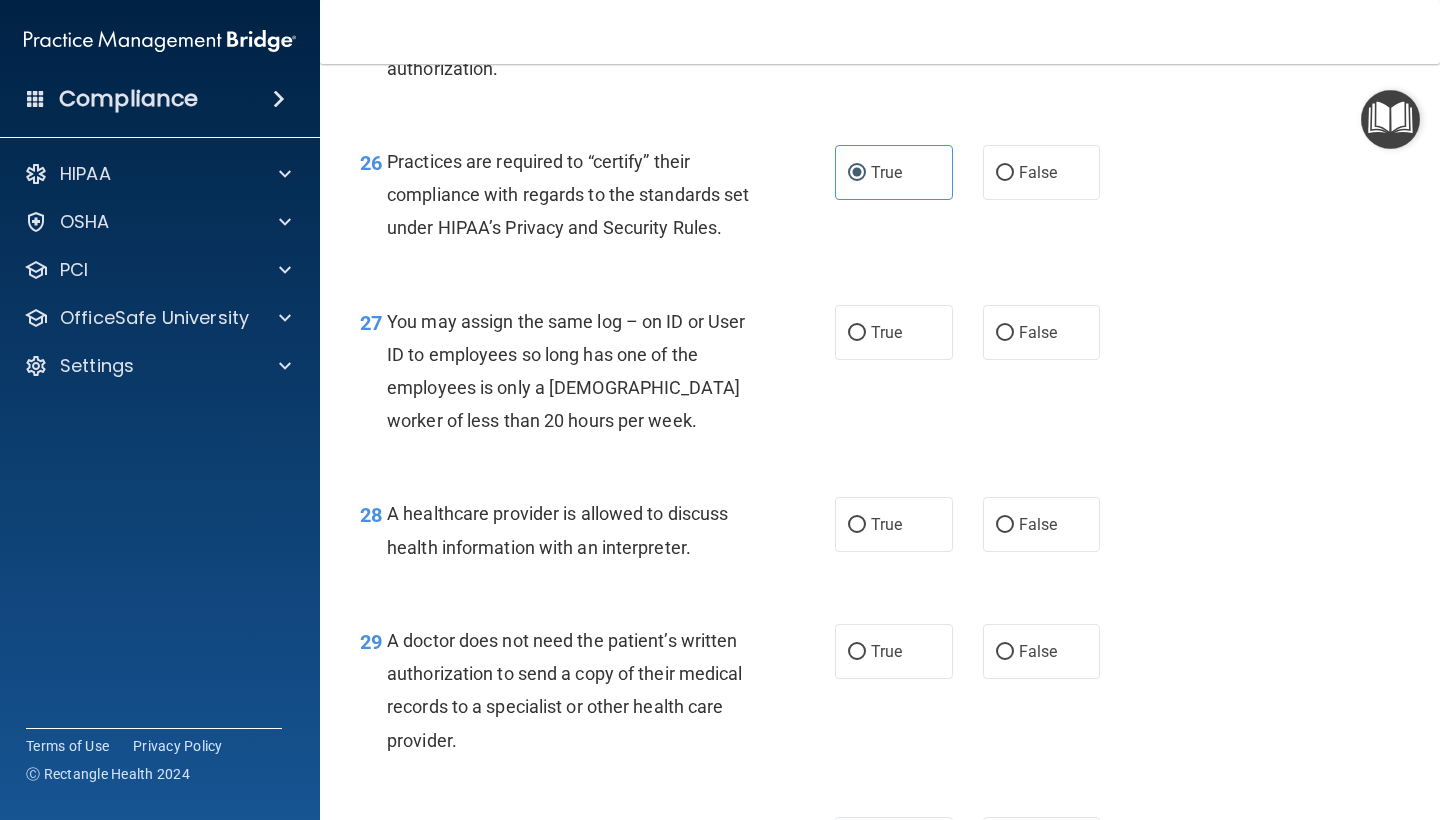 scroll, scrollTop: 4950, scrollLeft: 0, axis: vertical 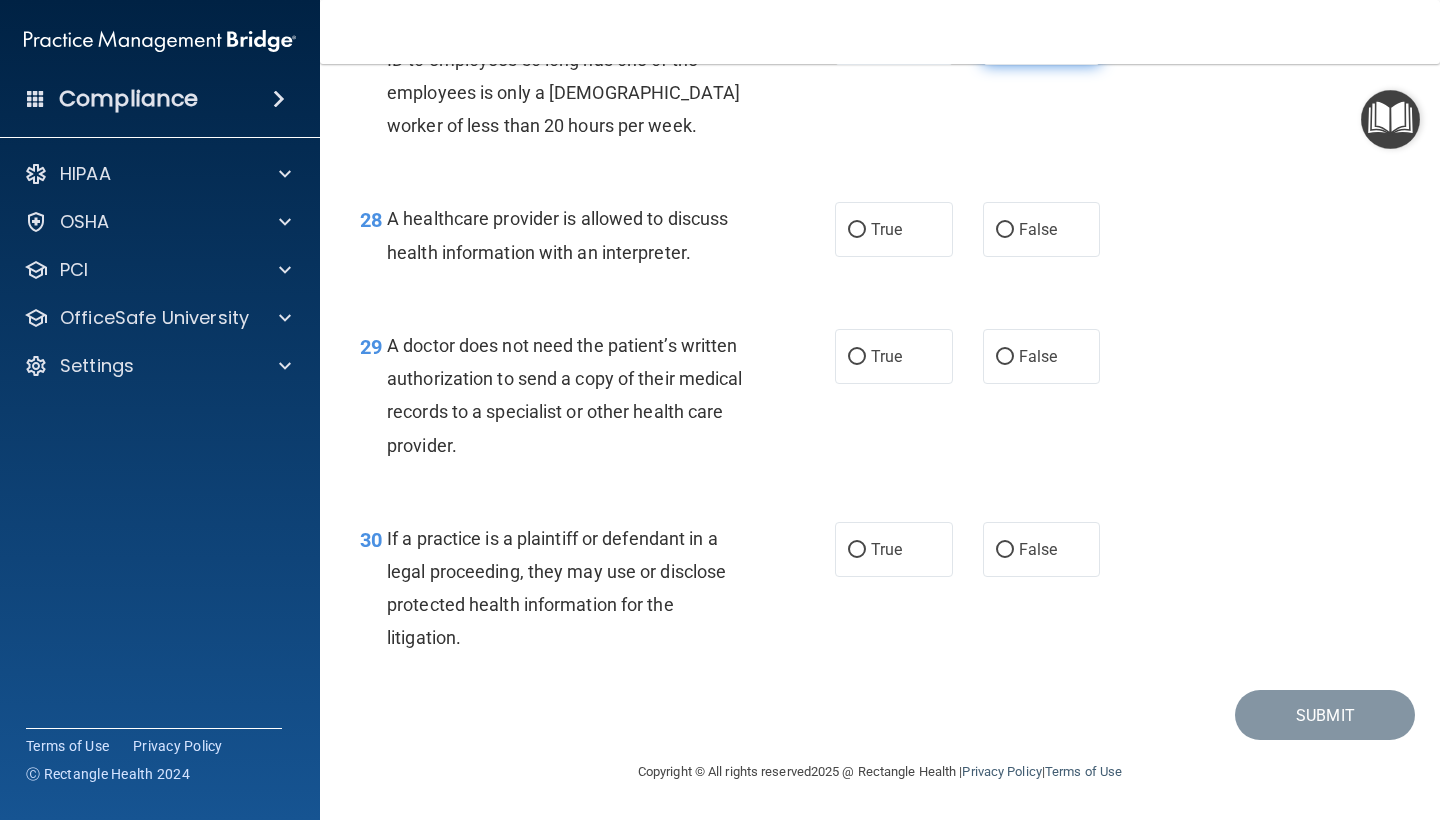 click on "False" at bounding box center (1038, 37) 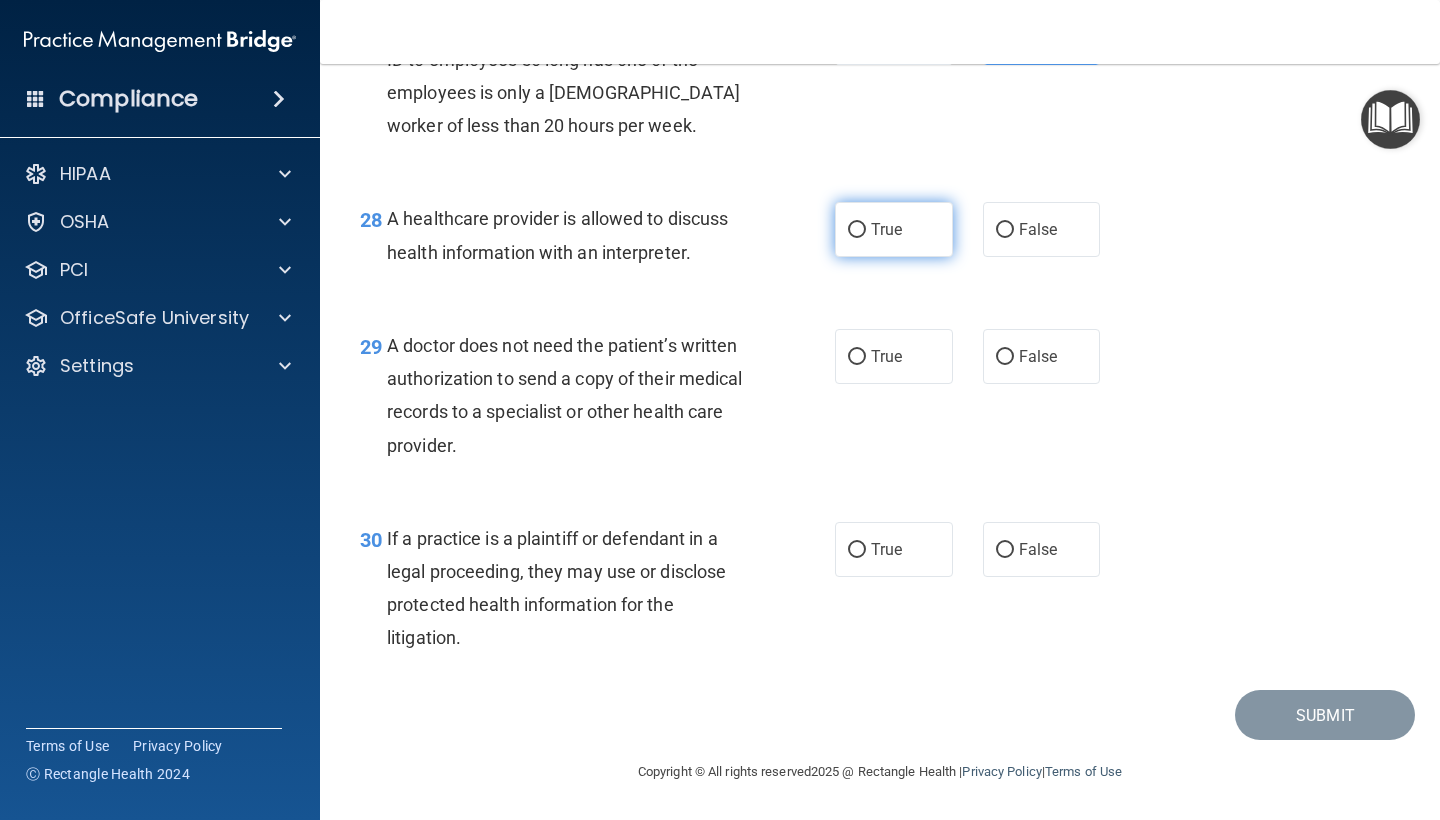 click on "True" at bounding box center (886, 229) 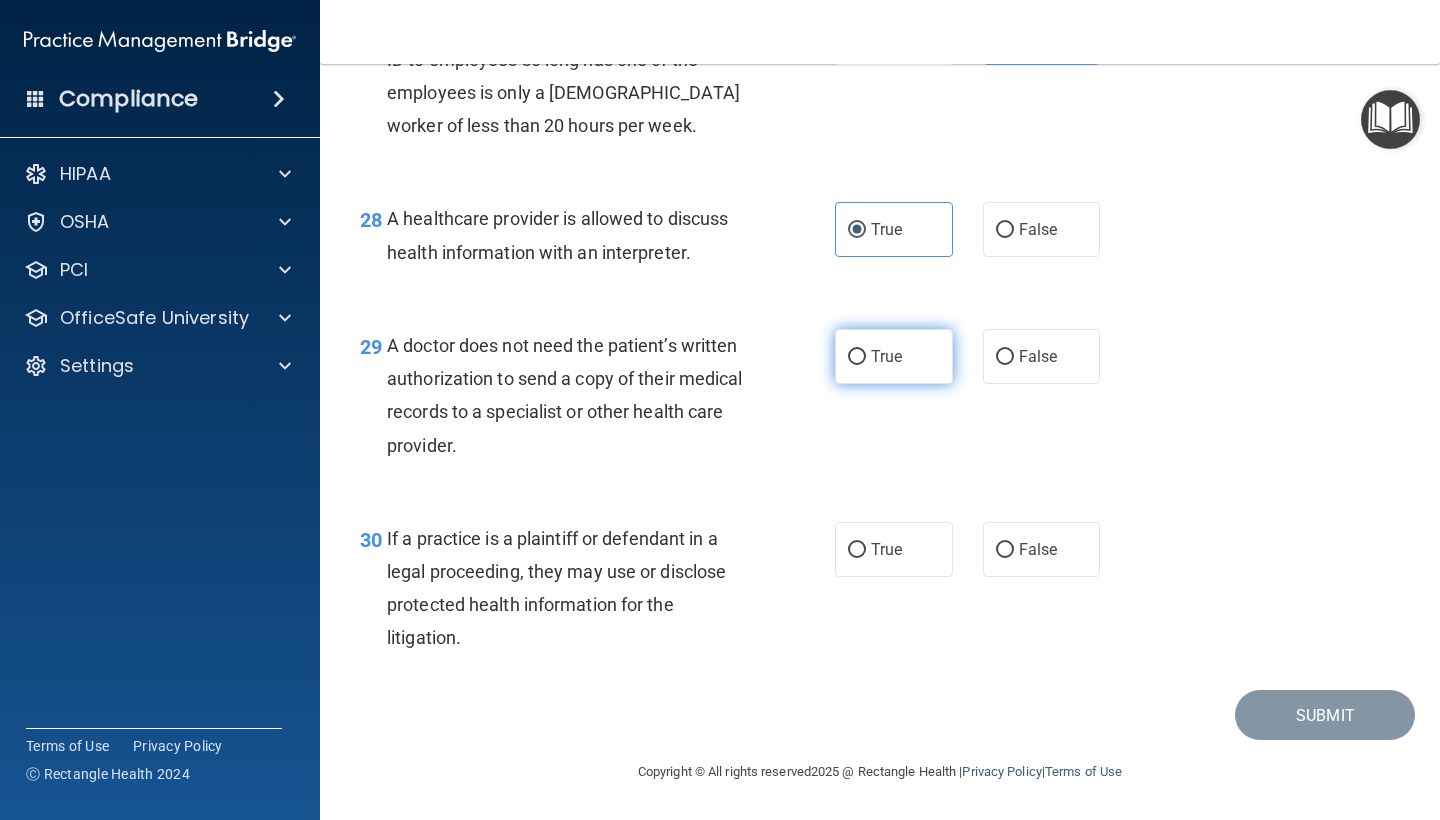 click on "True" at bounding box center (886, 356) 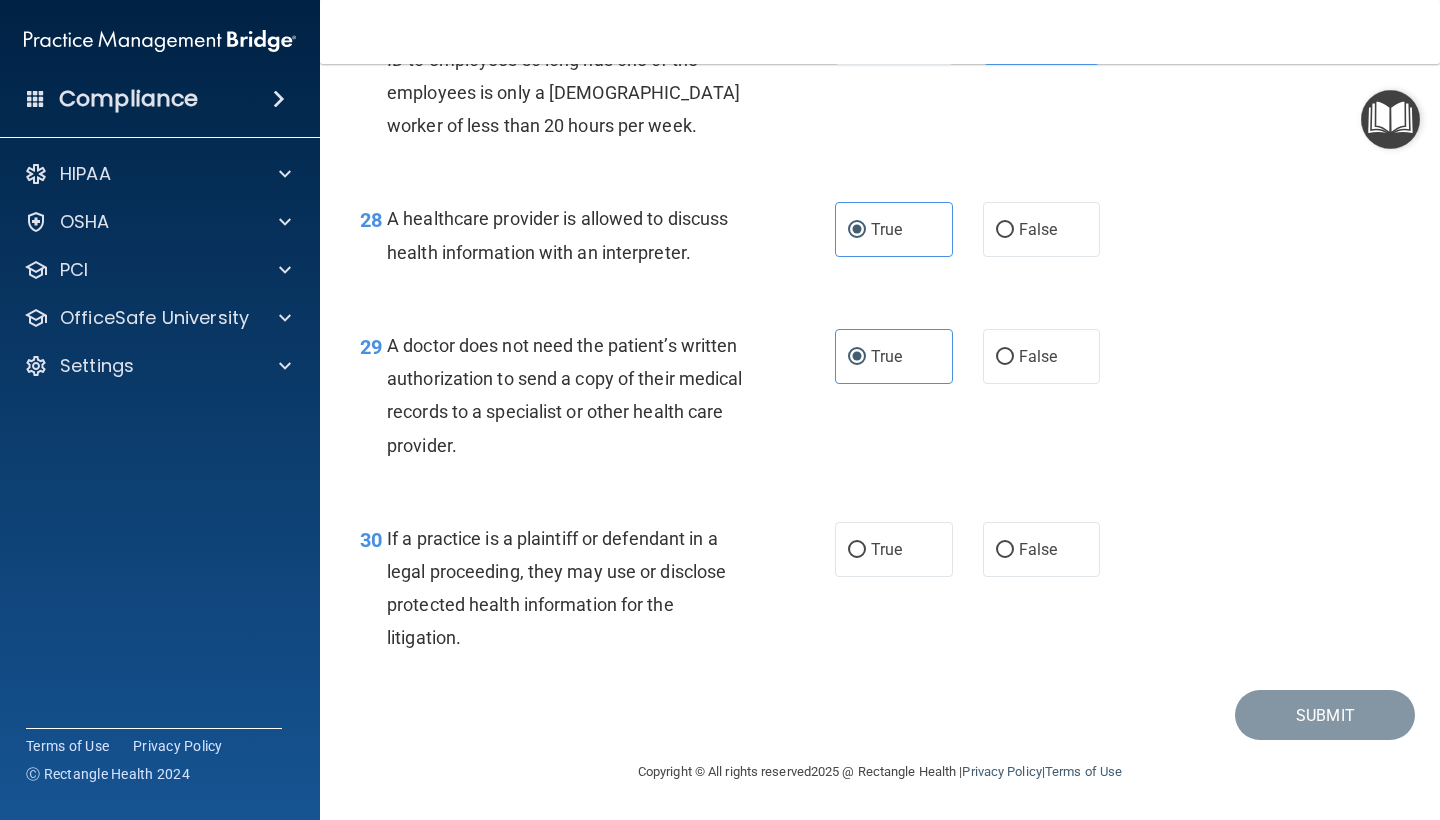 scroll, scrollTop: 5005, scrollLeft: 0, axis: vertical 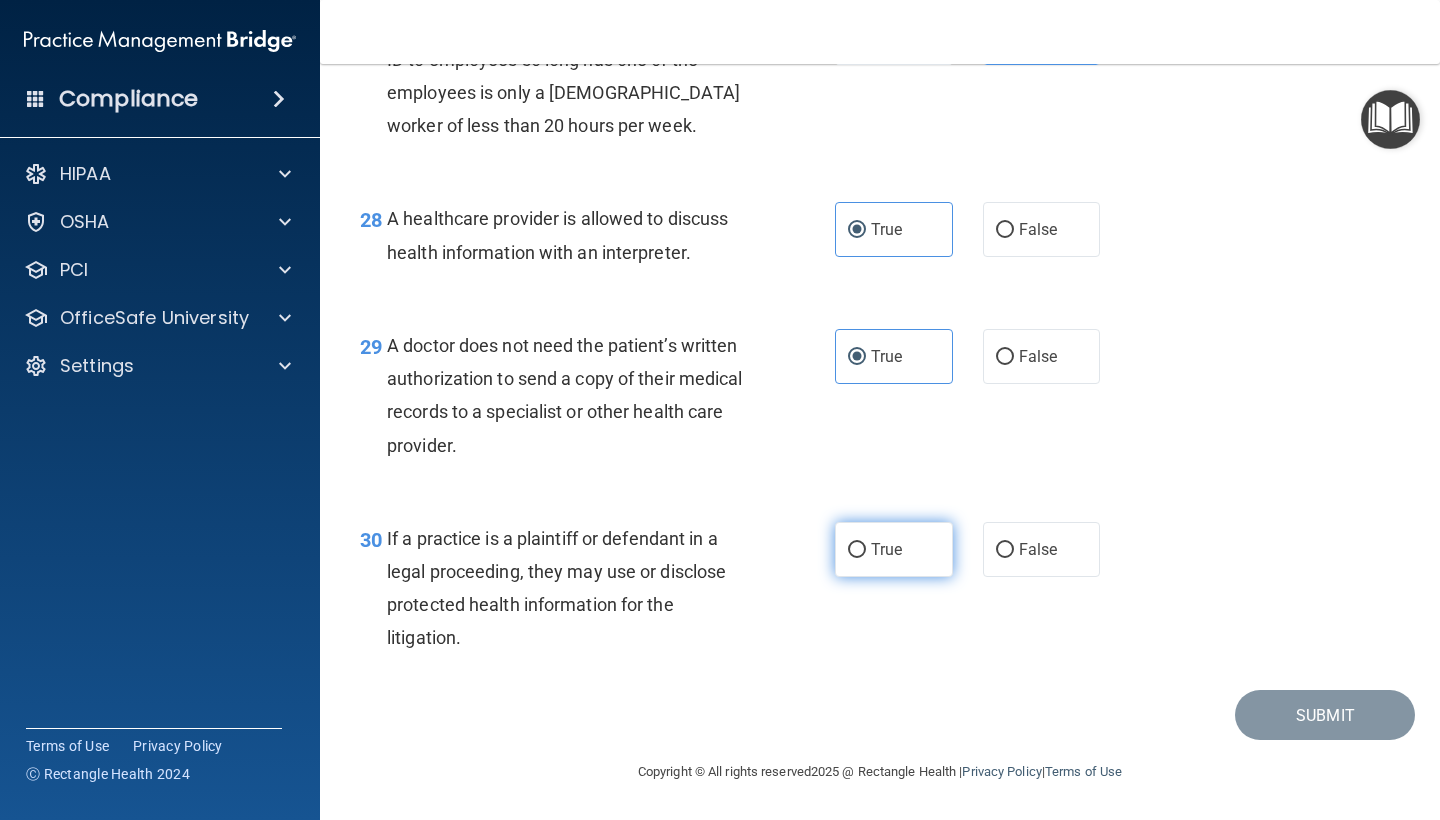 click on "True" at bounding box center [894, 549] 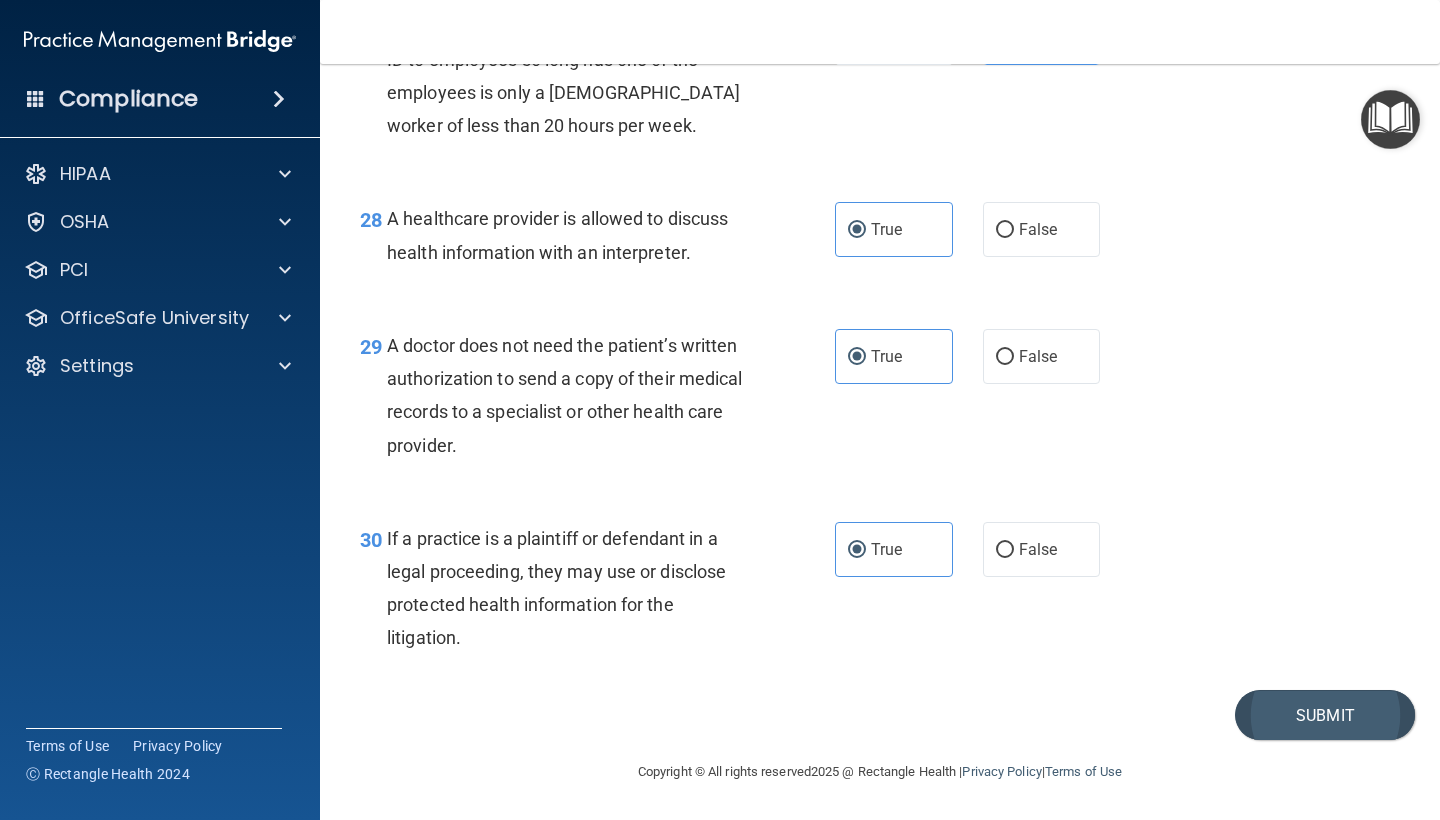 click on "Submit" at bounding box center (1325, 715) 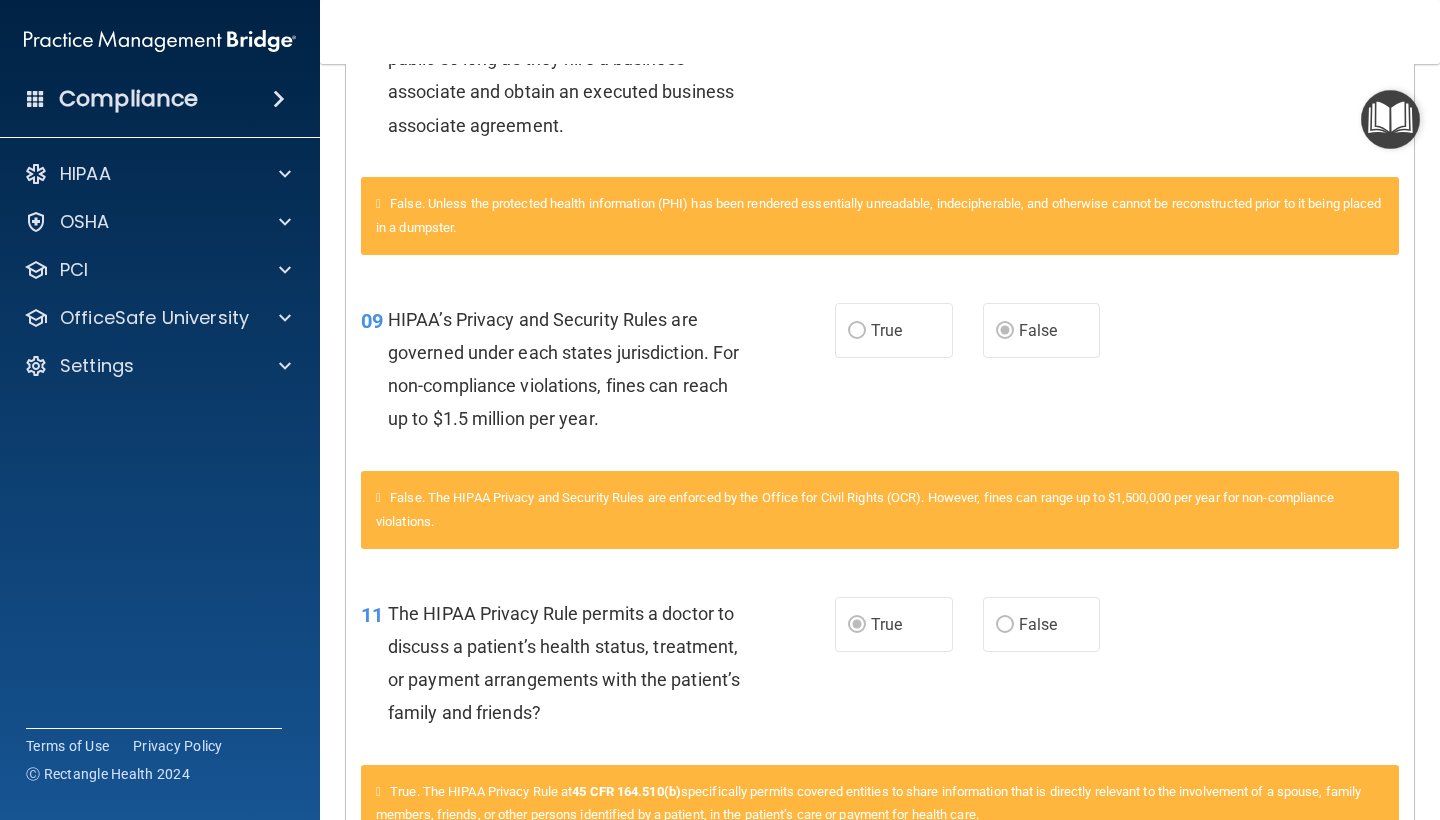 scroll, scrollTop: 0, scrollLeft: 0, axis: both 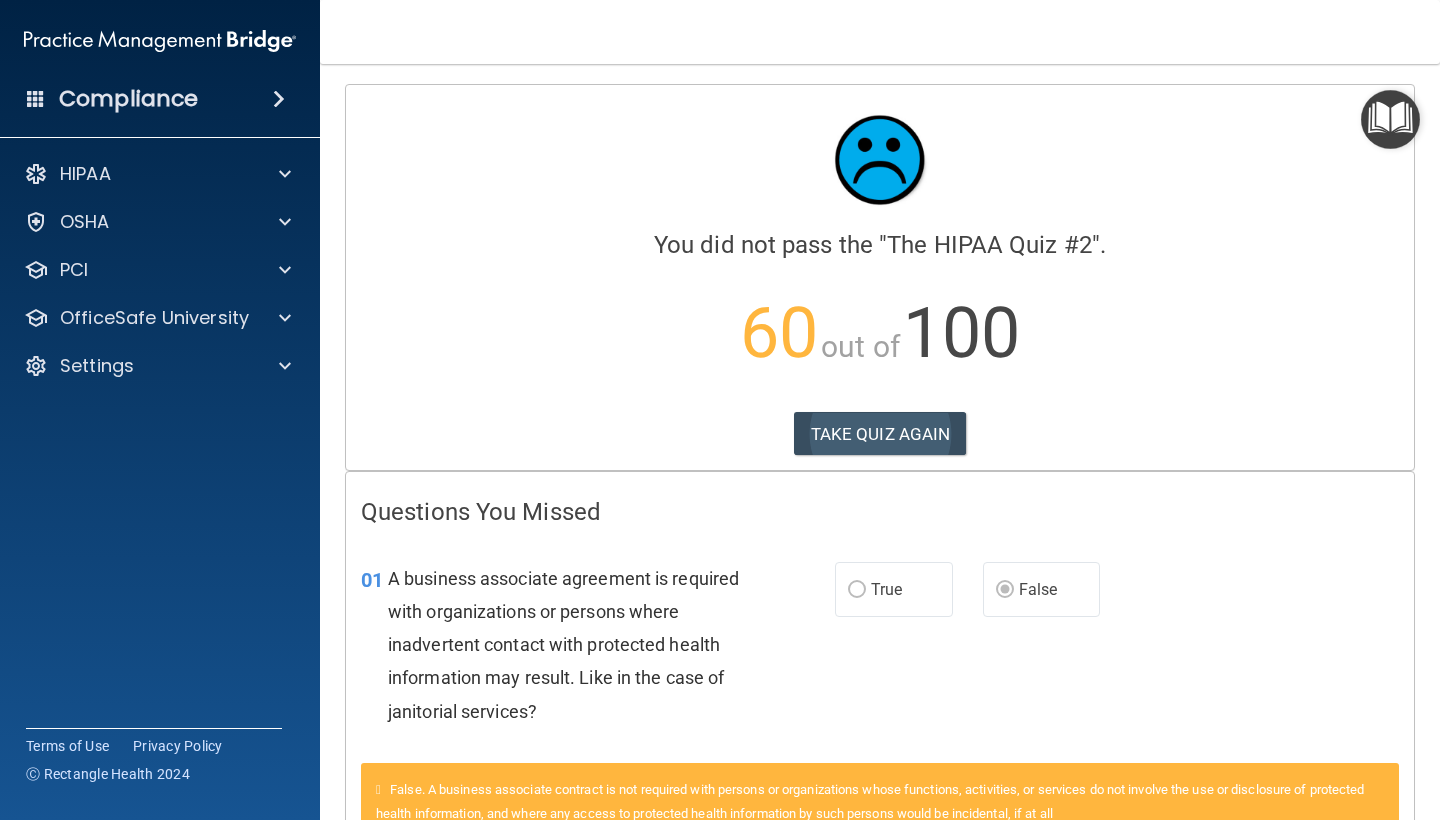 click on "TAKE QUIZ AGAIN" at bounding box center (880, 434) 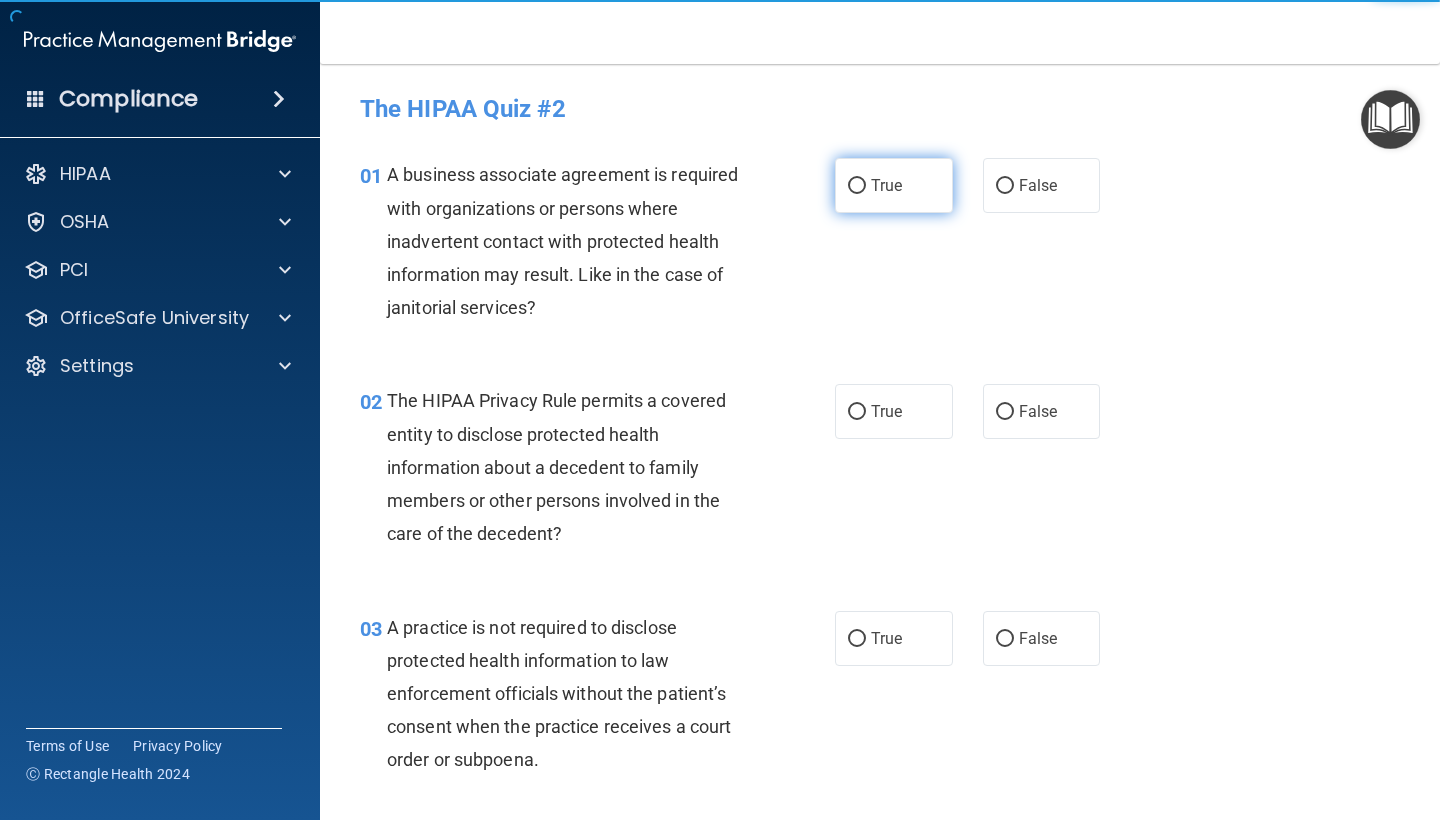 click on "True" at bounding box center [886, 185] 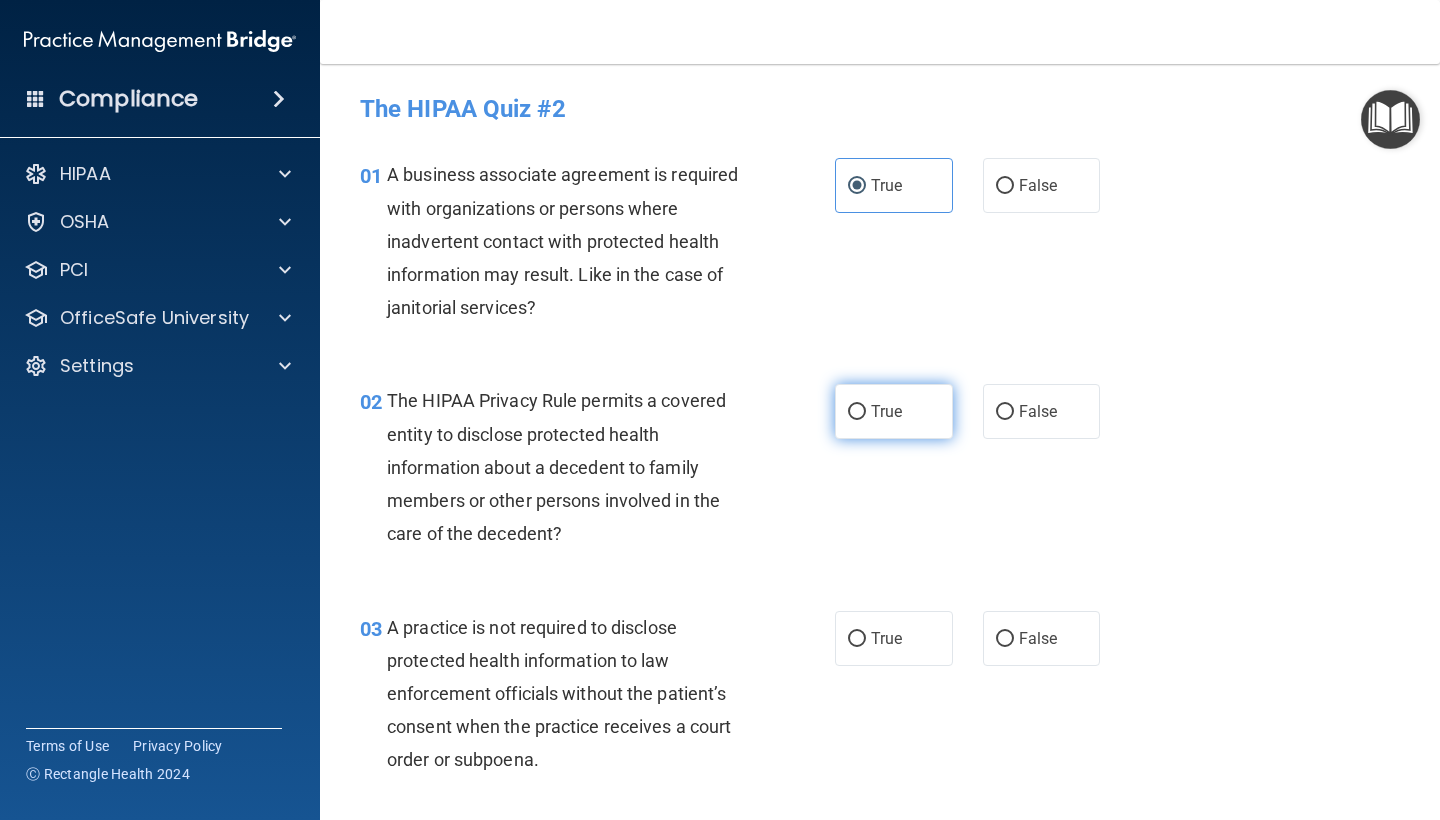 click on "True" at bounding box center (886, 411) 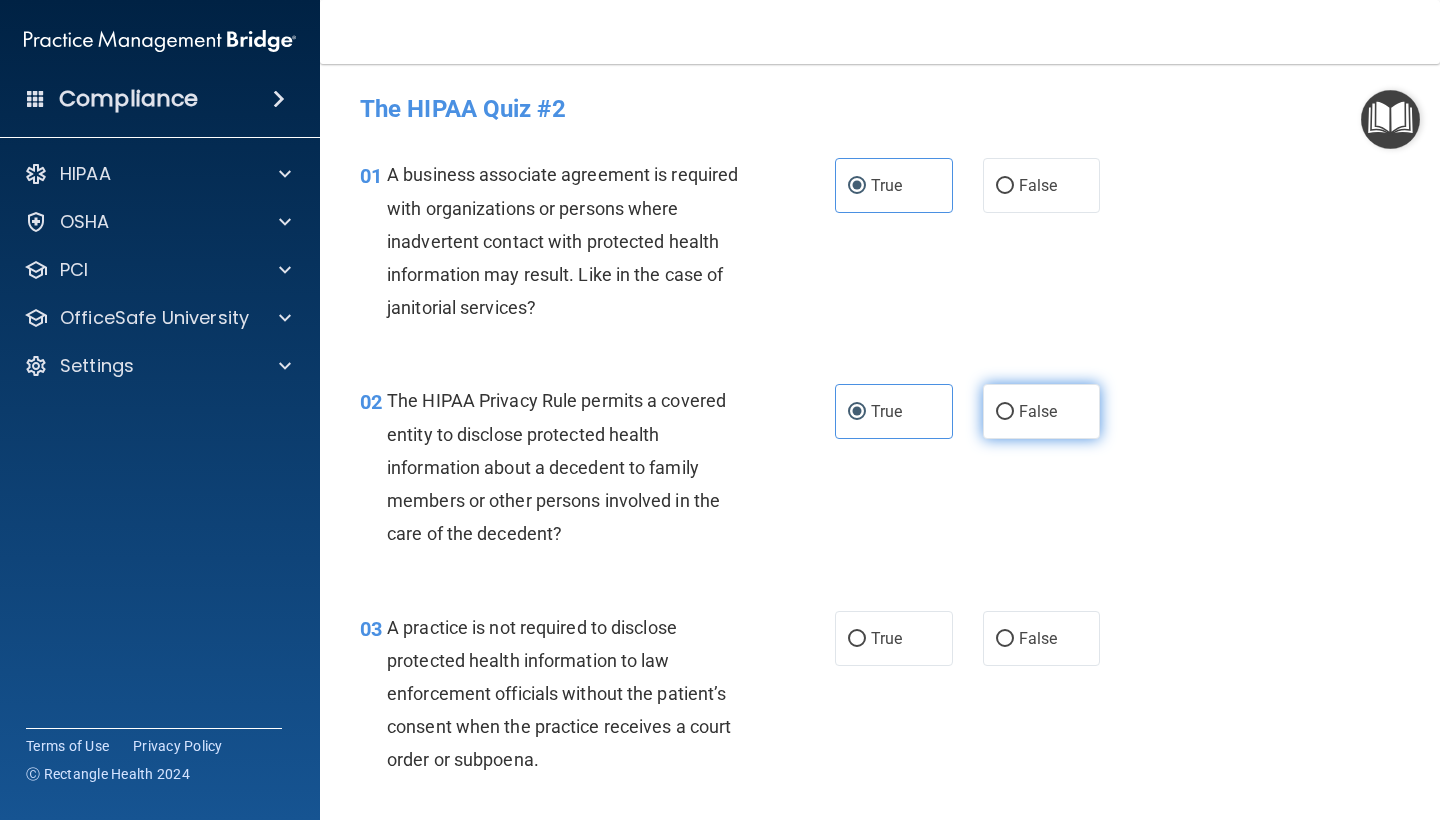 click on "False" at bounding box center (1042, 411) 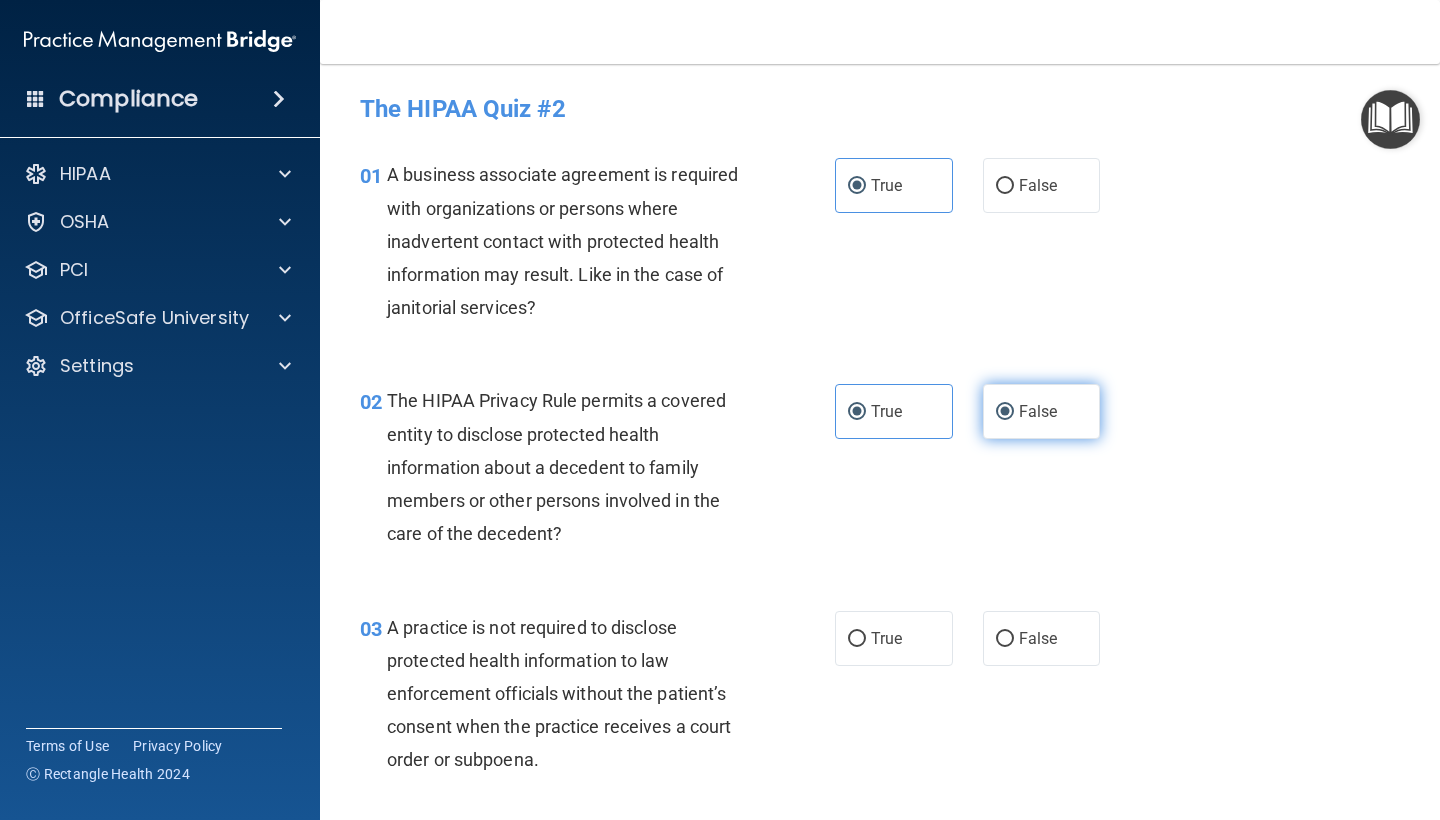radio on "false" 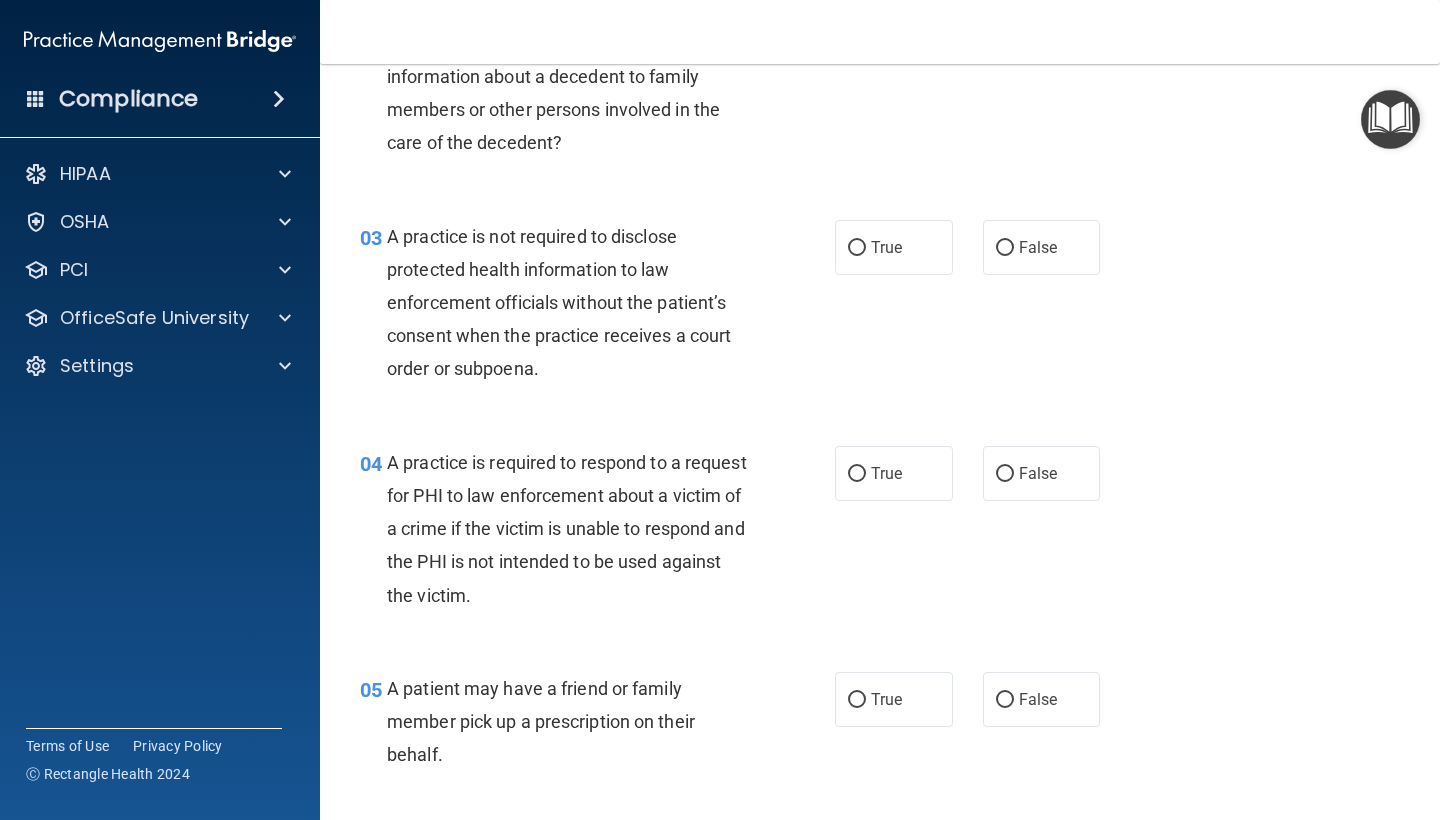 scroll, scrollTop: 492, scrollLeft: 0, axis: vertical 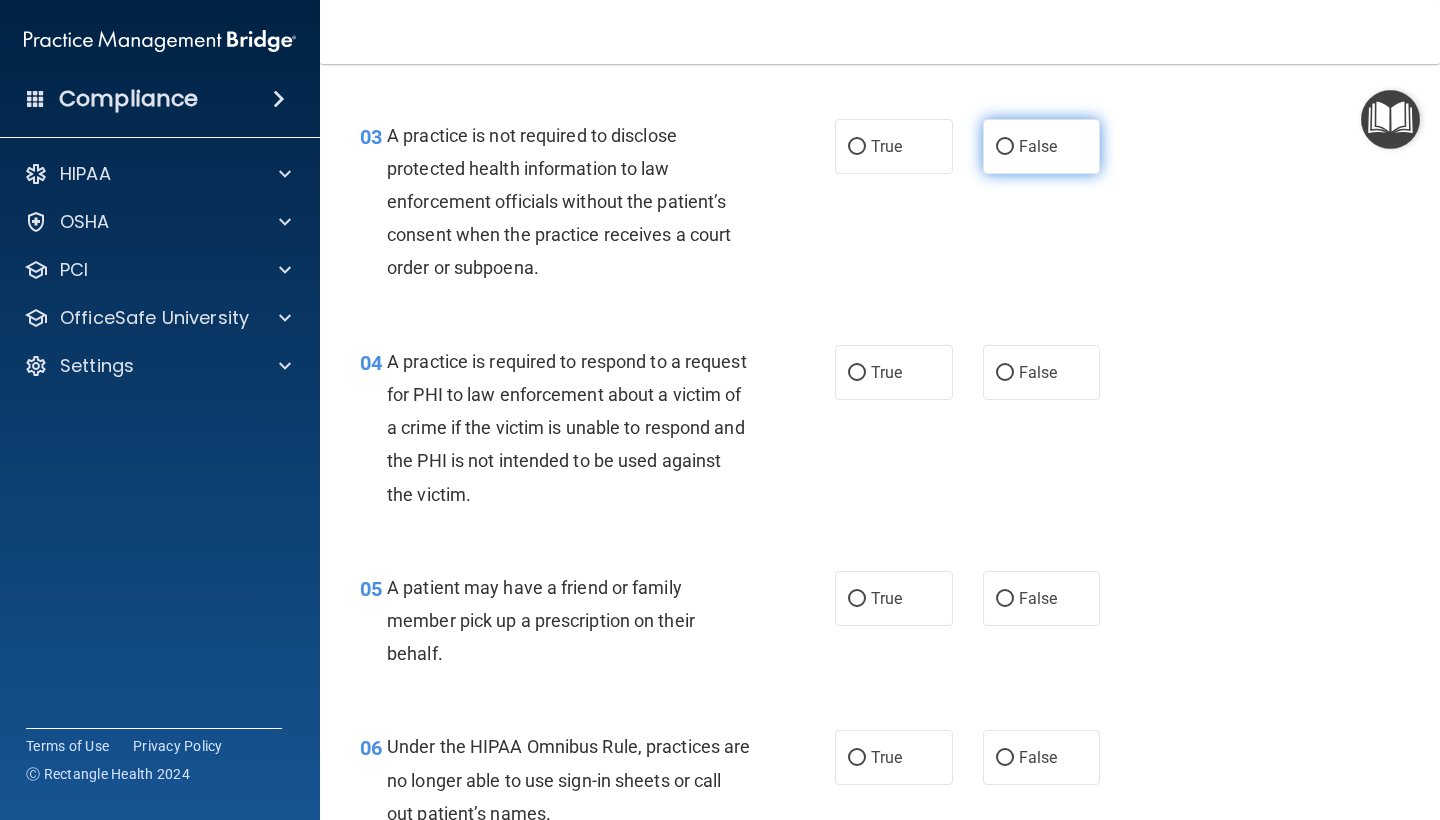 click on "False" at bounding box center [1038, 146] 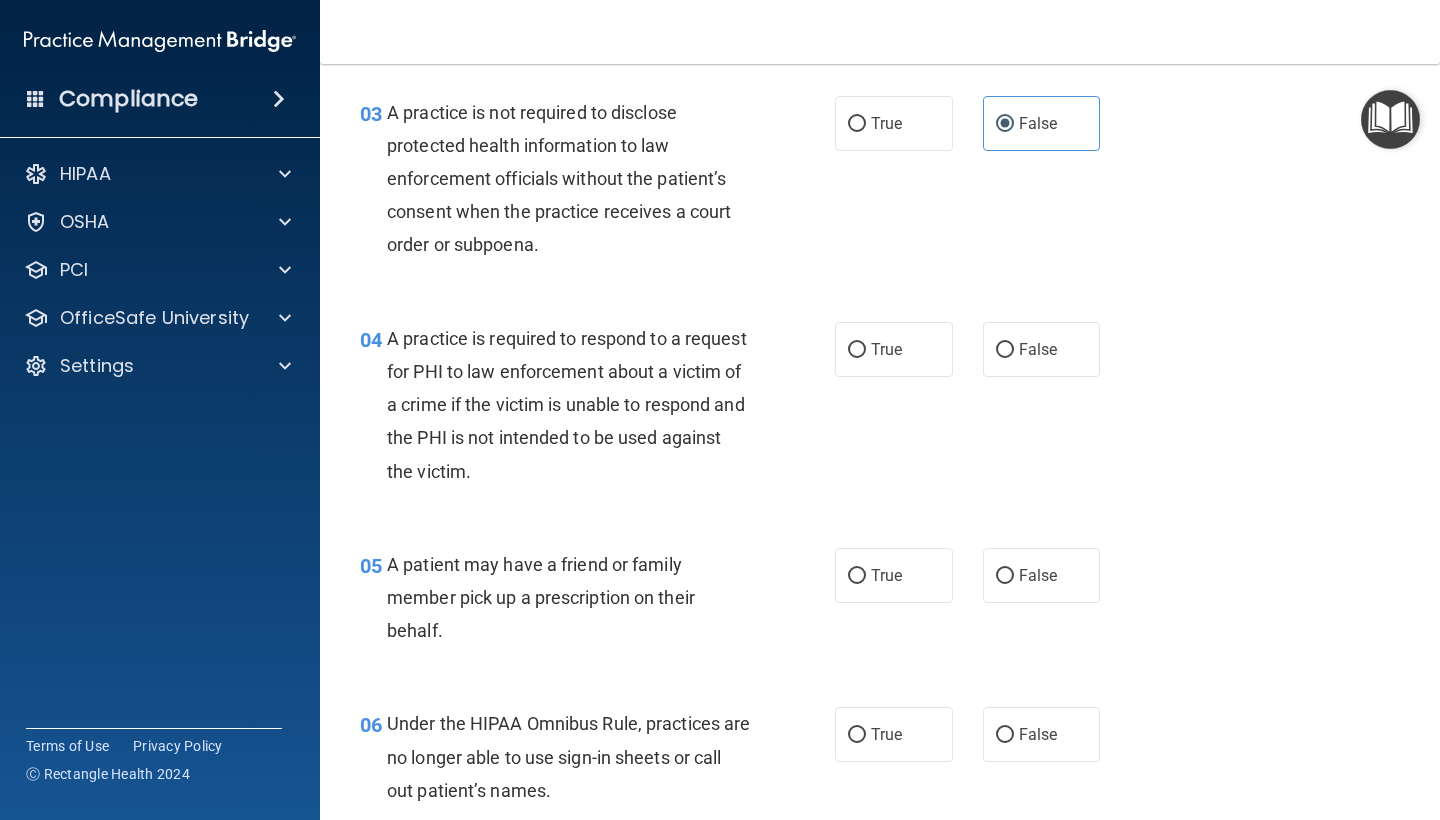 scroll, scrollTop: 558, scrollLeft: 0, axis: vertical 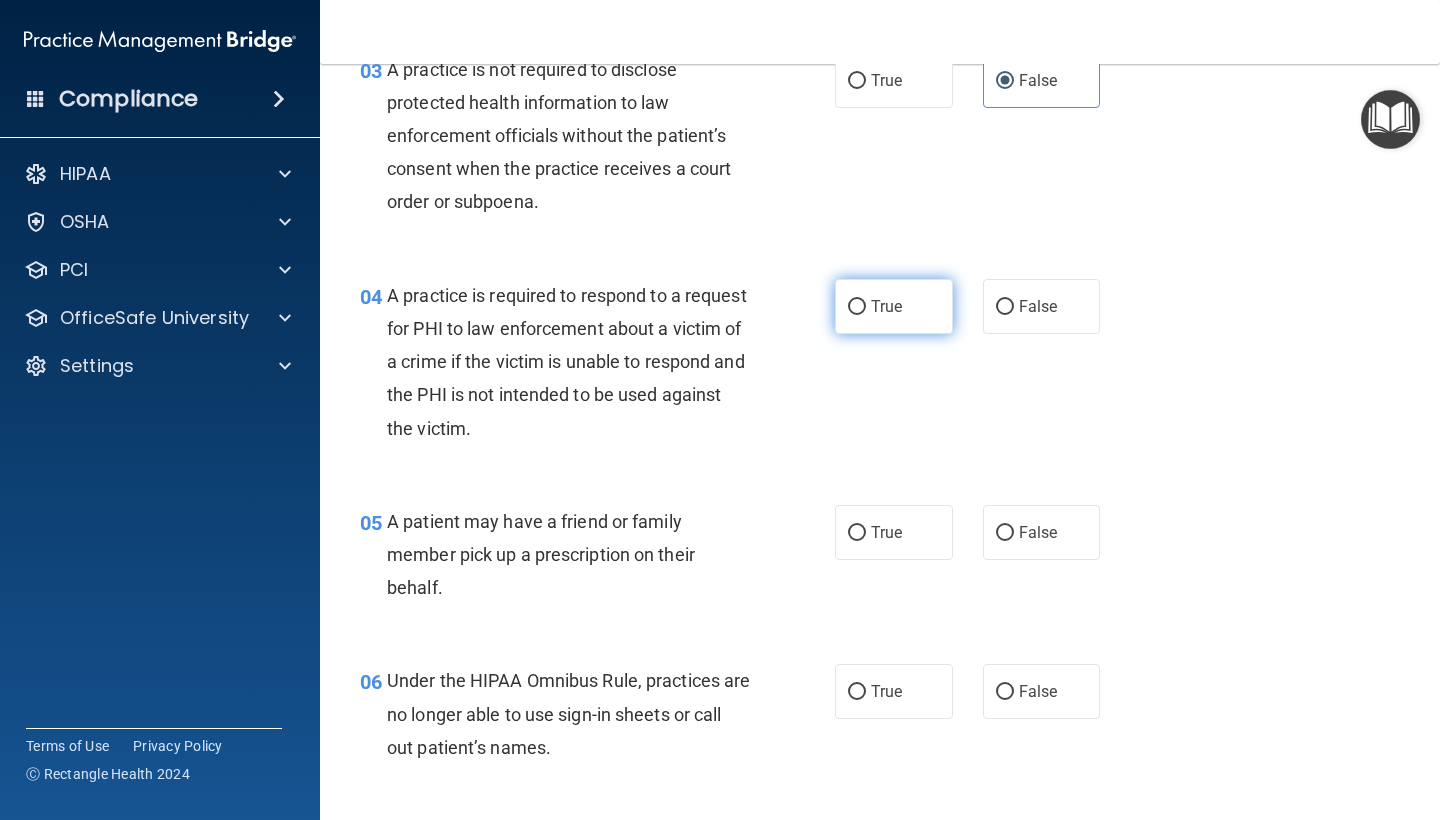 click on "True" at bounding box center [894, 306] 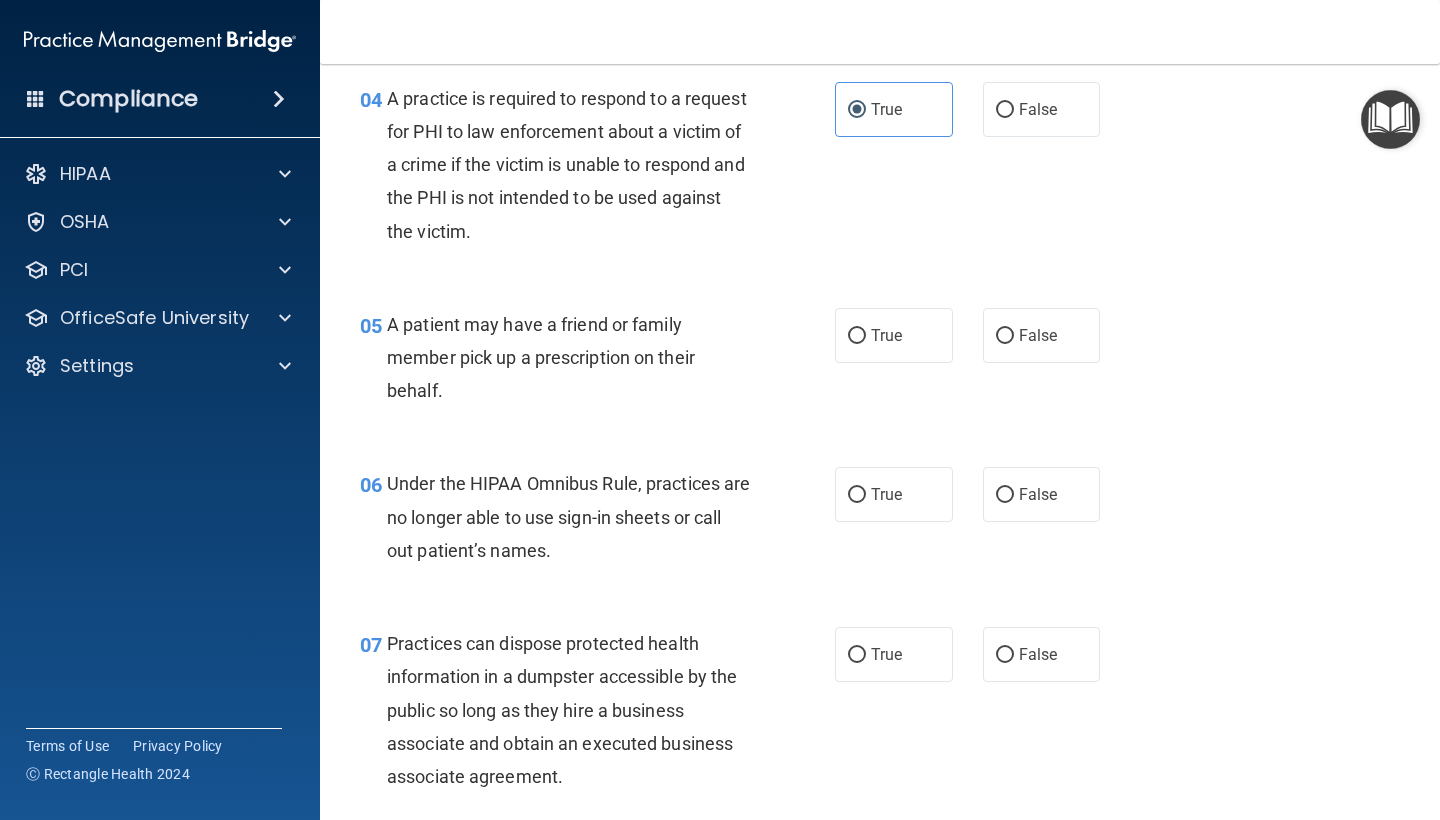 scroll, scrollTop: 760, scrollLeft: 0, axis: vertical 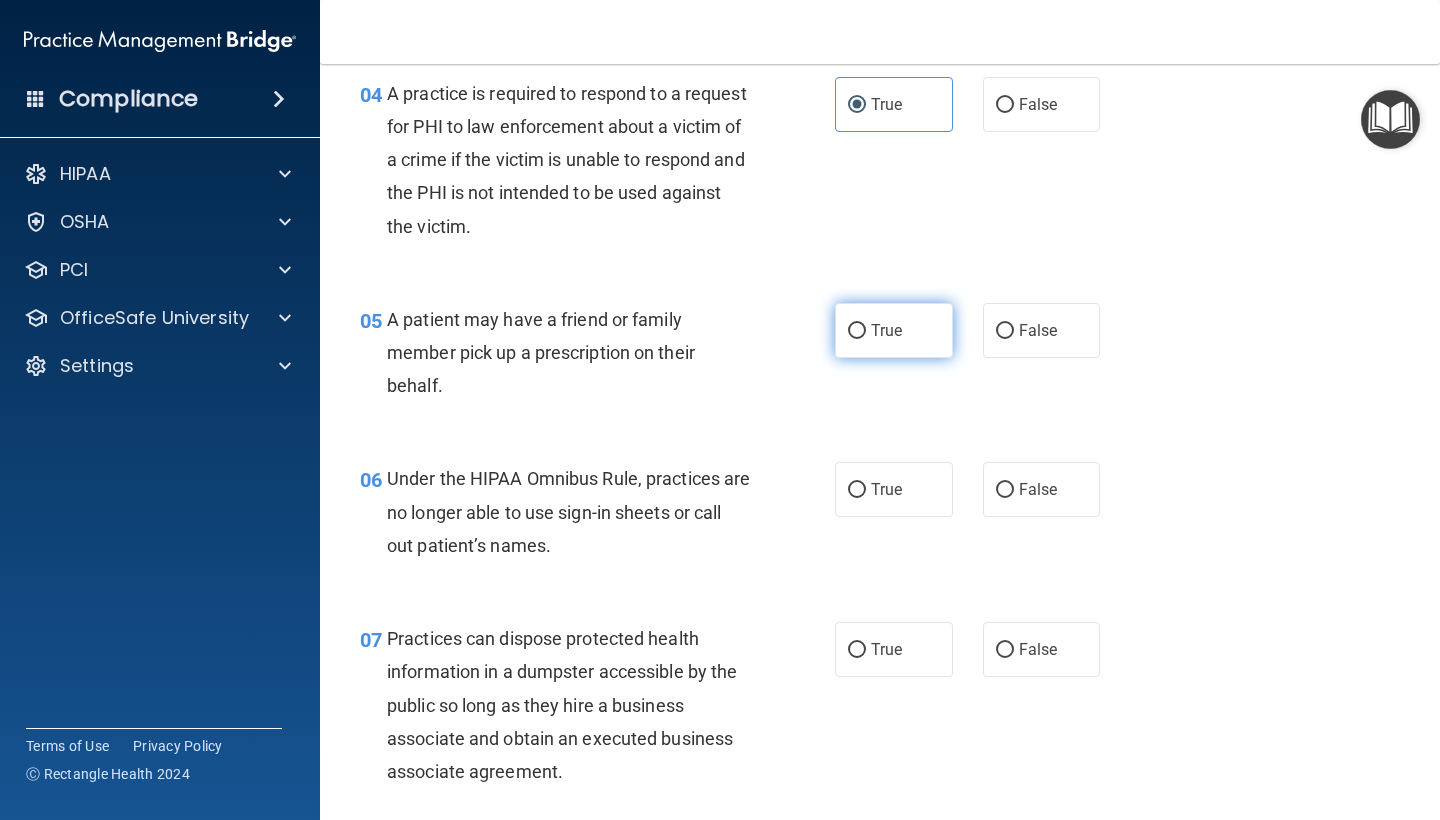 click on "True" at bounding box center [894, 330] 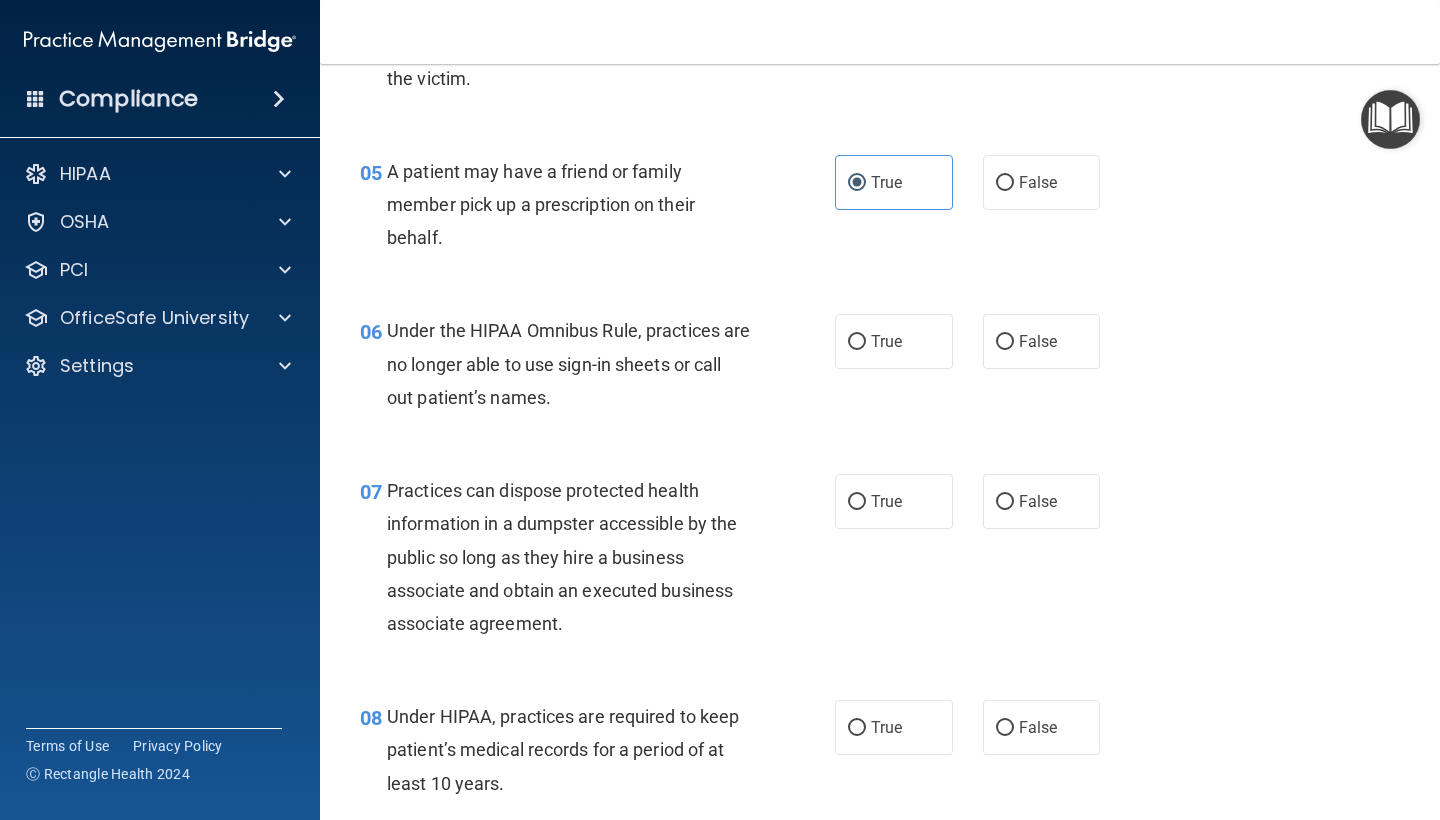 scroll, scrollTop: 912, scrollLeft: 0, axis: vertical 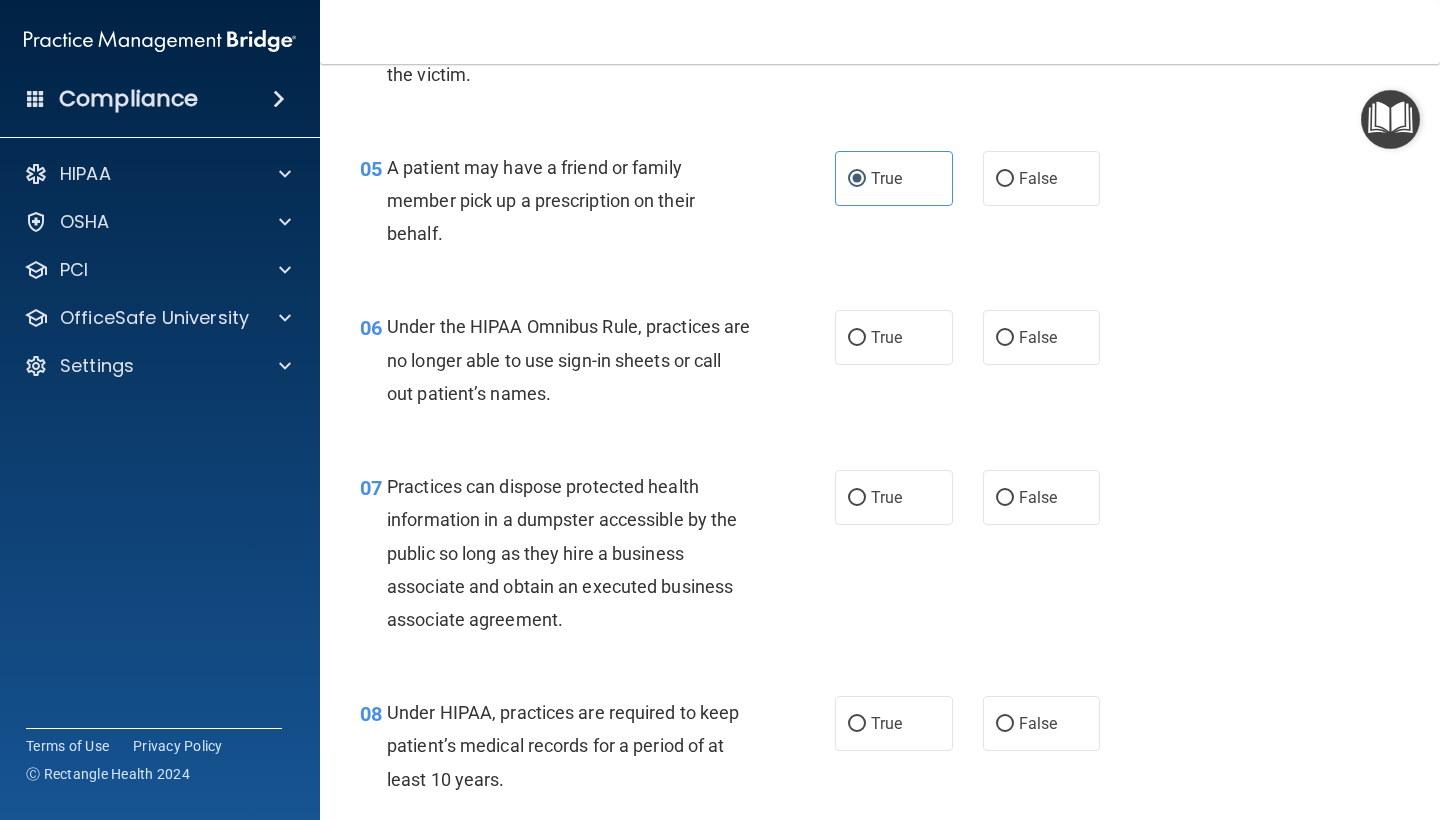 drag, startPoint x: 1006, startPoint y: 340, endPoint x: 969, endPoint y: 366, distance: 45.221676 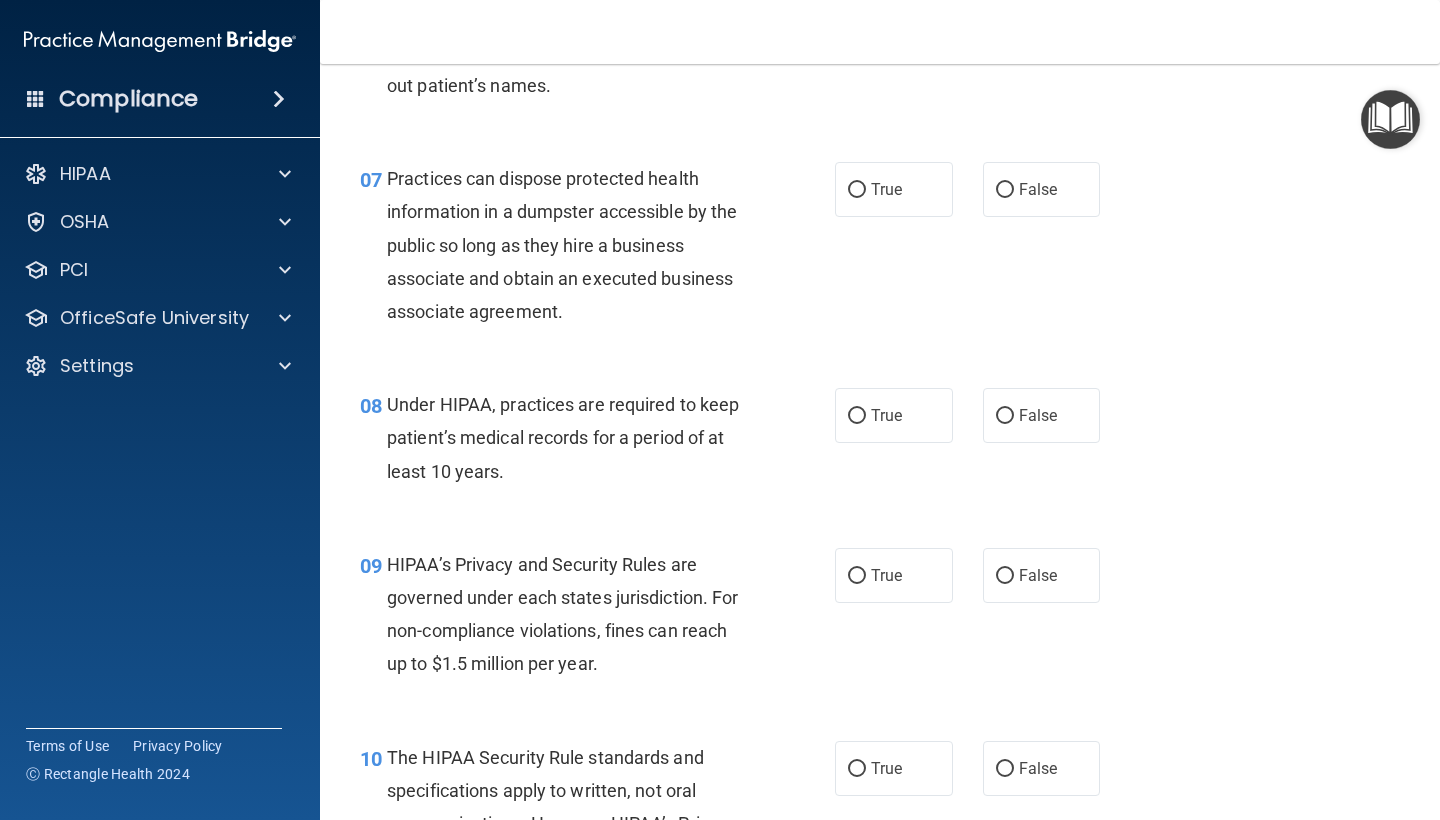 scroll, scrollTop: 1250, scrollLeft: 0, axis: vertical 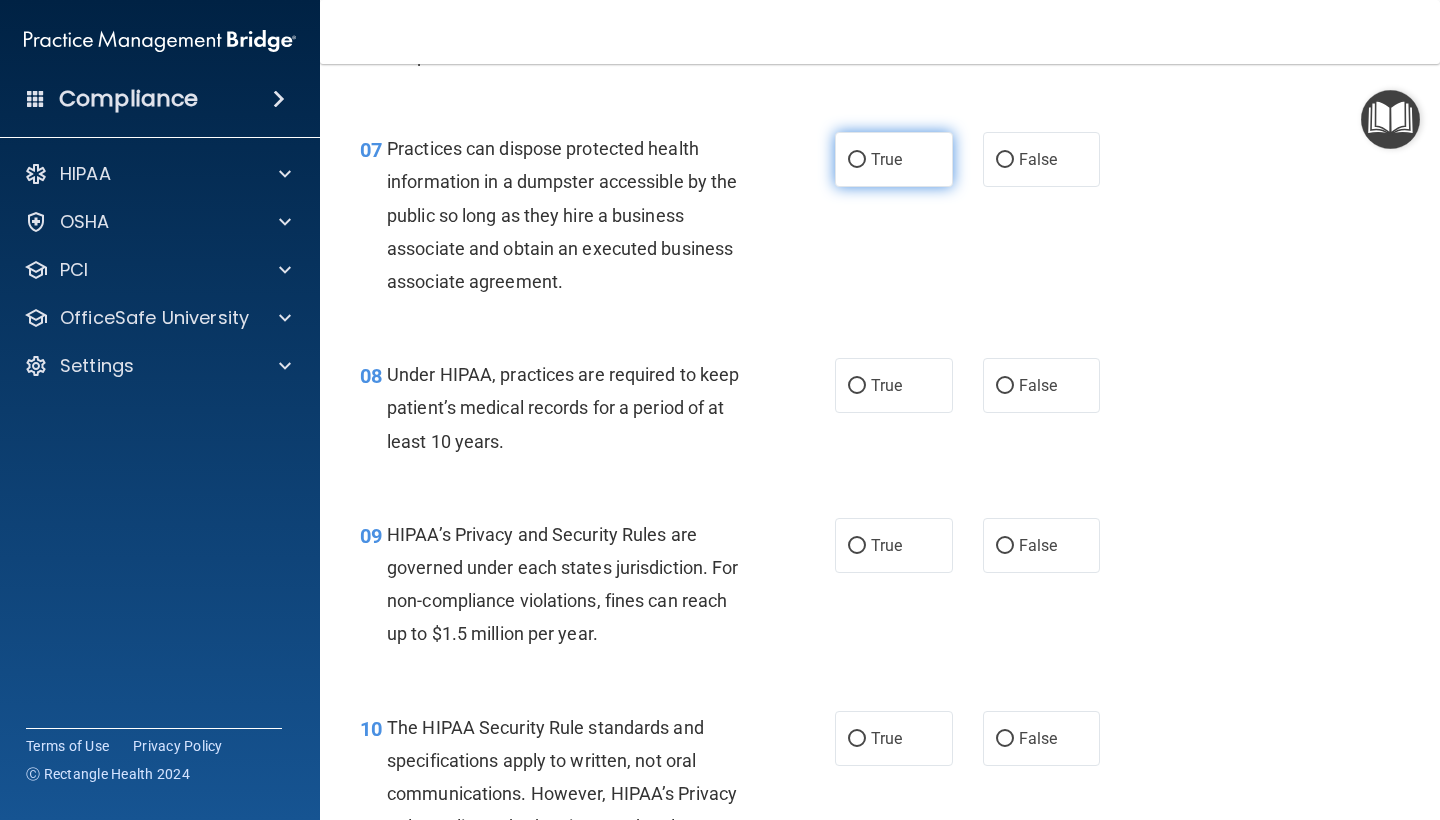 click on "True" at bounding box center (894, 159) 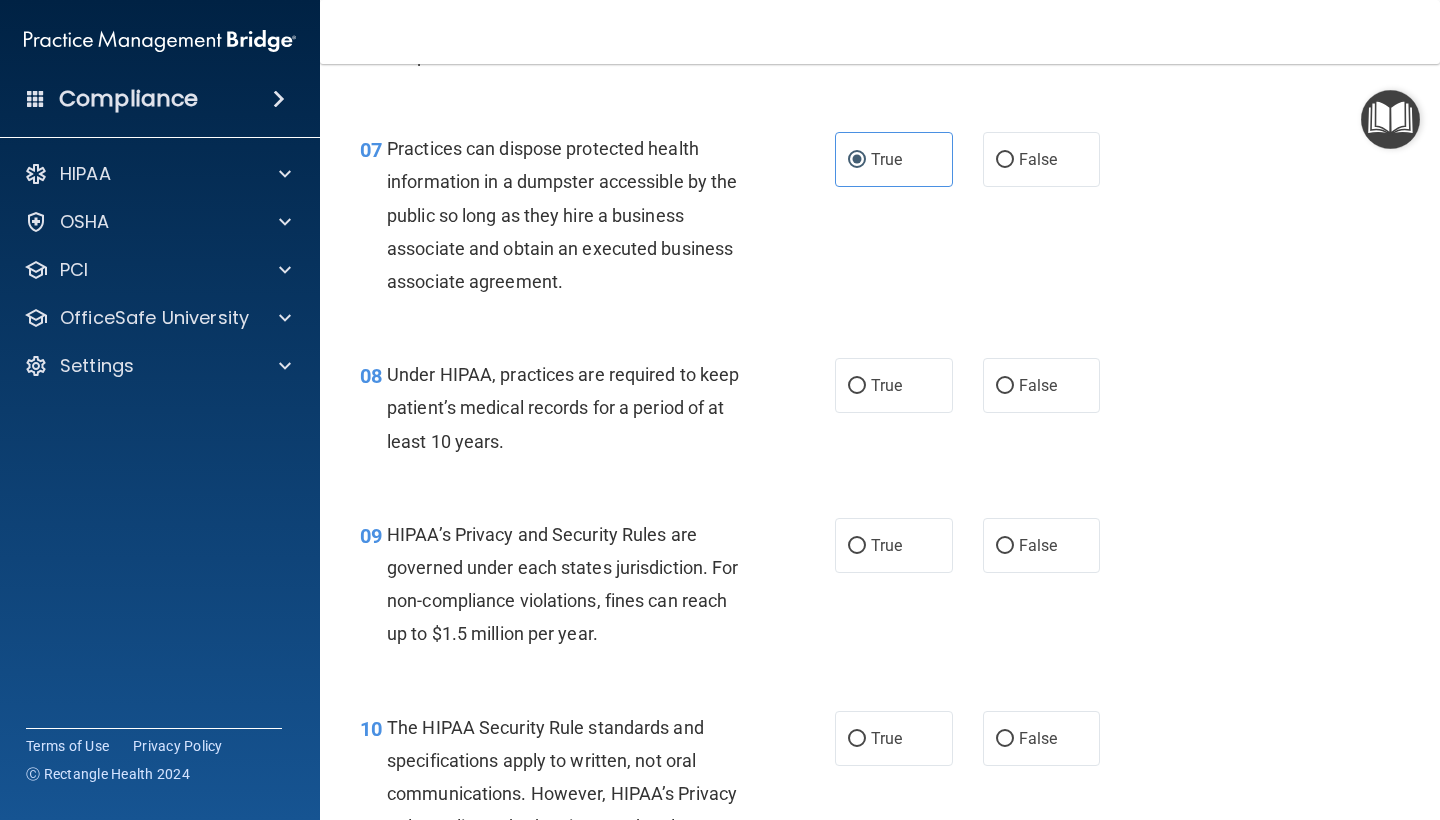 scroll, scrollTop: 1435, scrollLeft: 0, axis: vertical 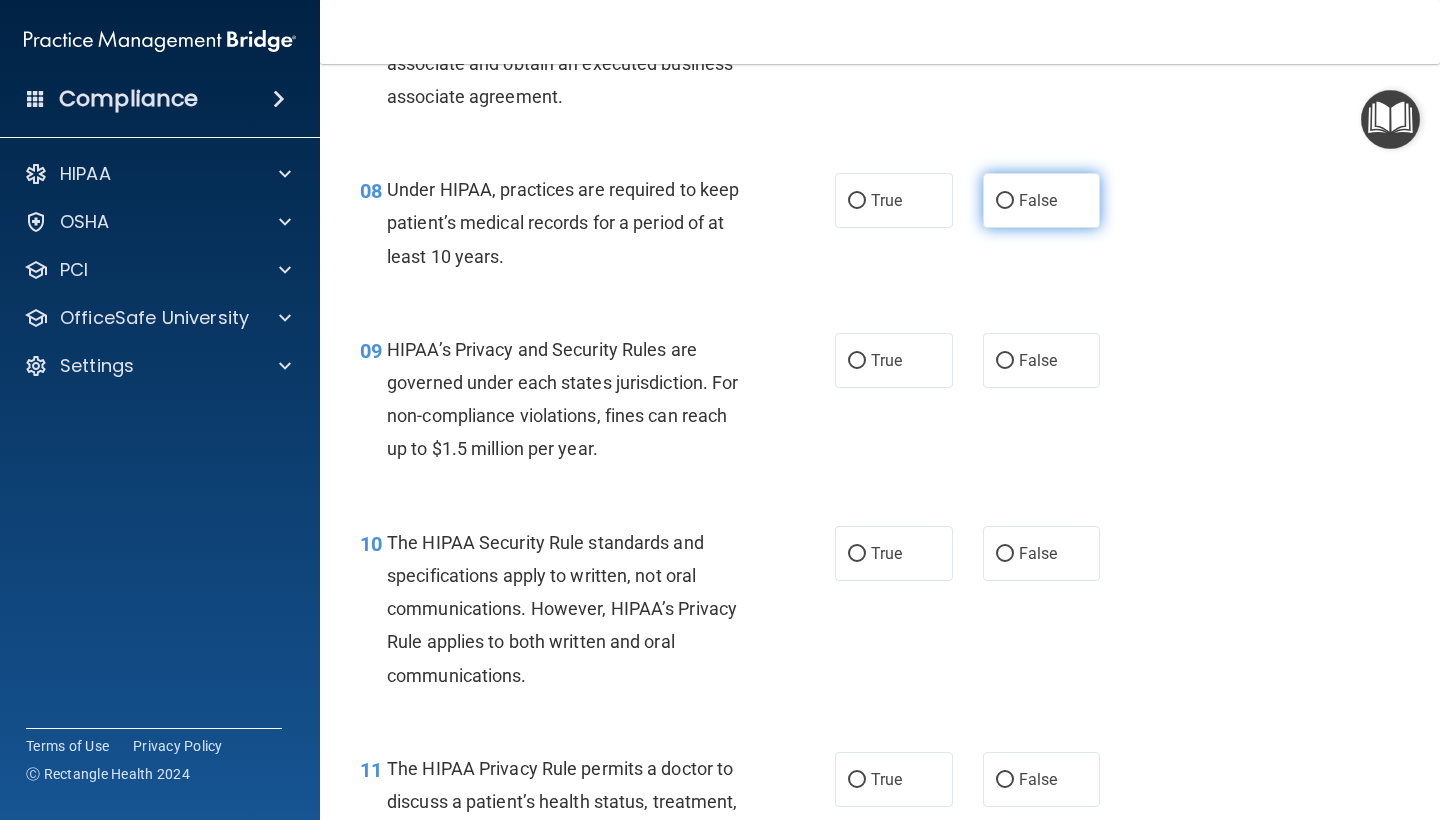 click on "False" at bounding box center [1042, 200] 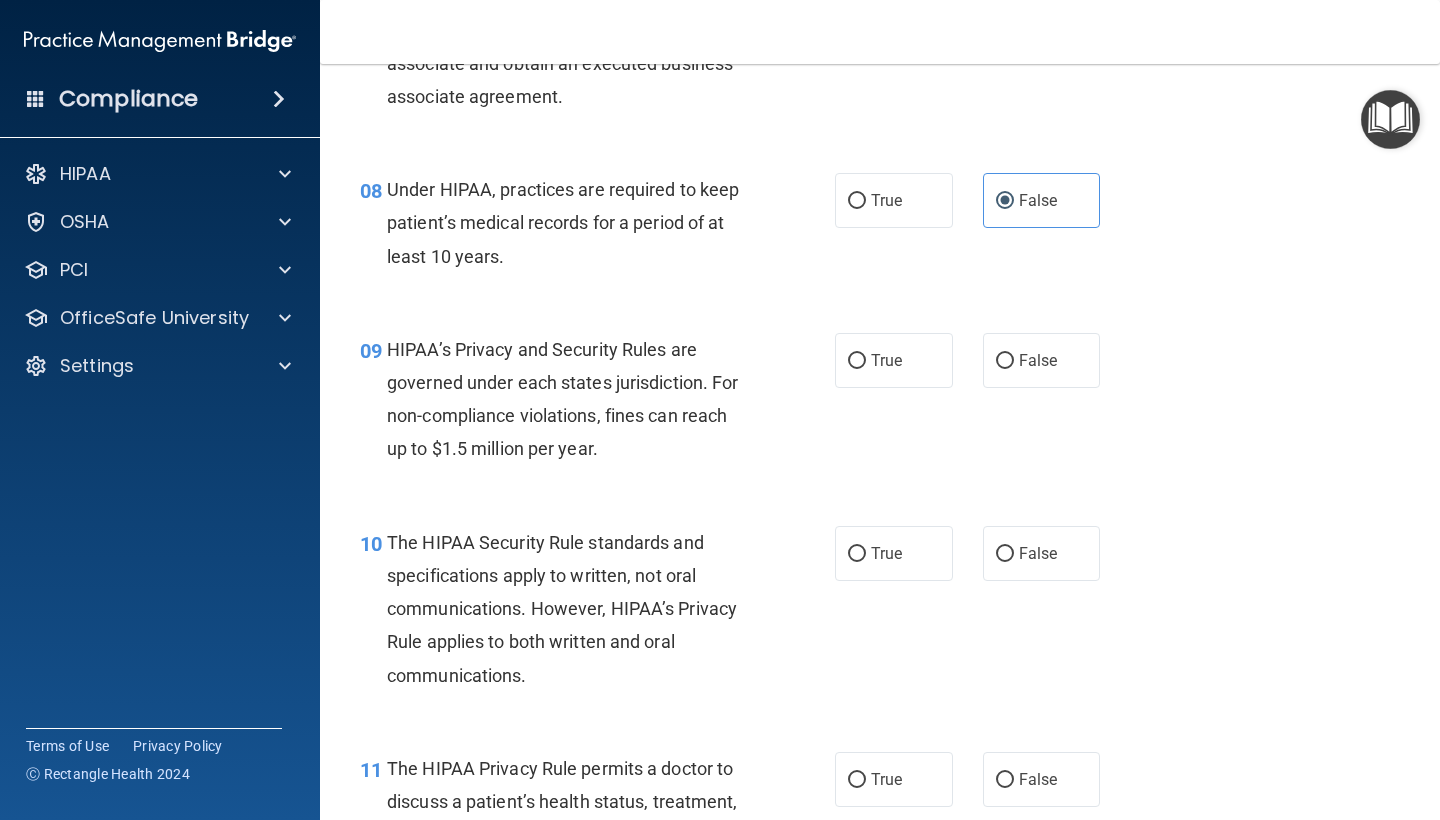 scroll, scrollTop: 1439, scrollLeft: 0, axis: vertical 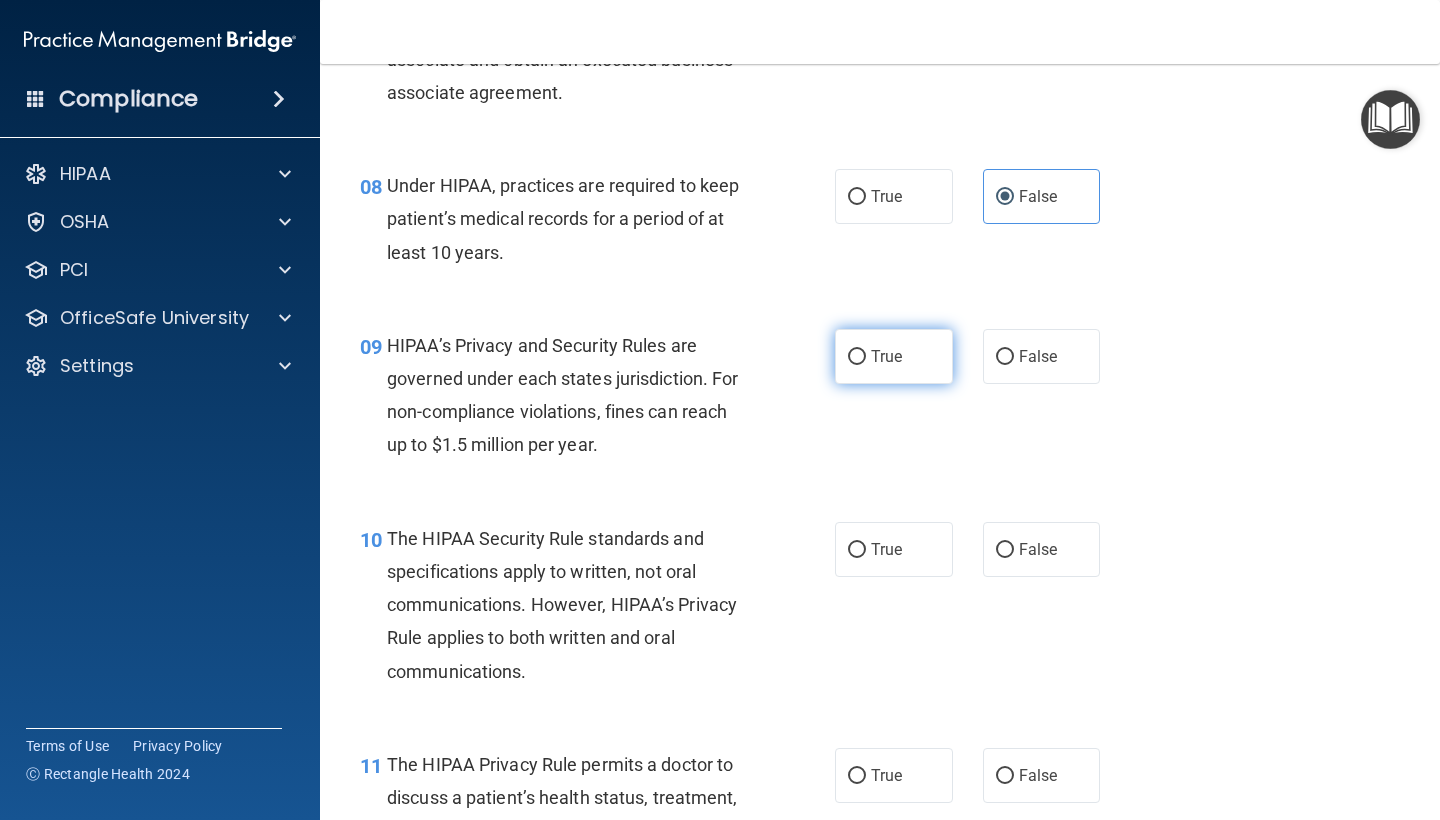 click on "True" at bounding box center [894, 356] 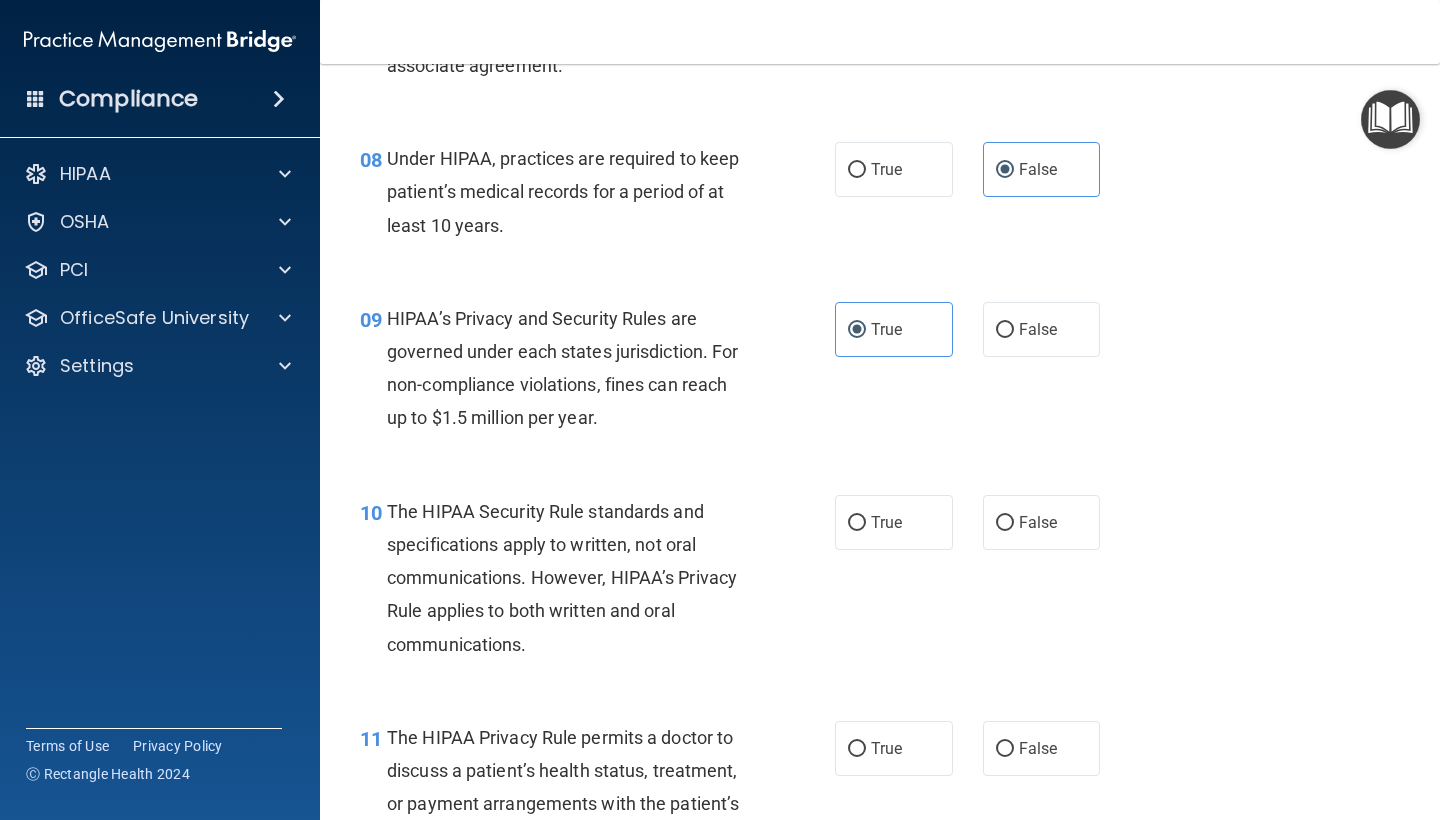 scroll, scrollTop: 1670, scrollLeft: 0, axis: vertical 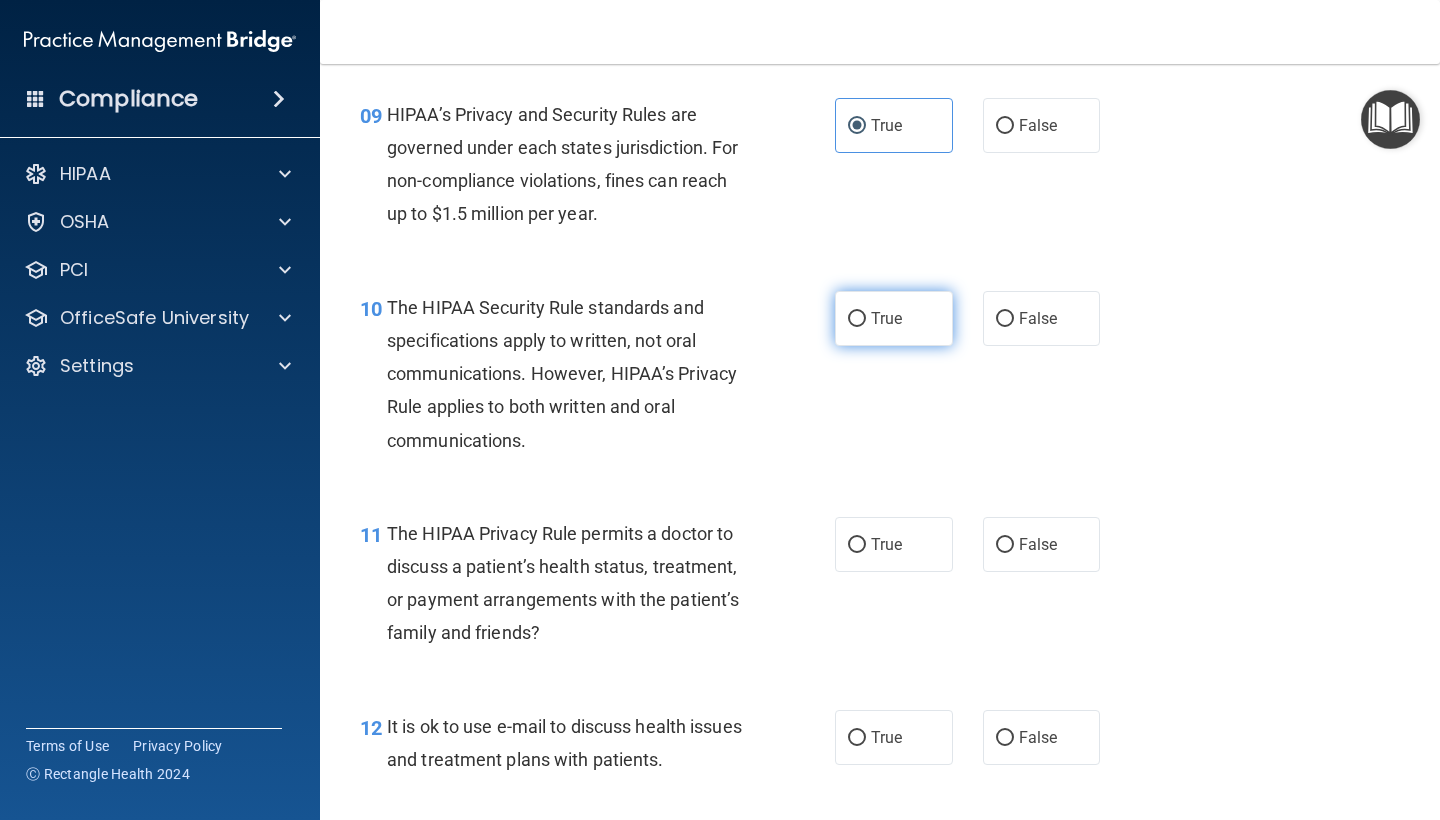 click on "True" at bounding box center (894, 318) 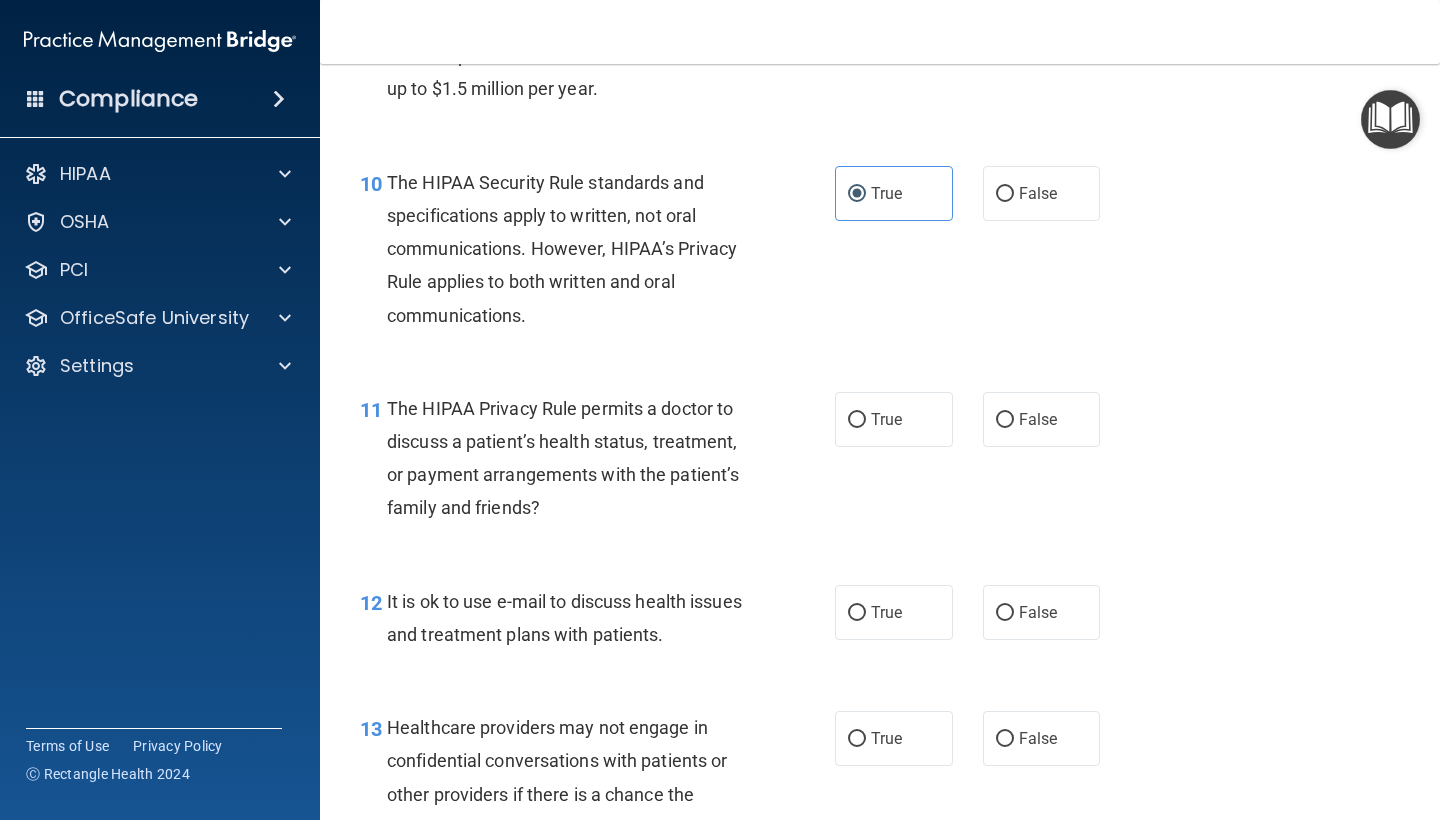 scroll, scrollTop: 1859, scrollLeft: 0, axis: vertical 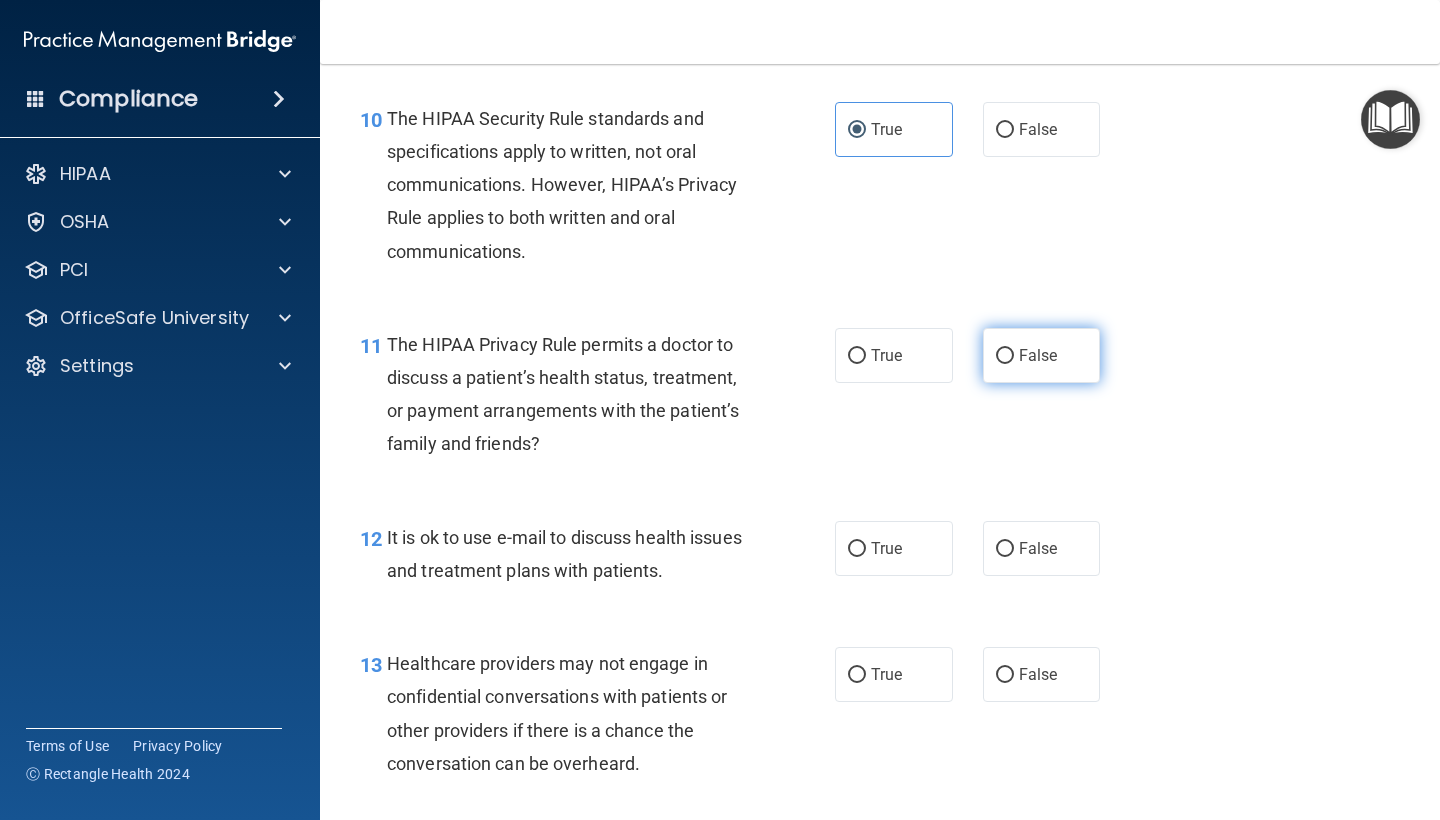 click on "False" at bounding box center (1042, 355) 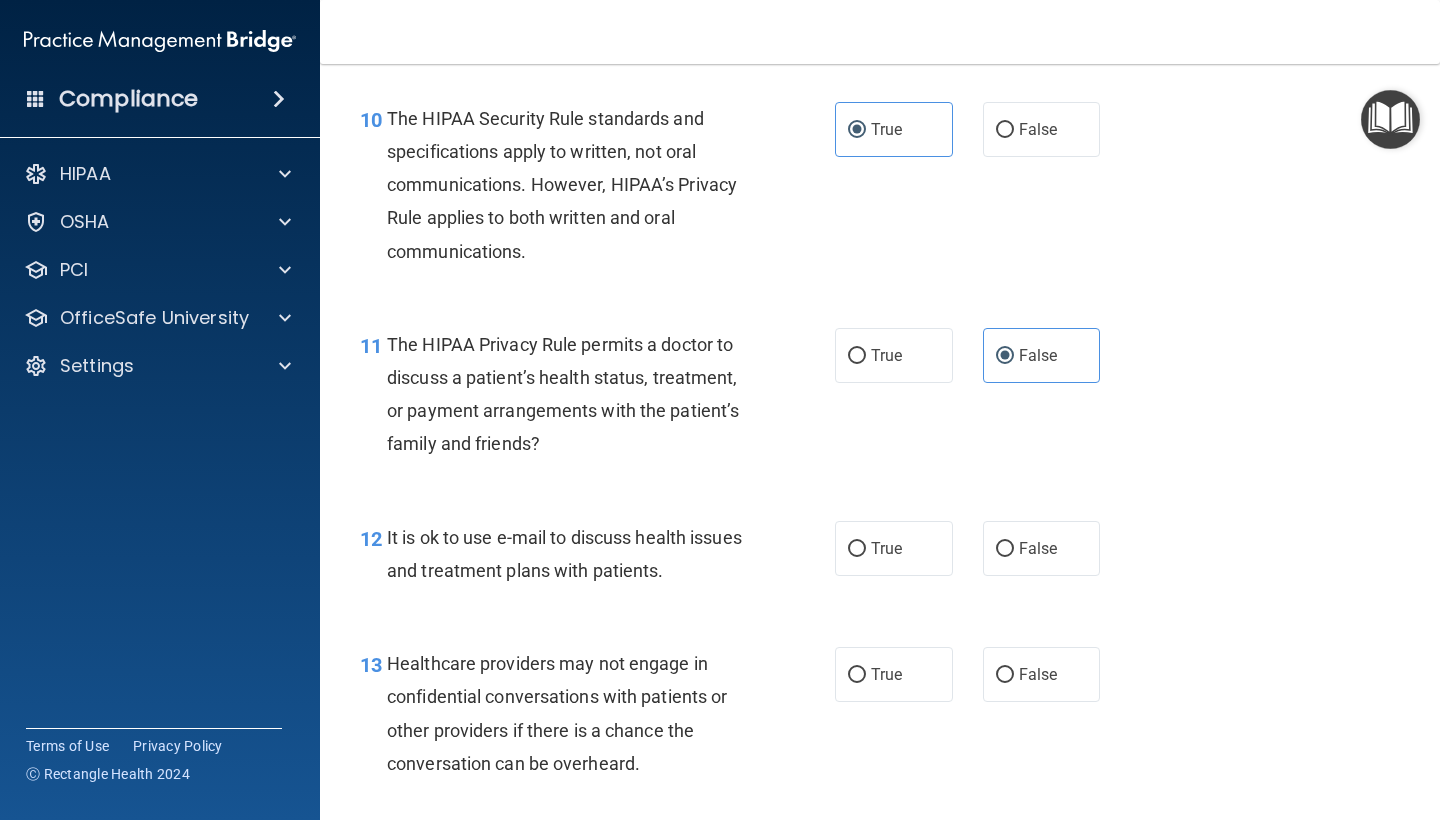 scroll, scrollTop: 2065, scrollLeft: 0, axis: vertical 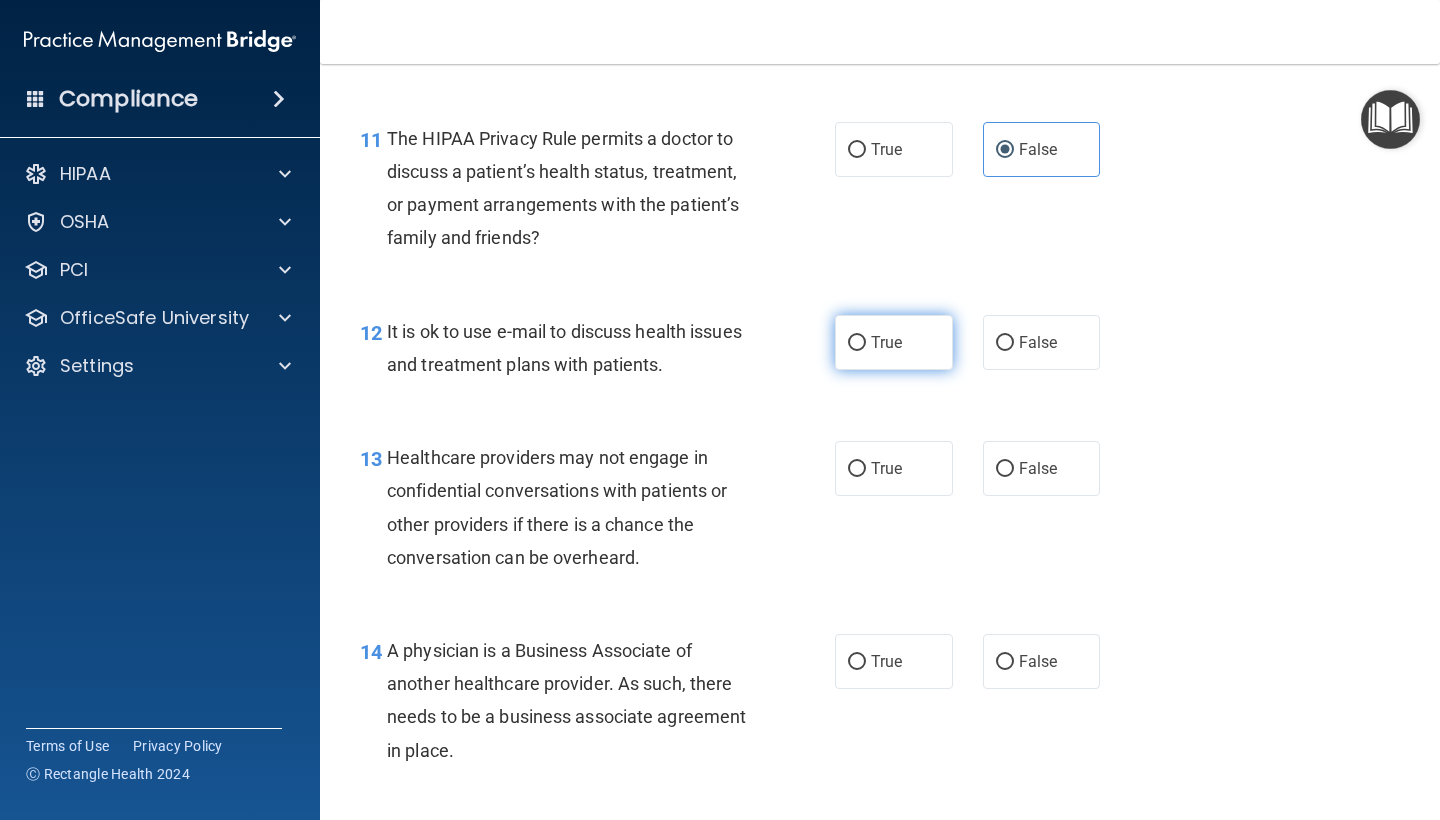 click on "True" at bounding box center [894, 342] 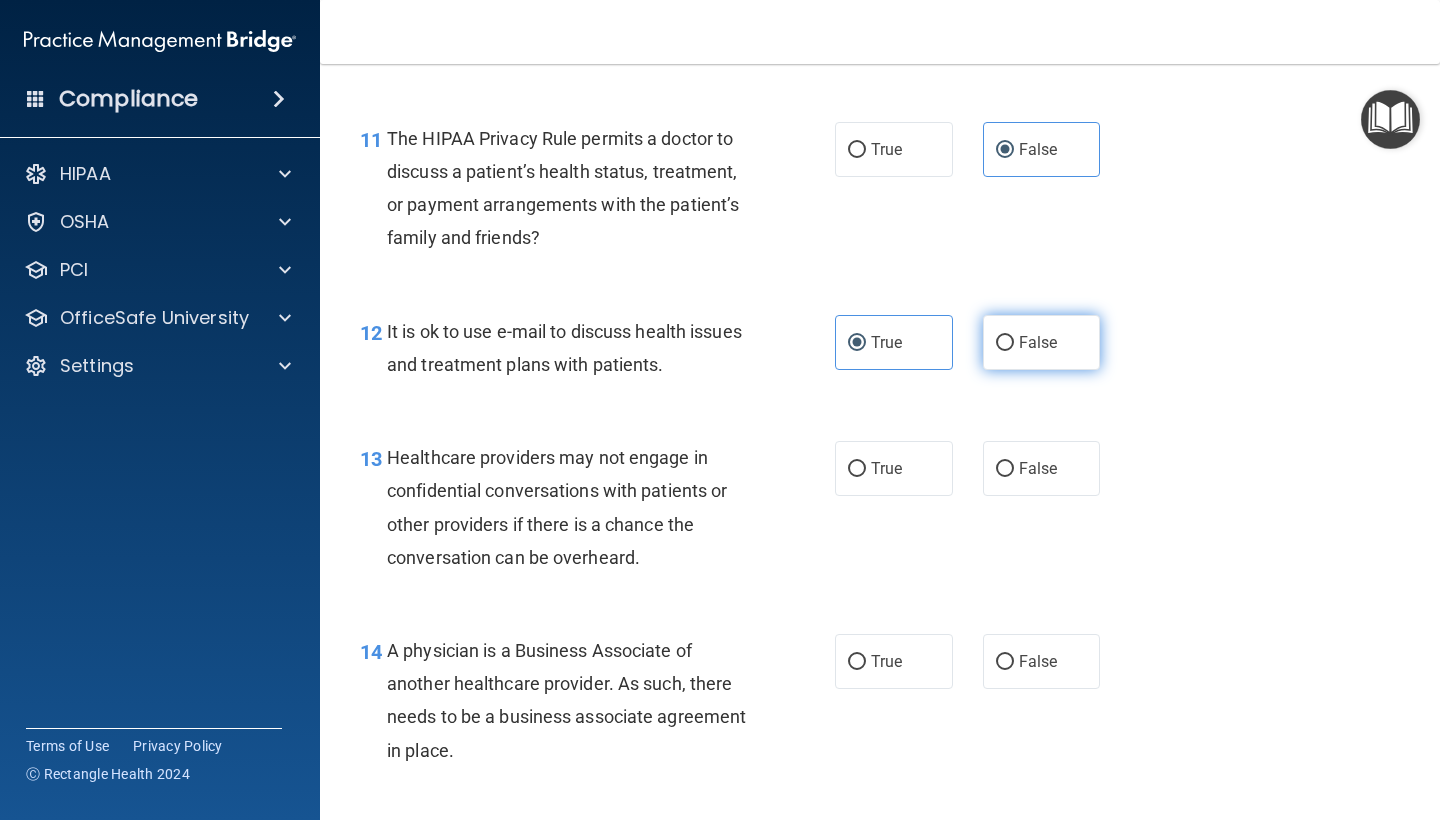drag, startPoint x: 1006, startPoint y: 352, endPoint x: 981, endPoint y: 358, distance: 25.70992 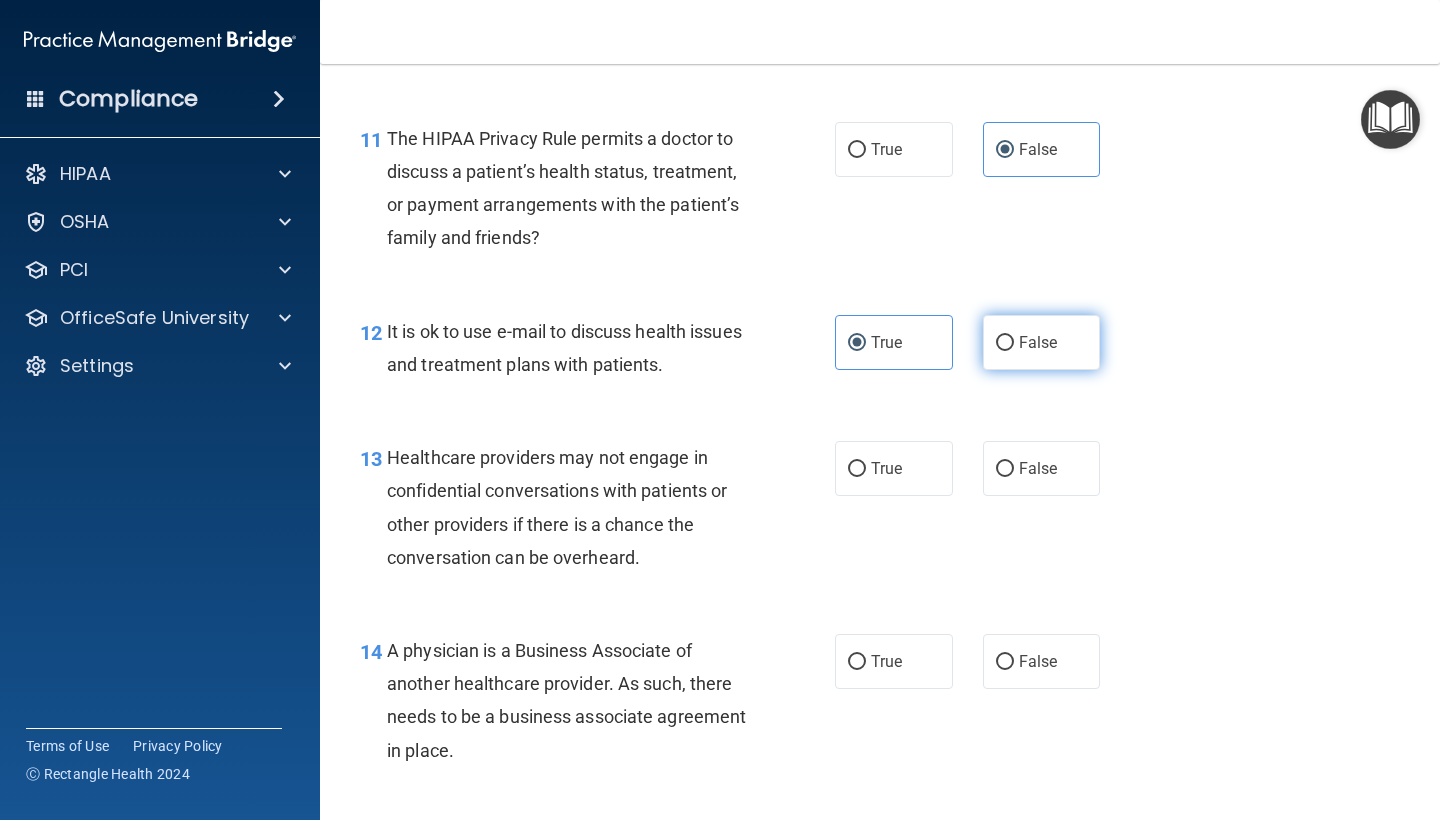 radio on "true" 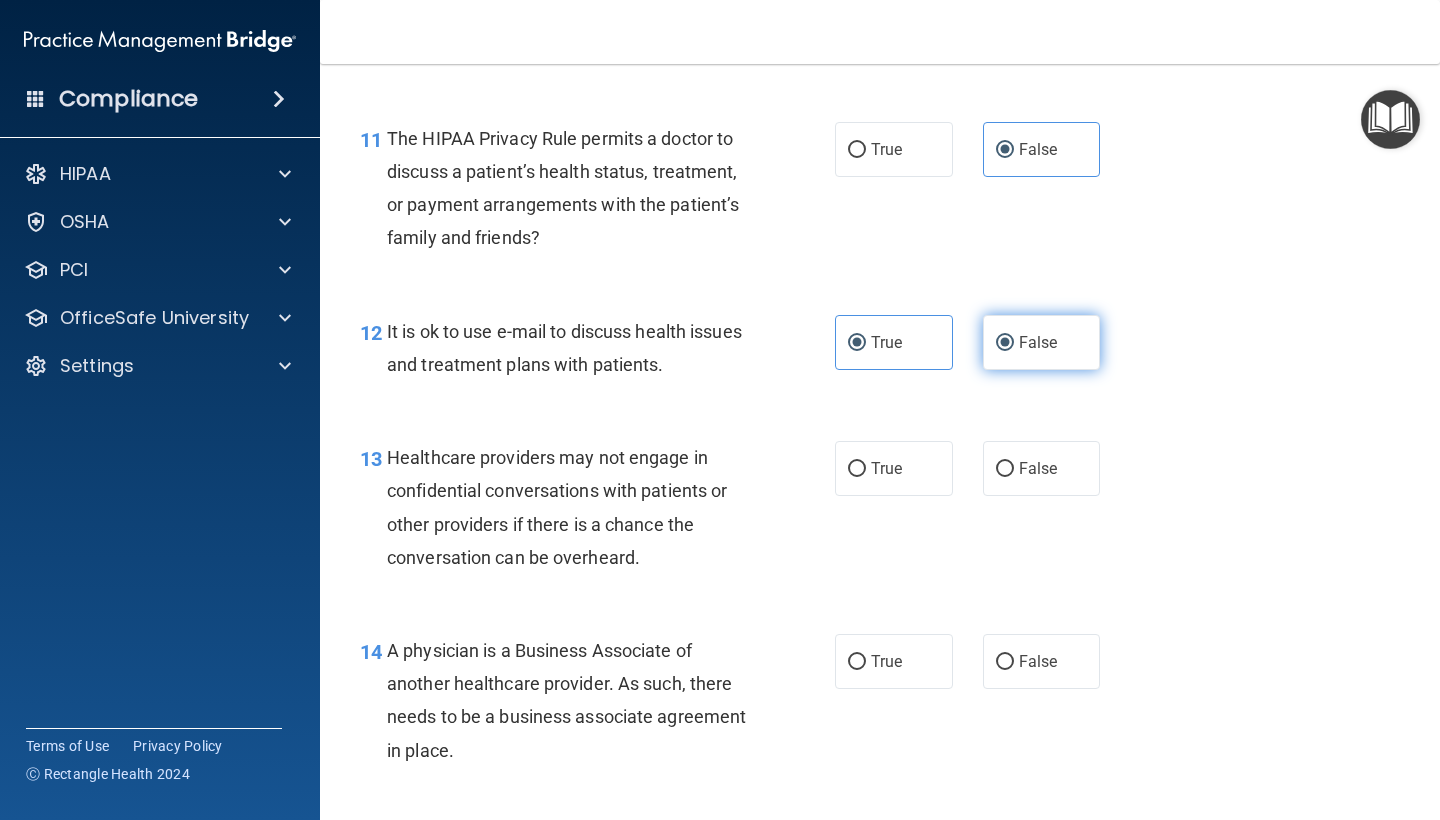 radio on "false" 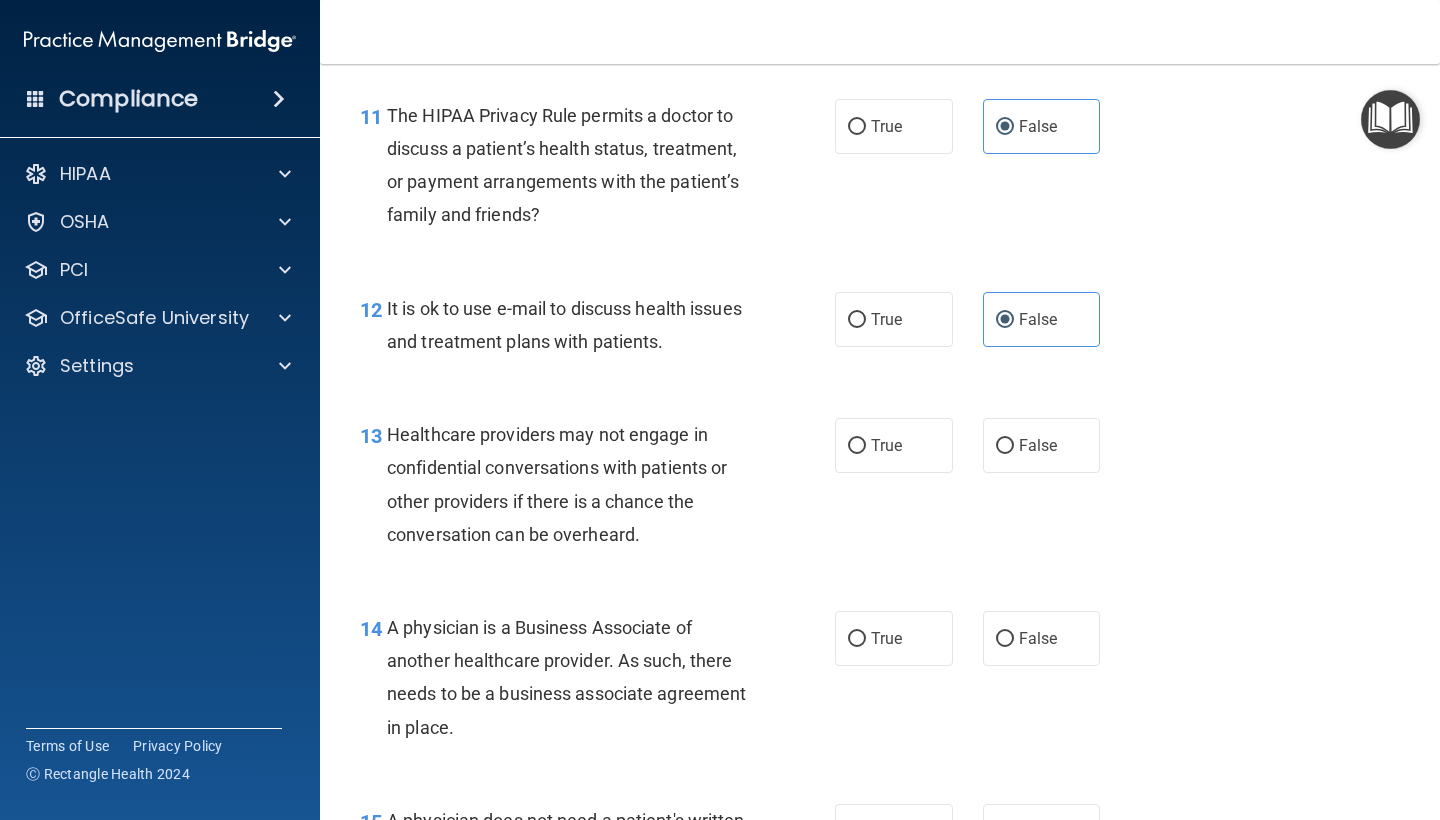 scroll, scrollTop: 2257, scrollLeft: 0, axis: vertical 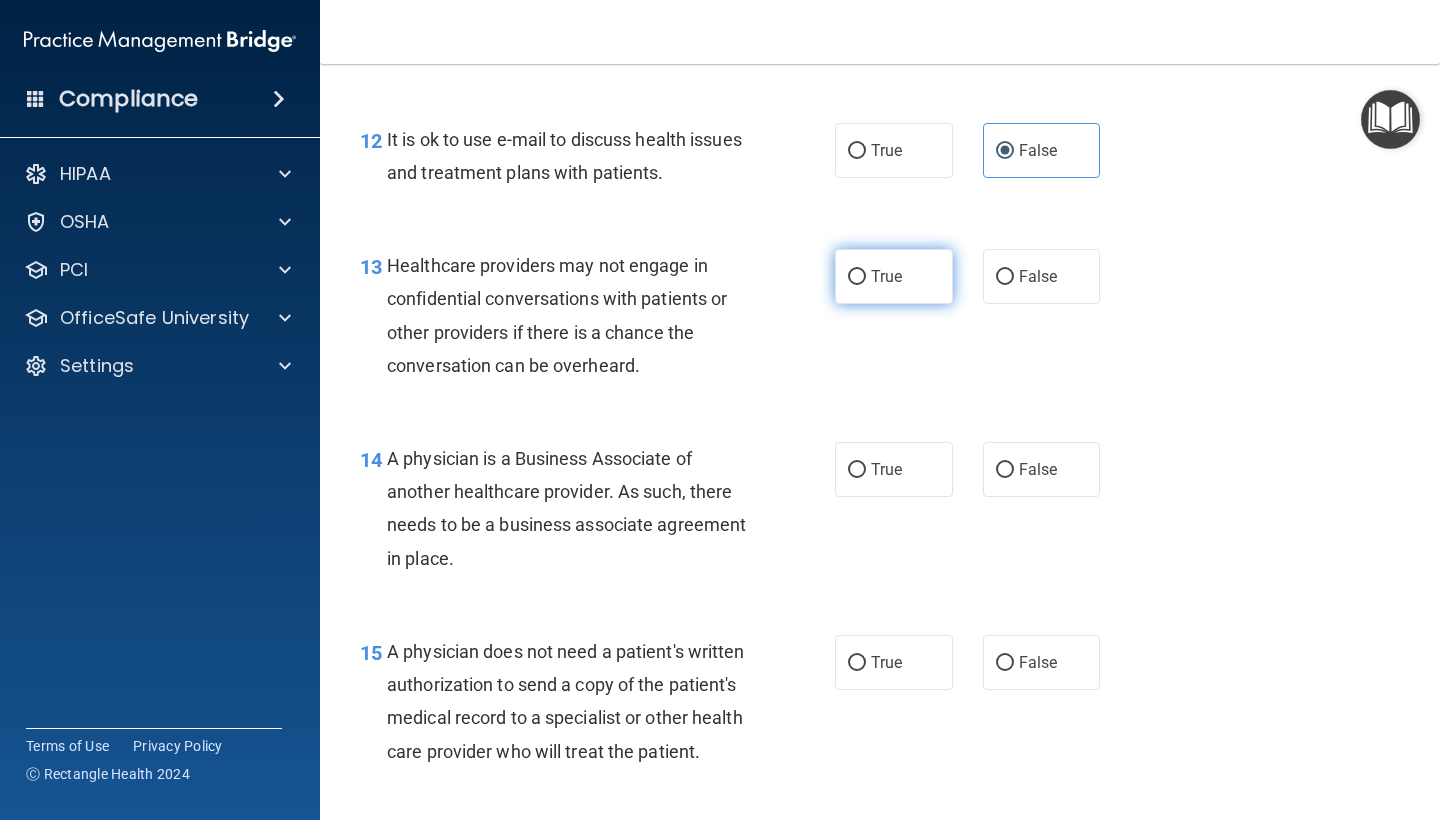 click on "True" at bounding box center (894, 276) 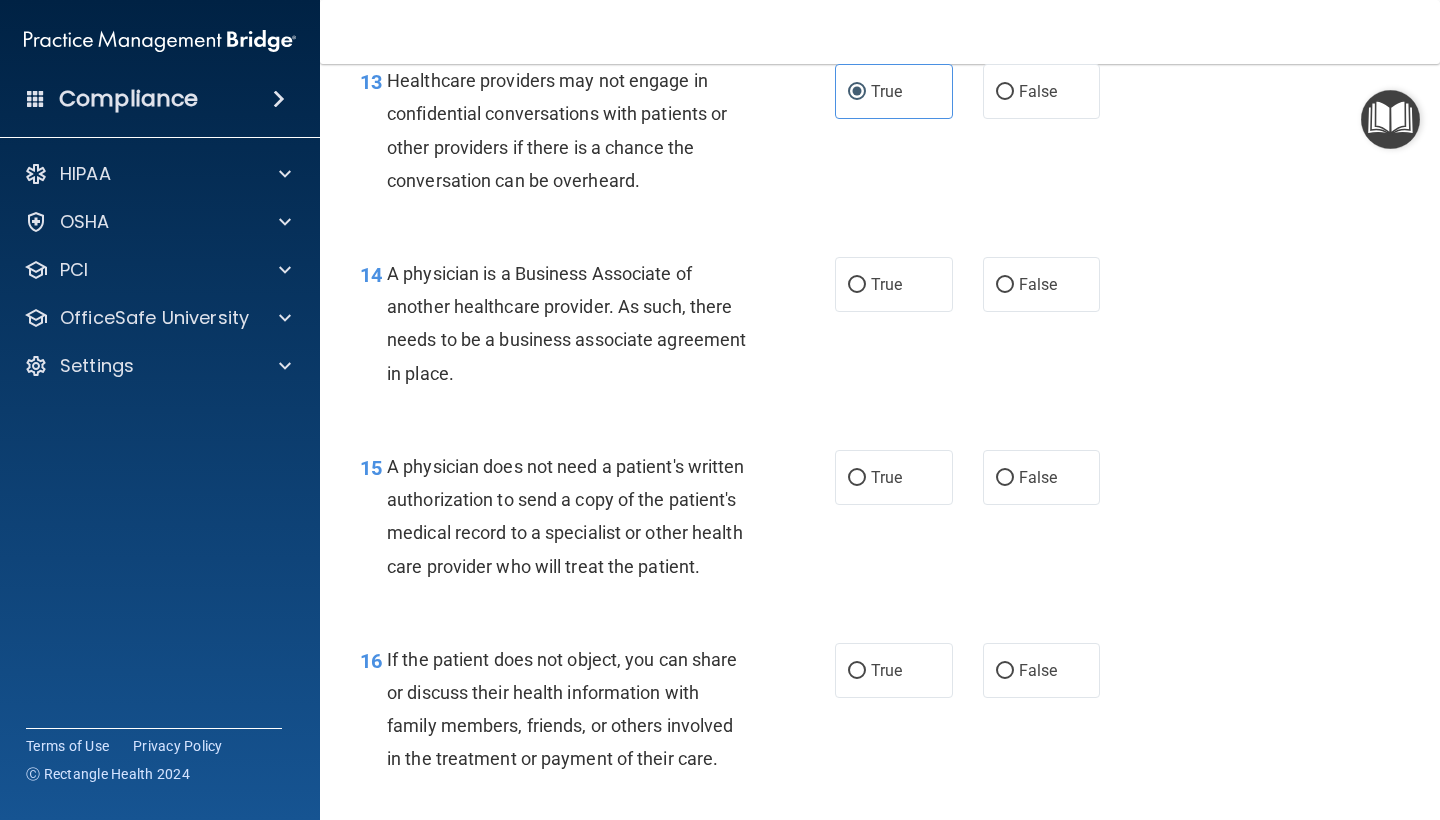 scroll, scrollTop: 2446, scrollLeft: 0, axis: vertical 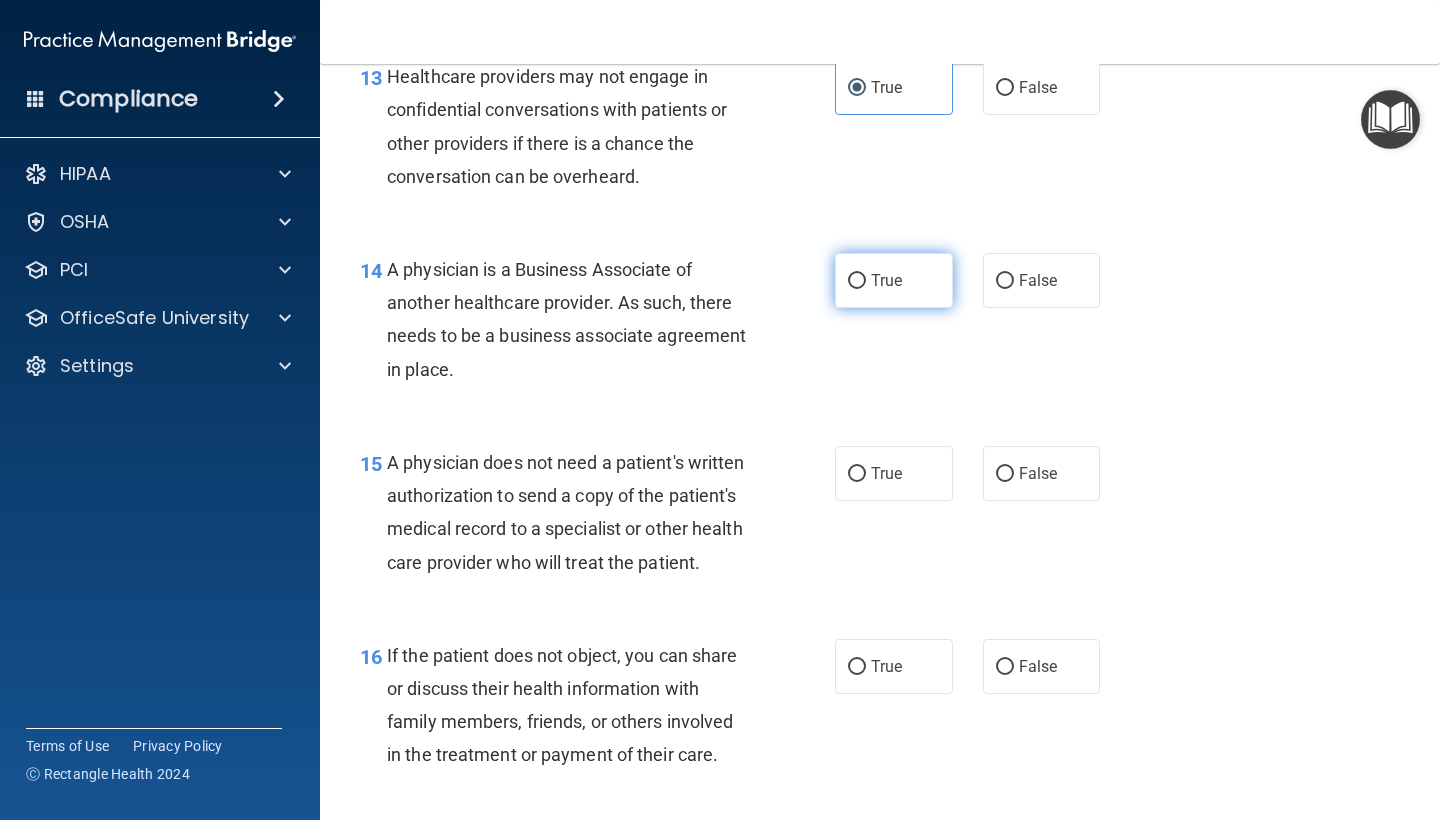 click on "True" at bounding box center [857, 281] 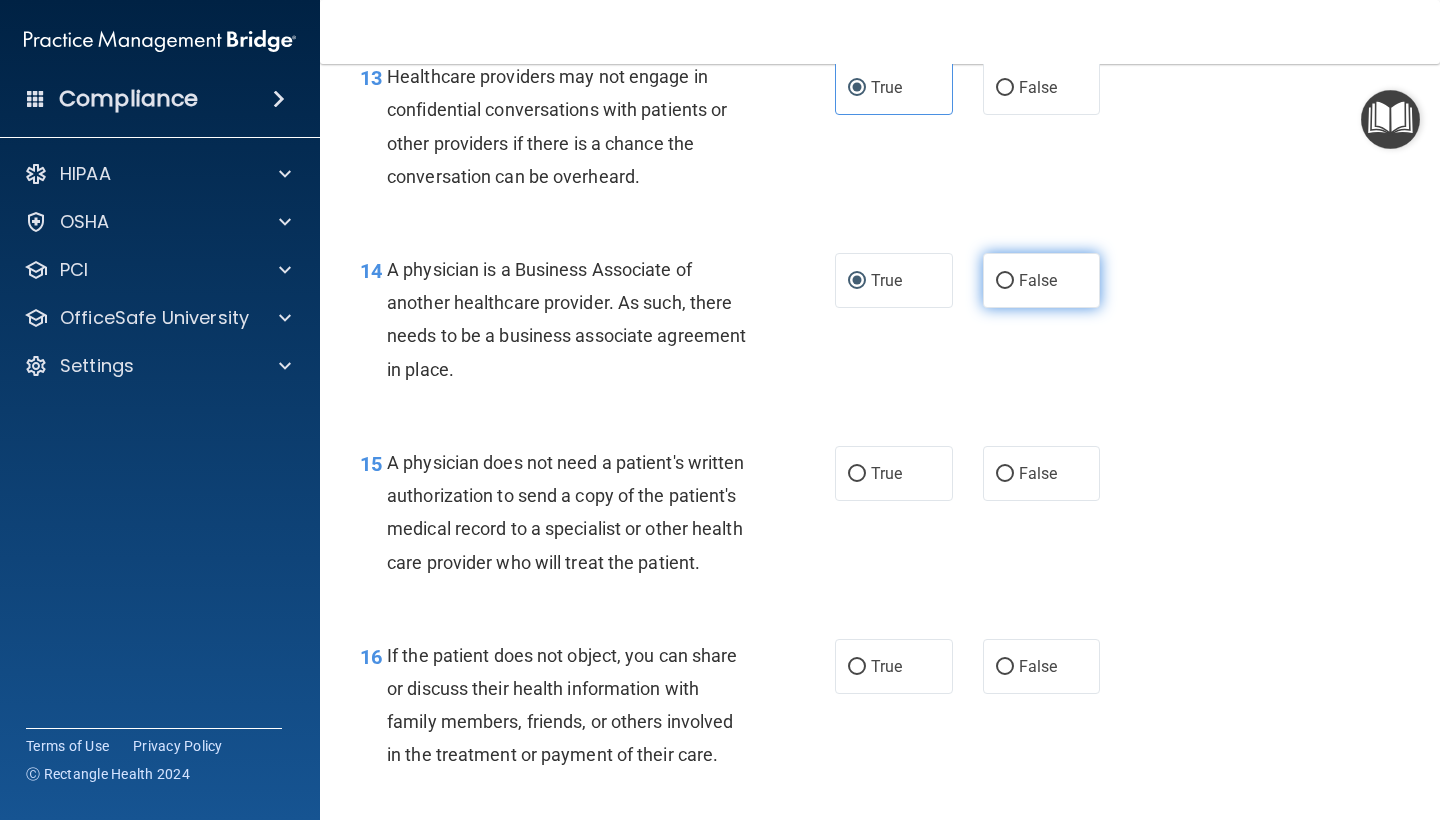 click on "False" at bounding box center [1042, 280] 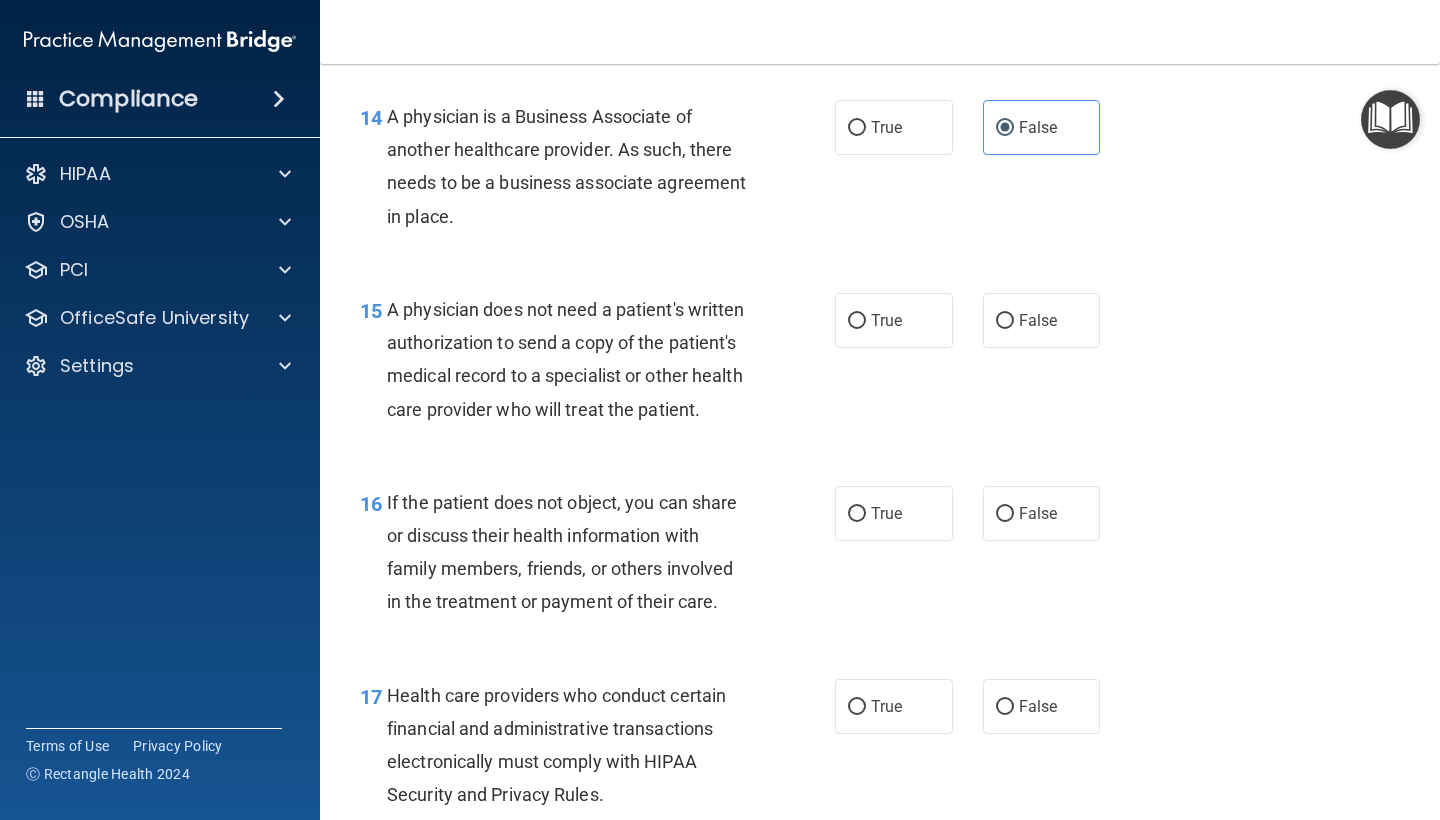 scroll, scrollTop: 2603, scrollLeft: 0, axis: vertical 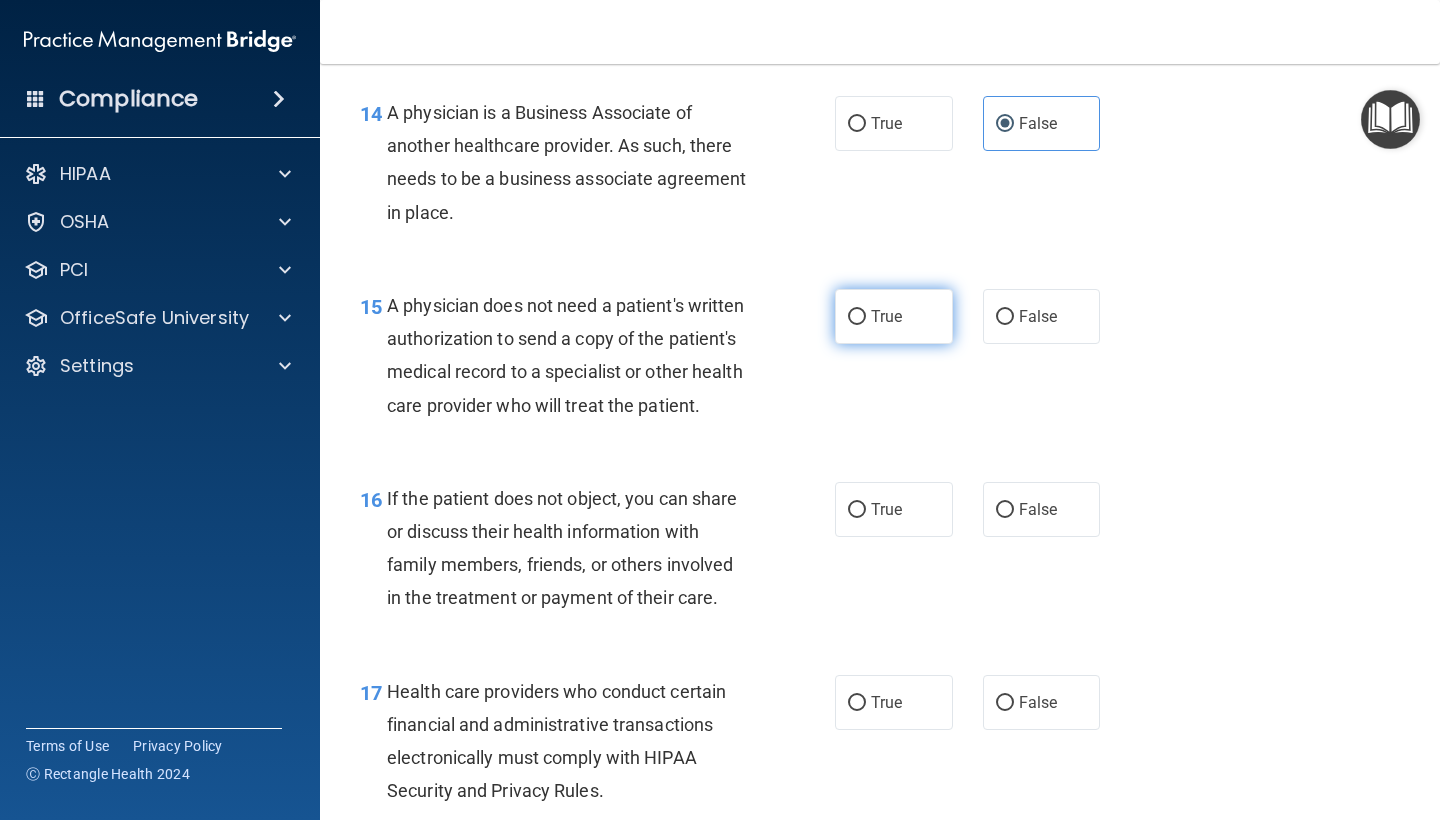 click on "True" at bounding box center [894, 316] 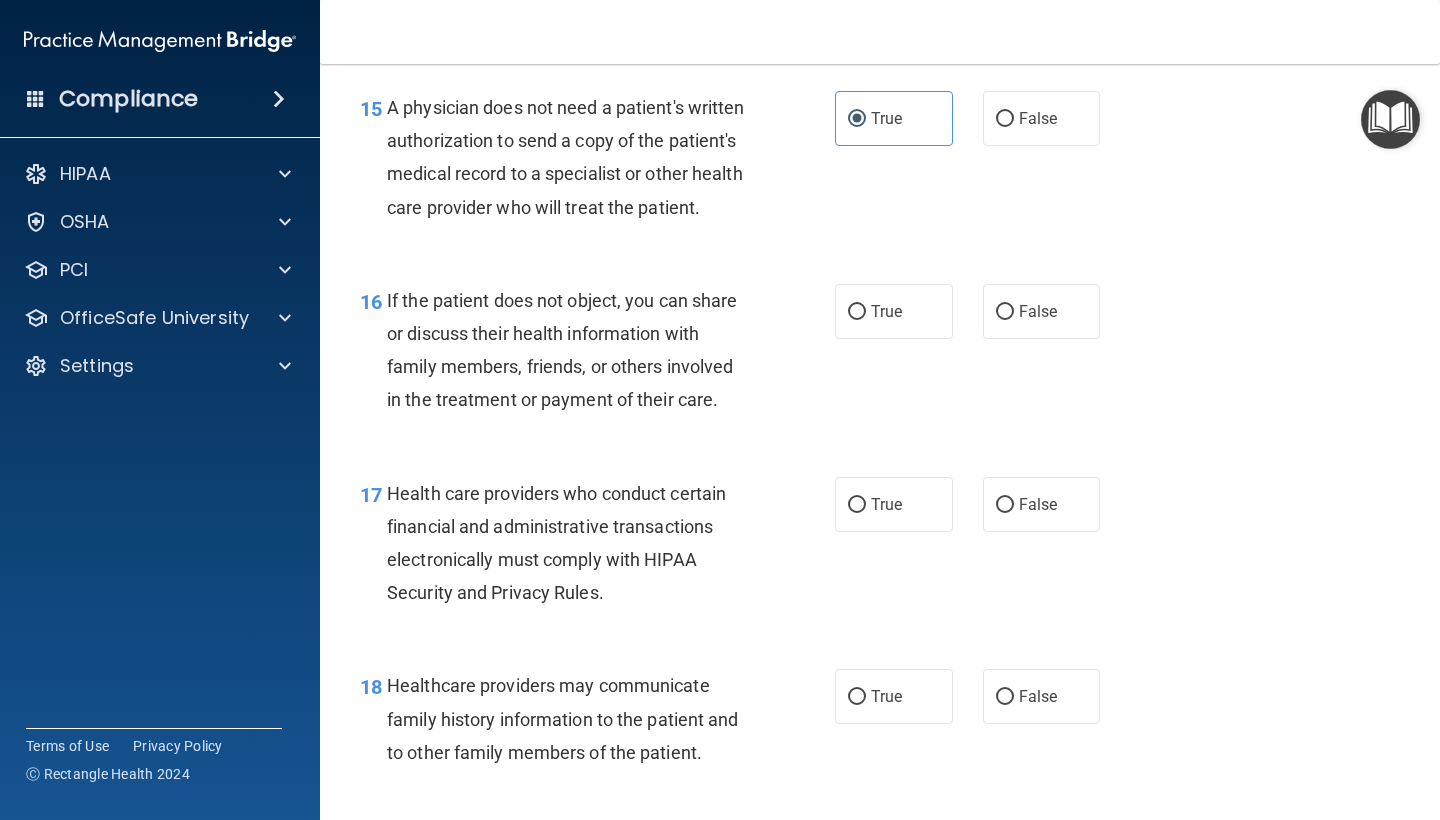 scroll, scrollTop: 2833, scrollLeft: 0, axis: vertical 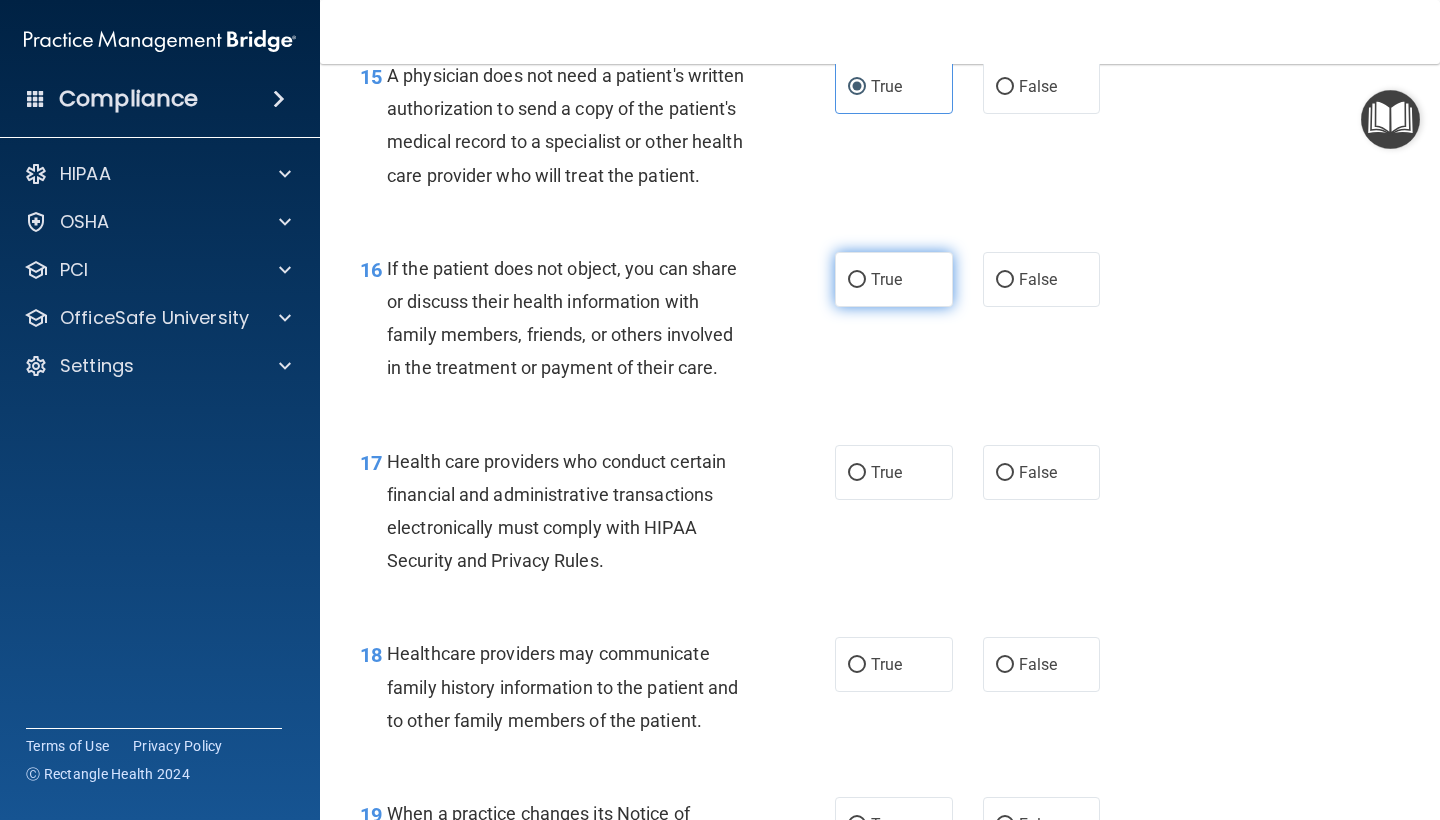 click on "16       If the patient does not object, you can share or discuss their health information with family members, friends, or others involved in the treatment or payment of their care." at bounding box center (597, 323) 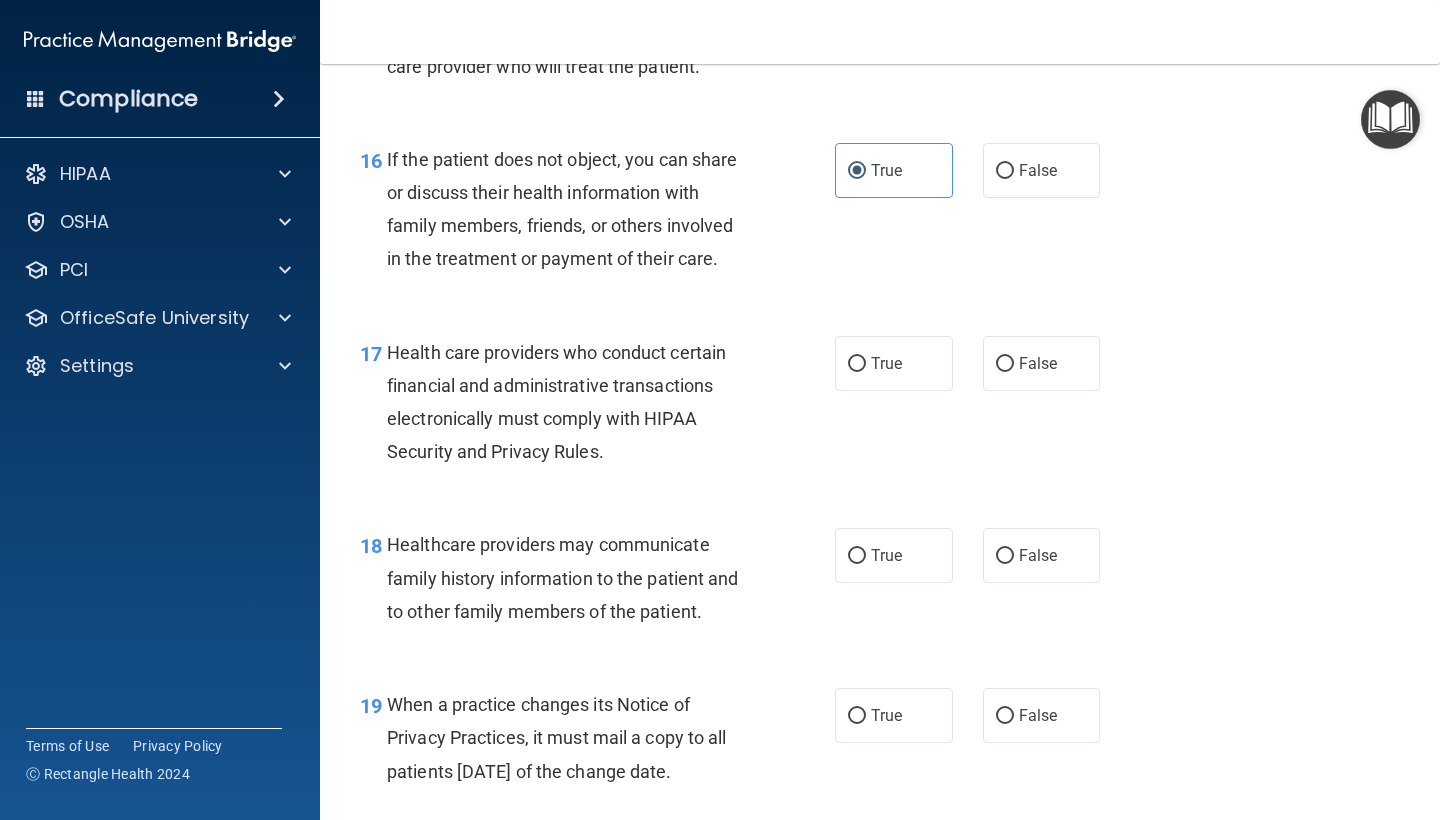 scroll, scrollTop: 2995, scrollLeft: 0, axis: vertical 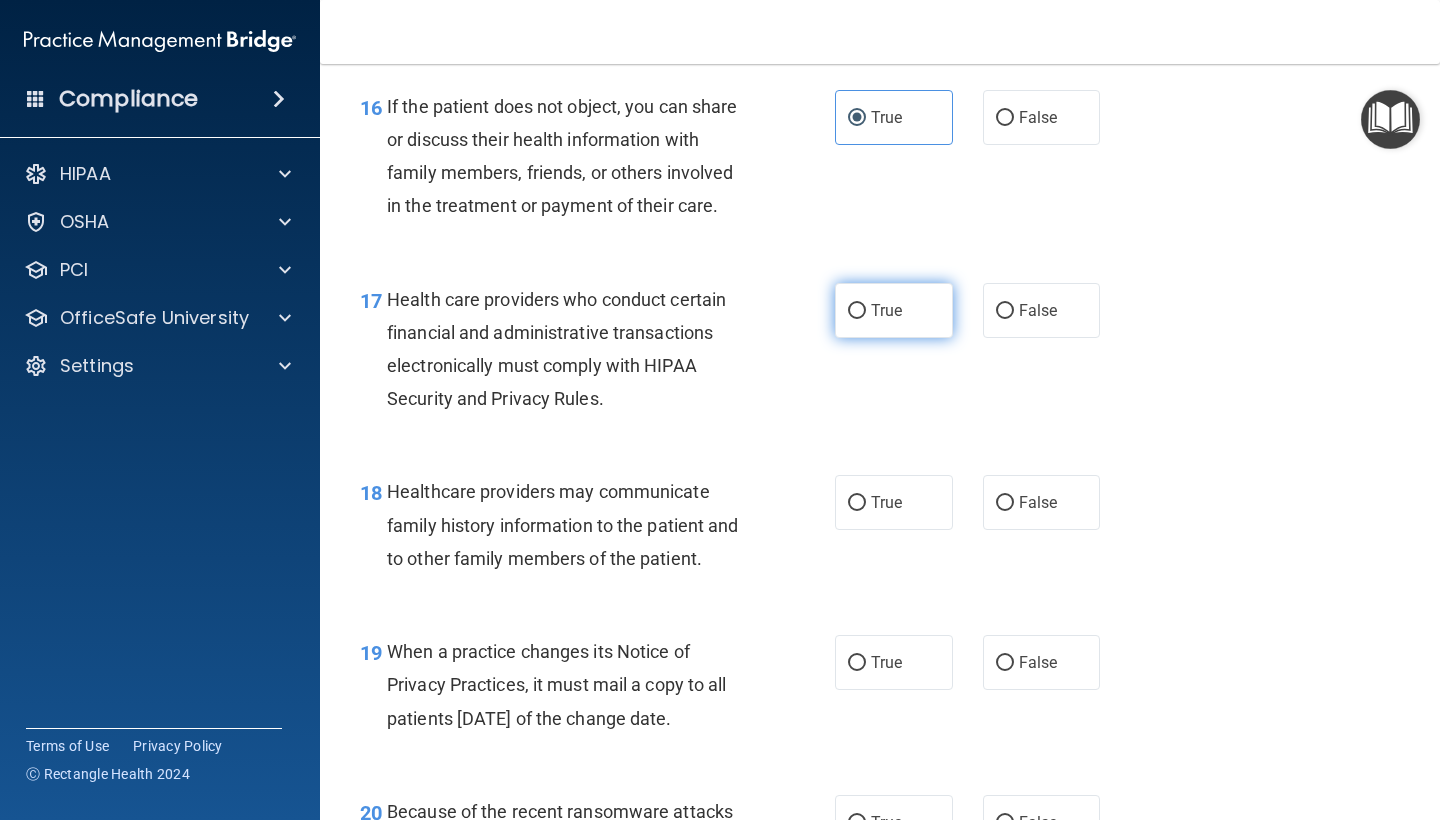 click on "True" at bounding box center [894, 310] 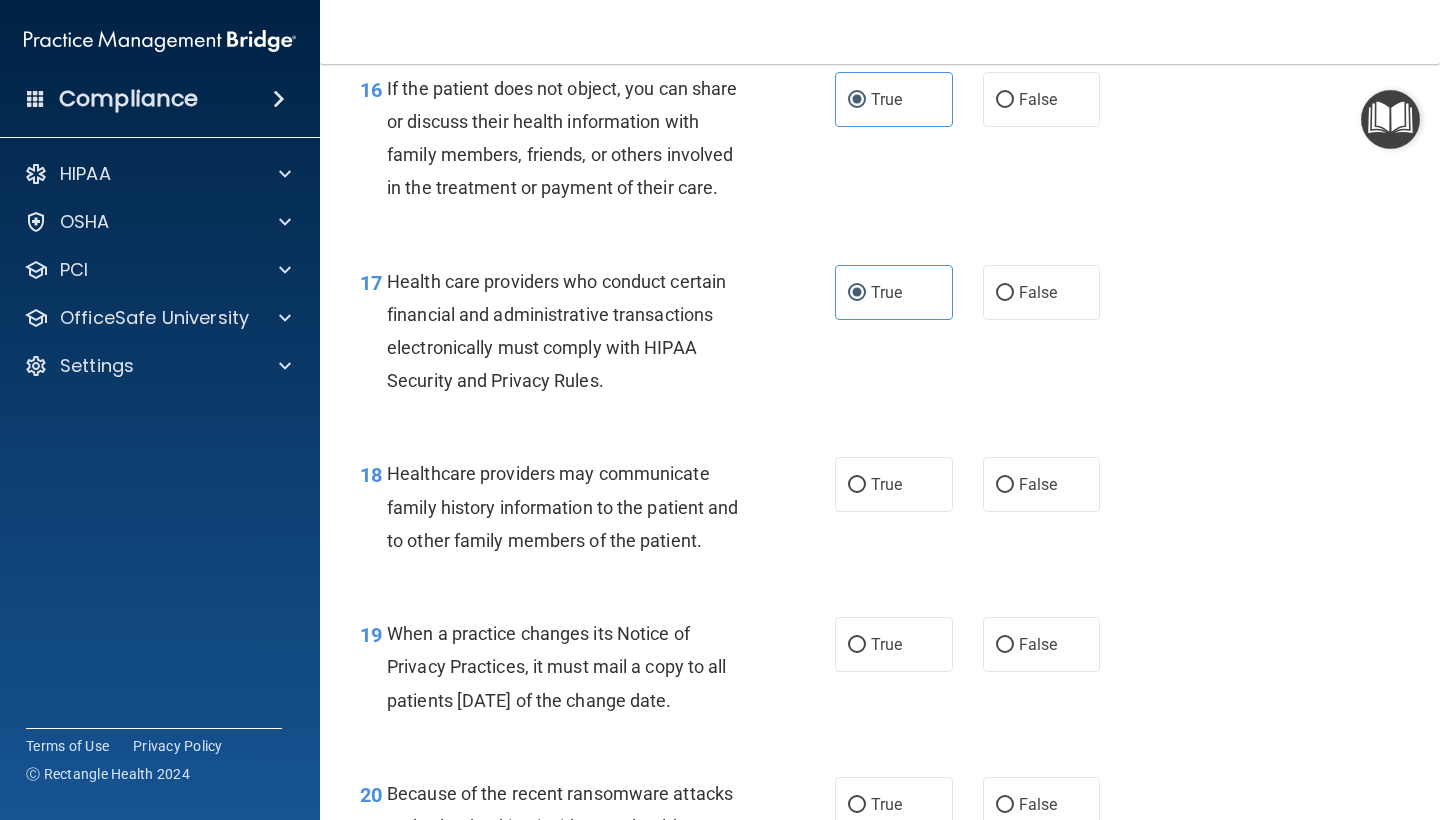 scroll, scrollTop: 3127, scrollLeft: 0, axis: vertical 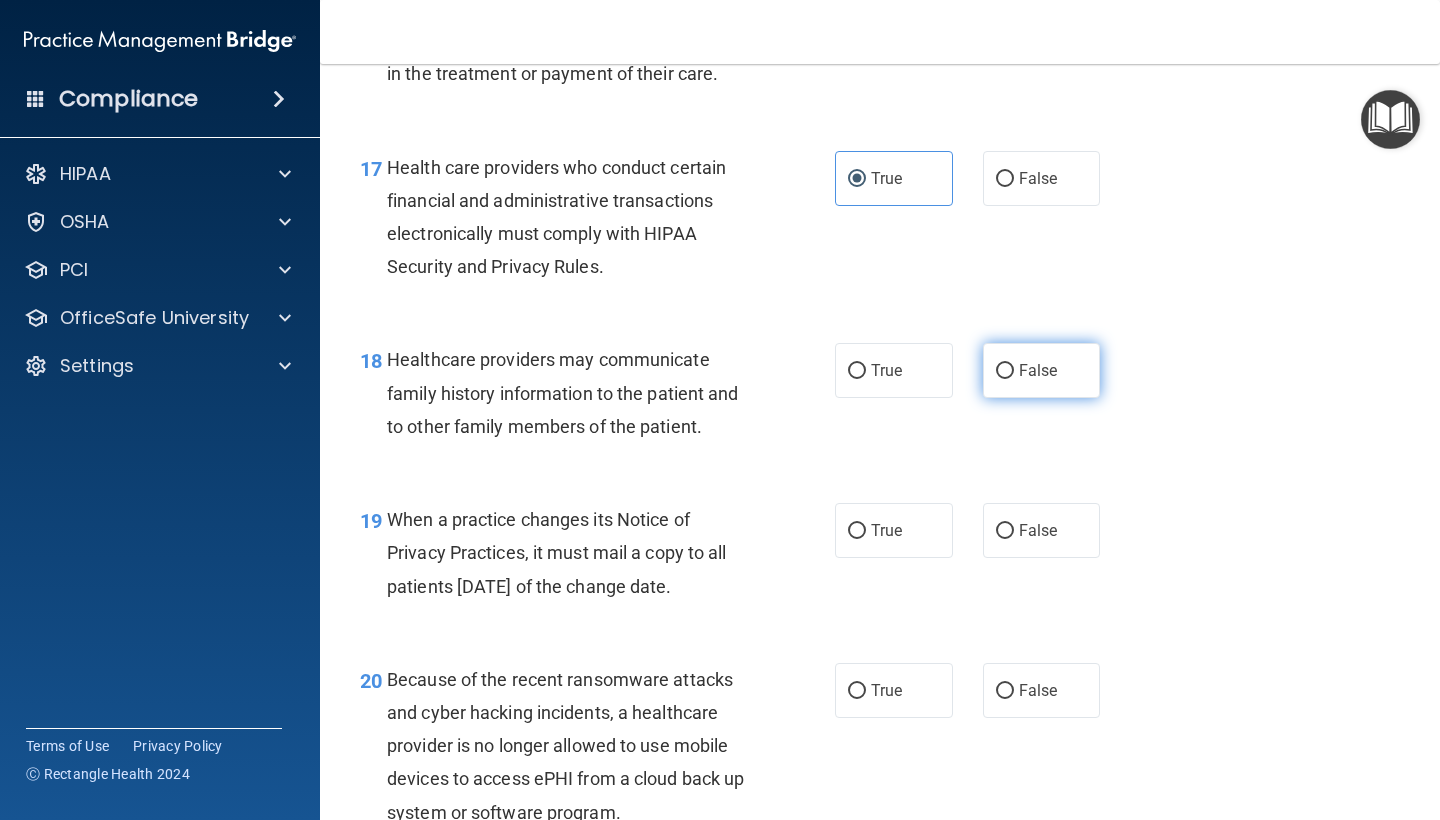 click on "False" at bounding box center [1038, 370] 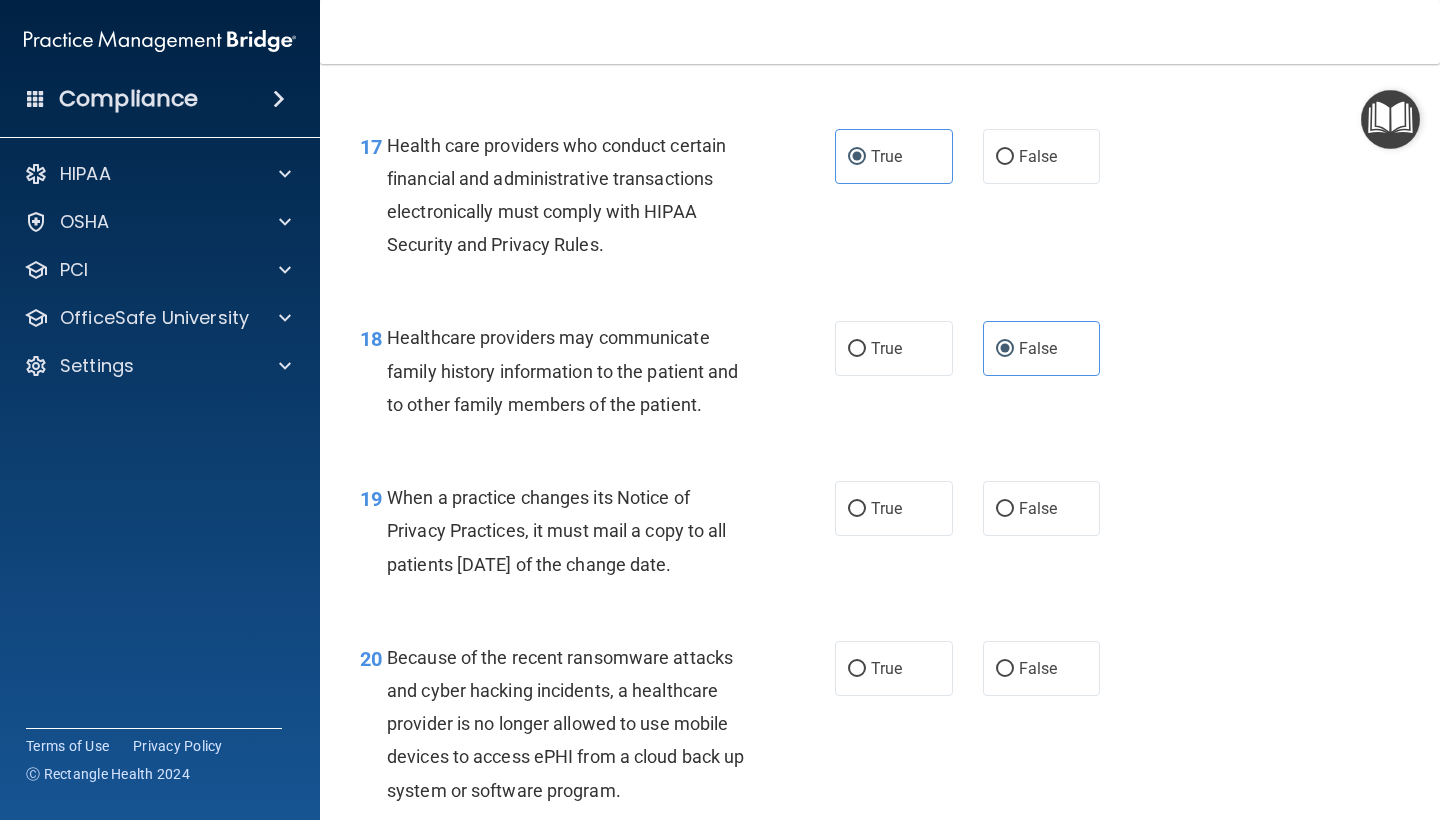 scroll, scrollTop: 3331, scrollLeft: 0, axis: vertical 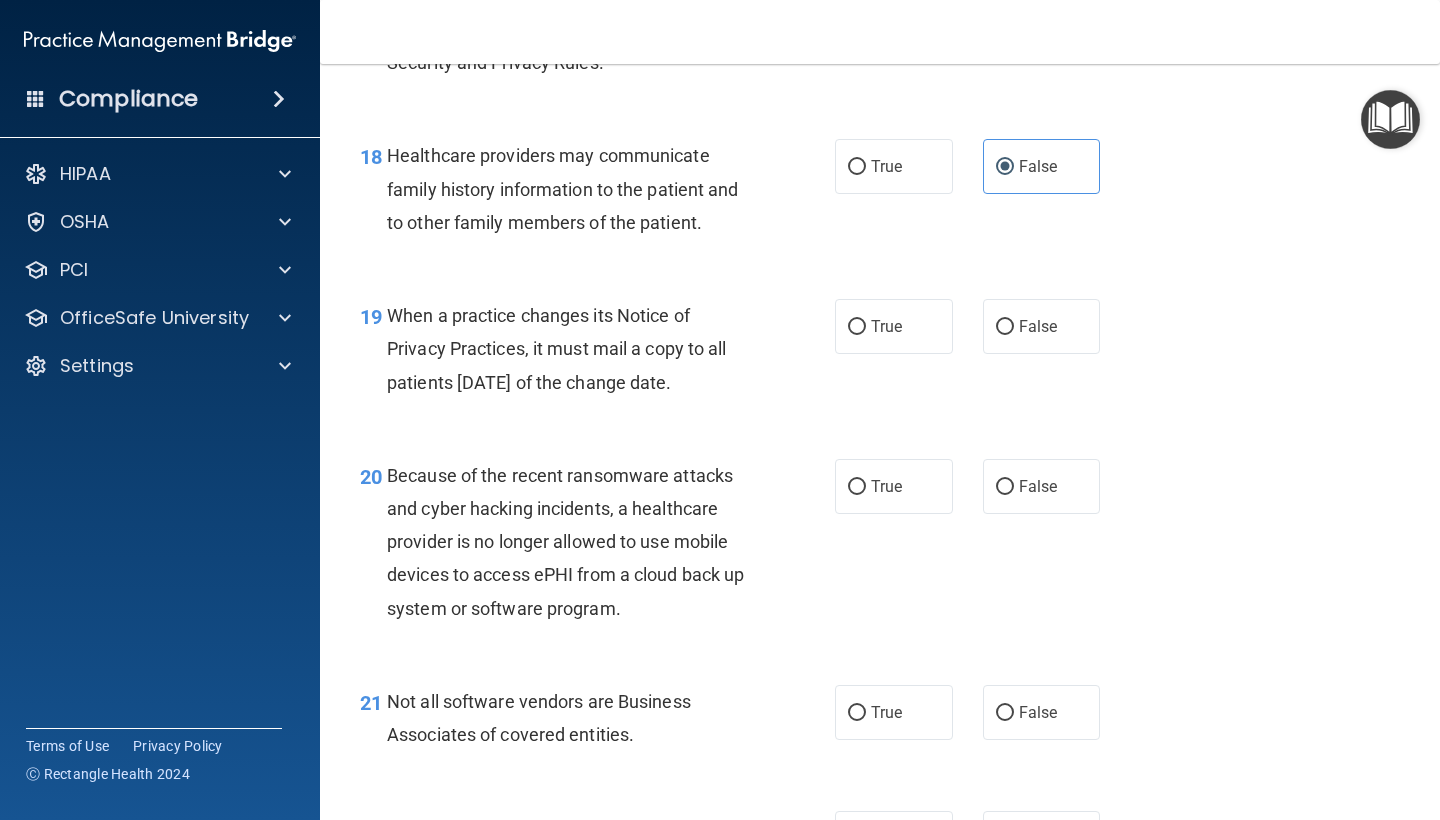 drag, startPoint x: 865, startPoint y: 343, endPoint x: 798, endPoint y: 413, distance: 96.89685 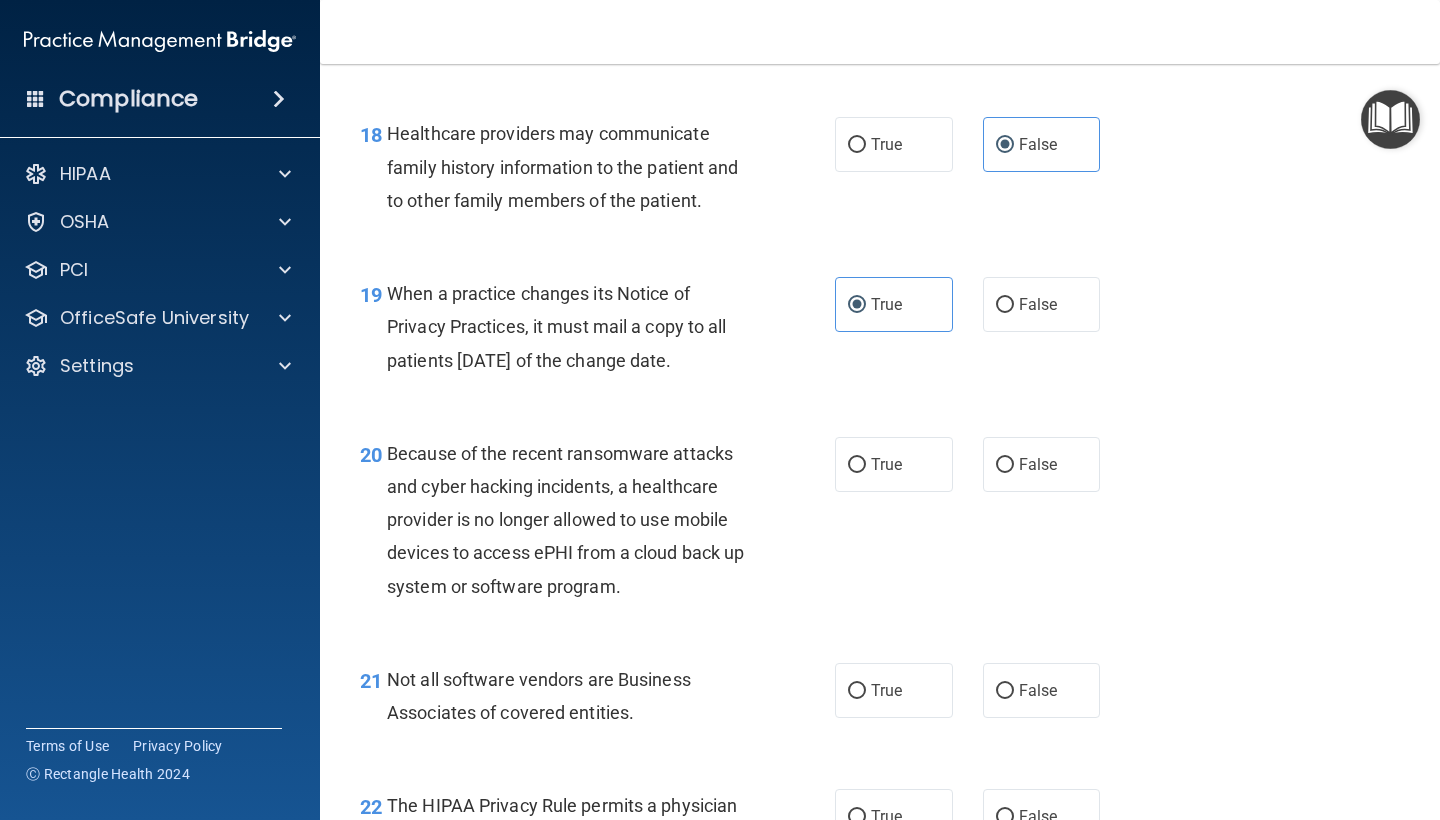 scroll, scrollTop: 3415, scrollLeft: 0, axis: vertical 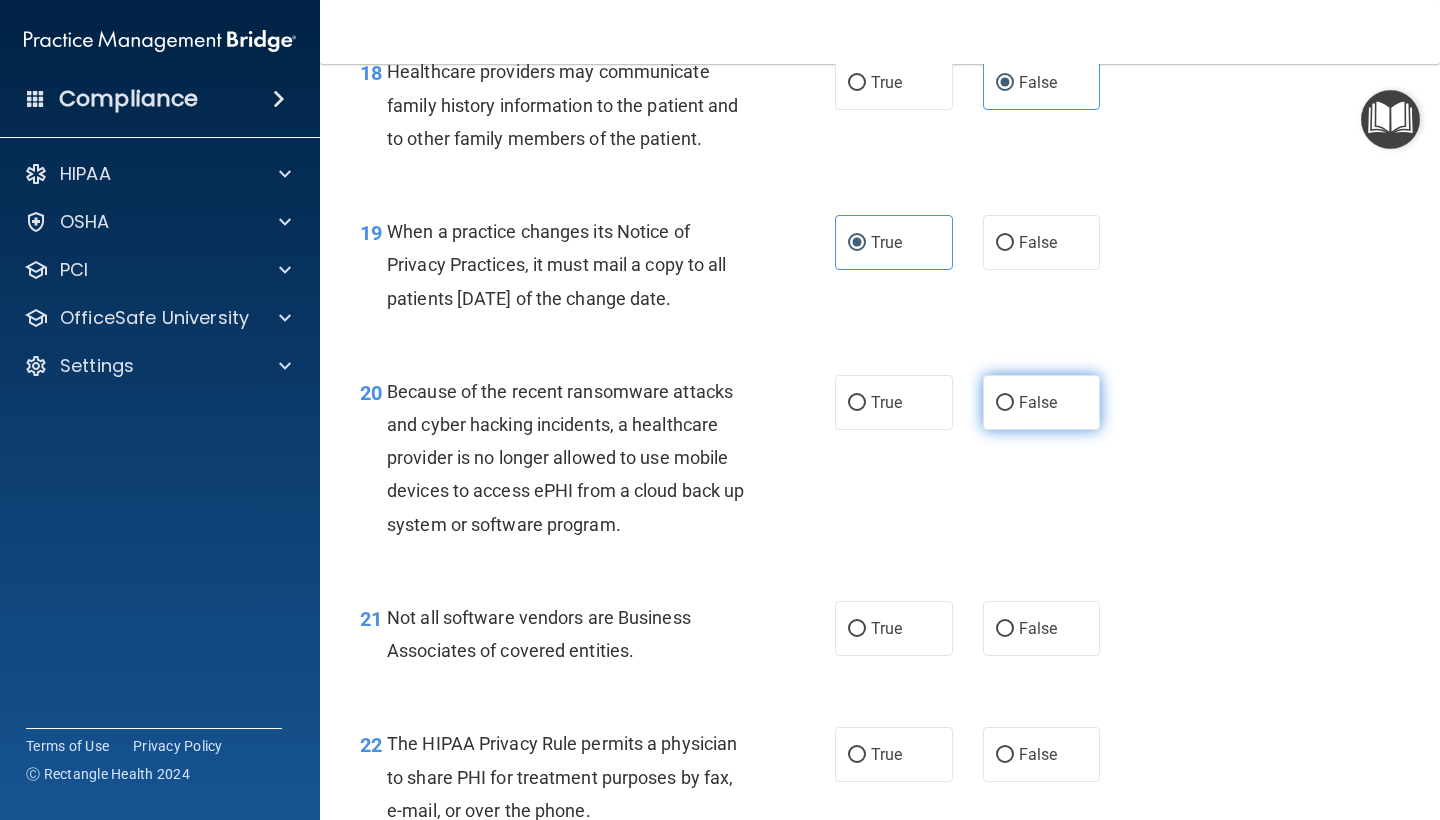 click on "False" at bounding box center (1038, 402) 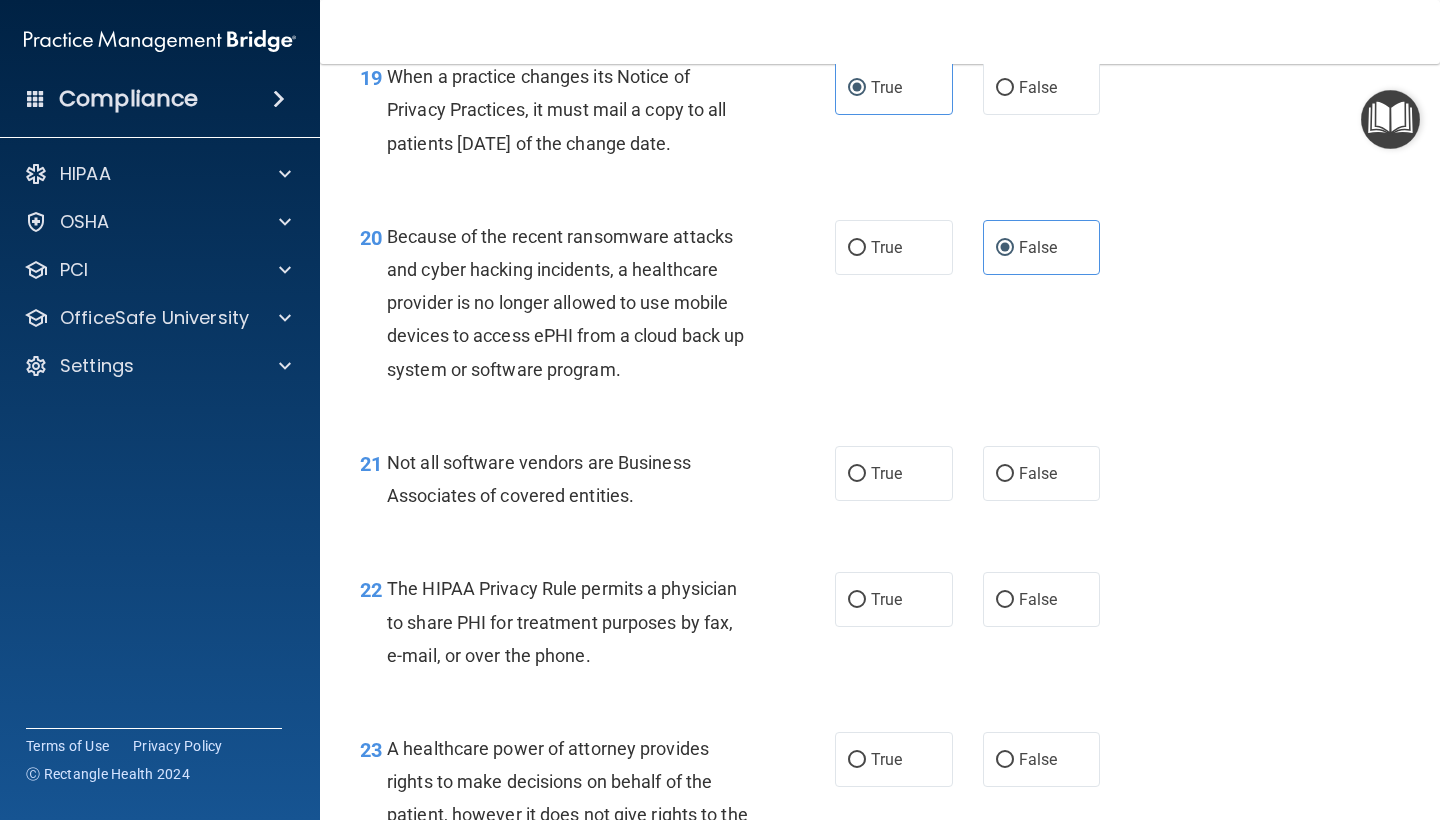scroll, scrollTop: 3949, scrollLeft: 0, axis: vertical 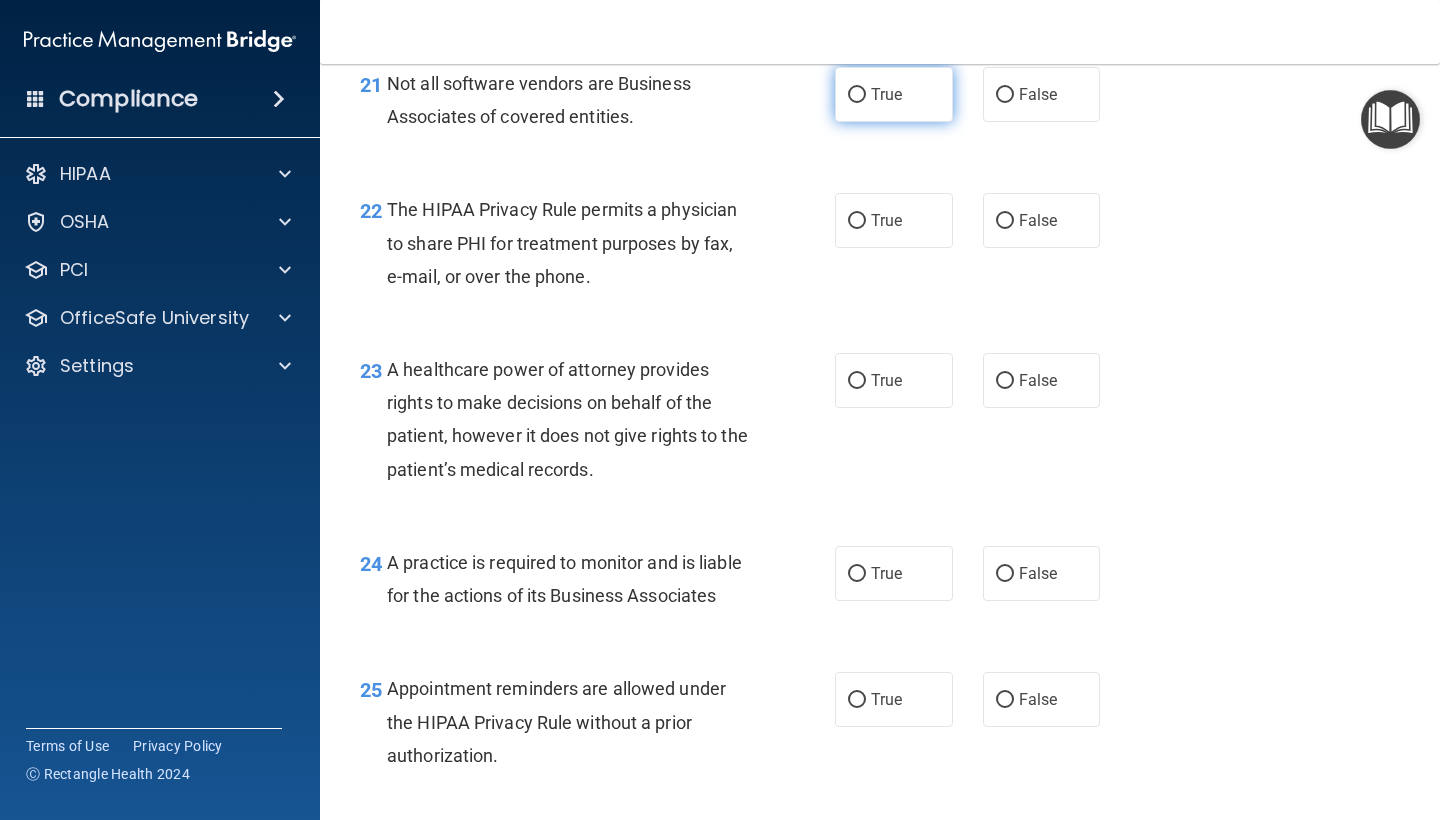 click on "True" at bounding box center (894, 94) 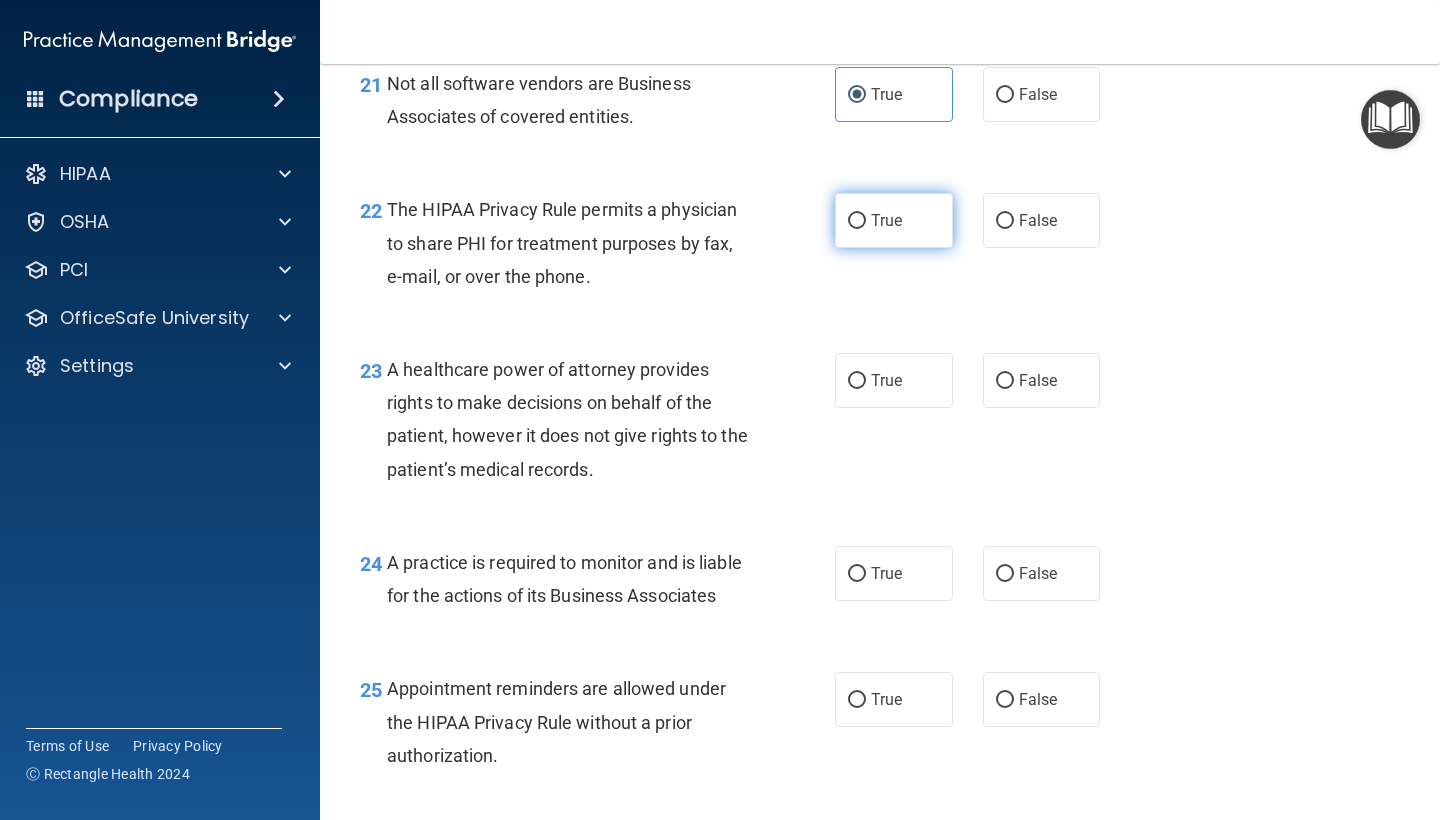 click on "True" at bounding box center [857, 221] 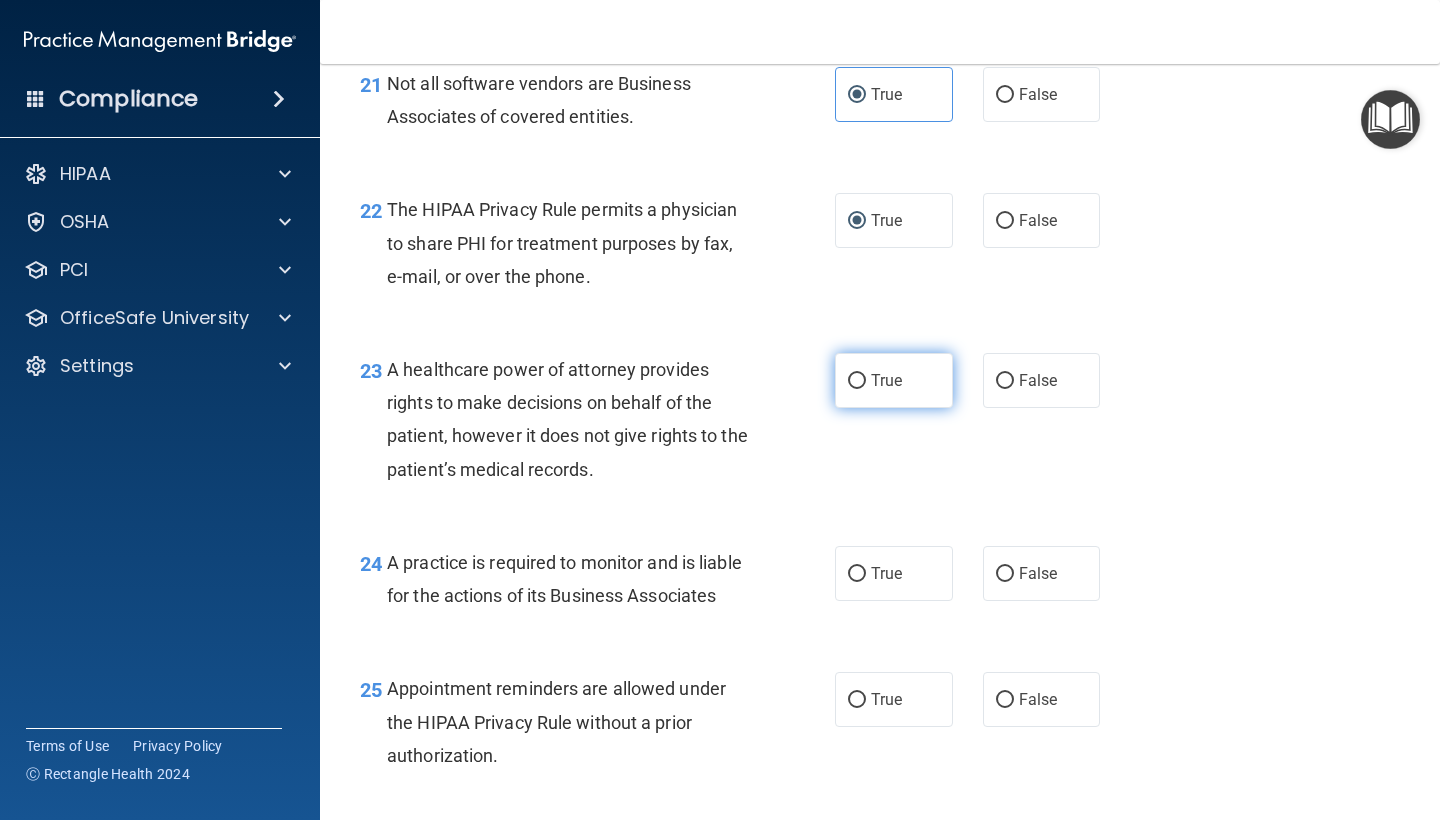 click on "True" at bounding box center (886, 380) 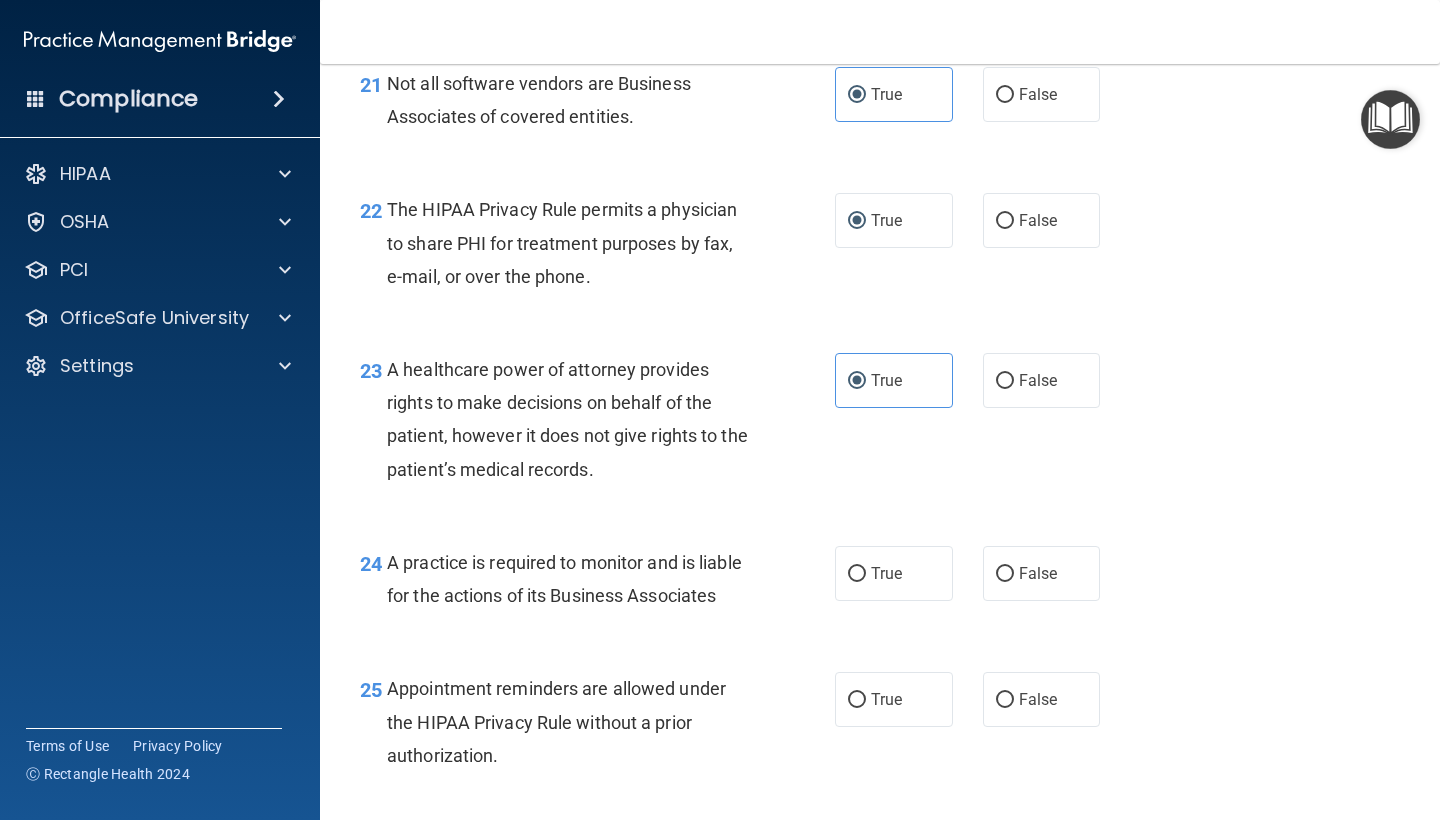 scroll, scrollTop: 4100, scrollLeft: 0, axis: vertical 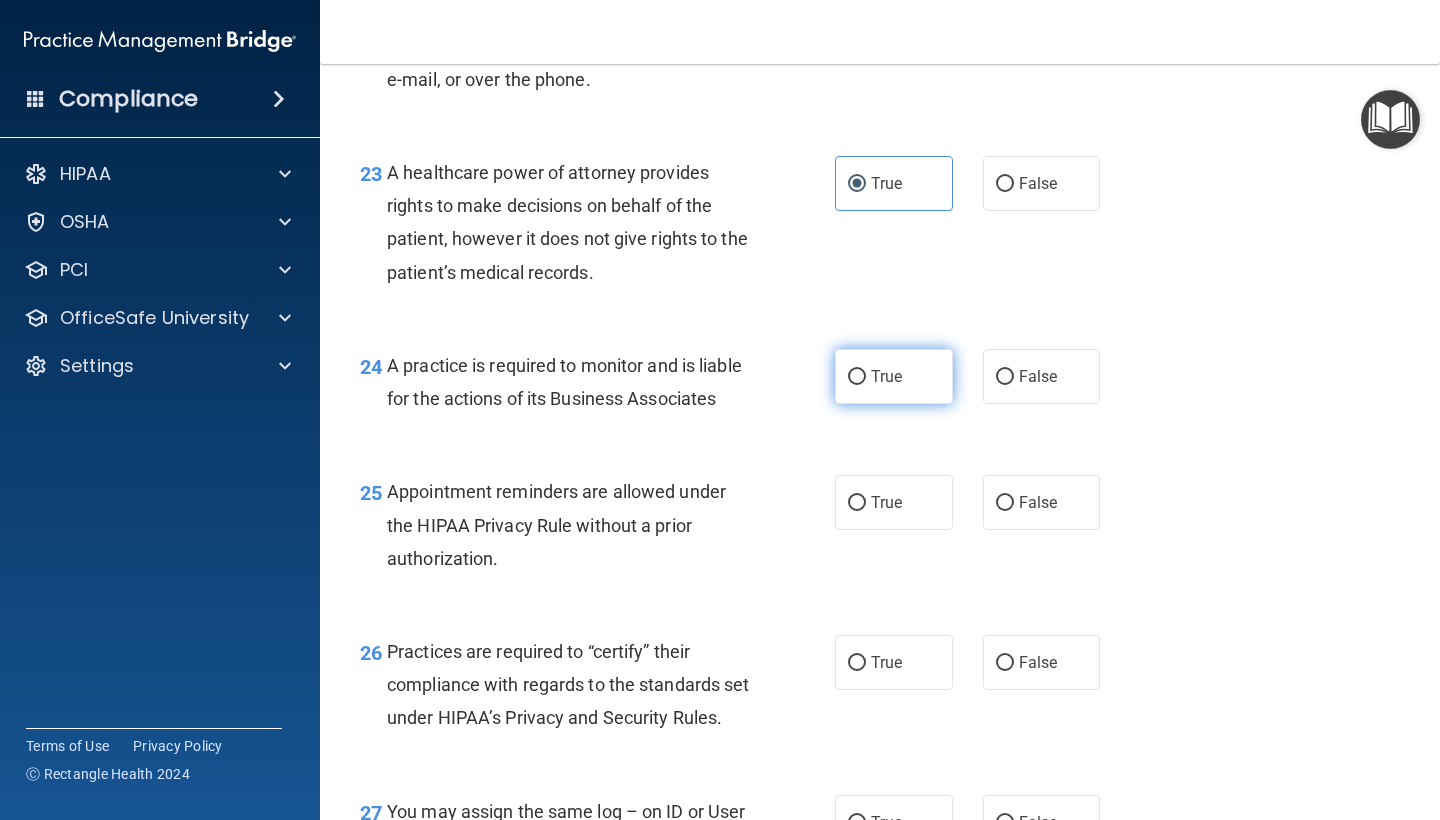click on "True" at bounding box center (886, 376) 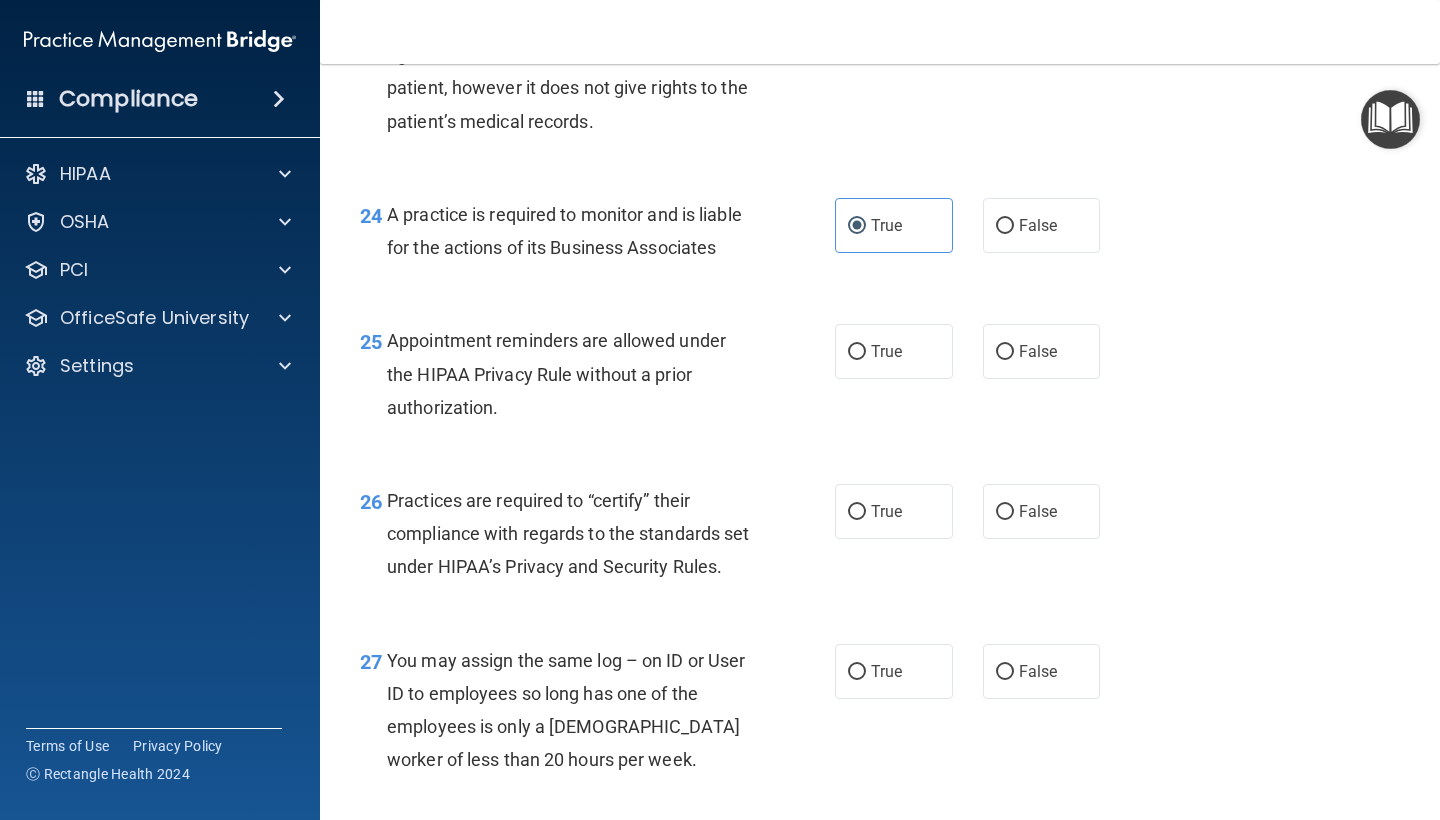 scroll, scrollTop: 4452, scrollLeft: 0, axis: vertical 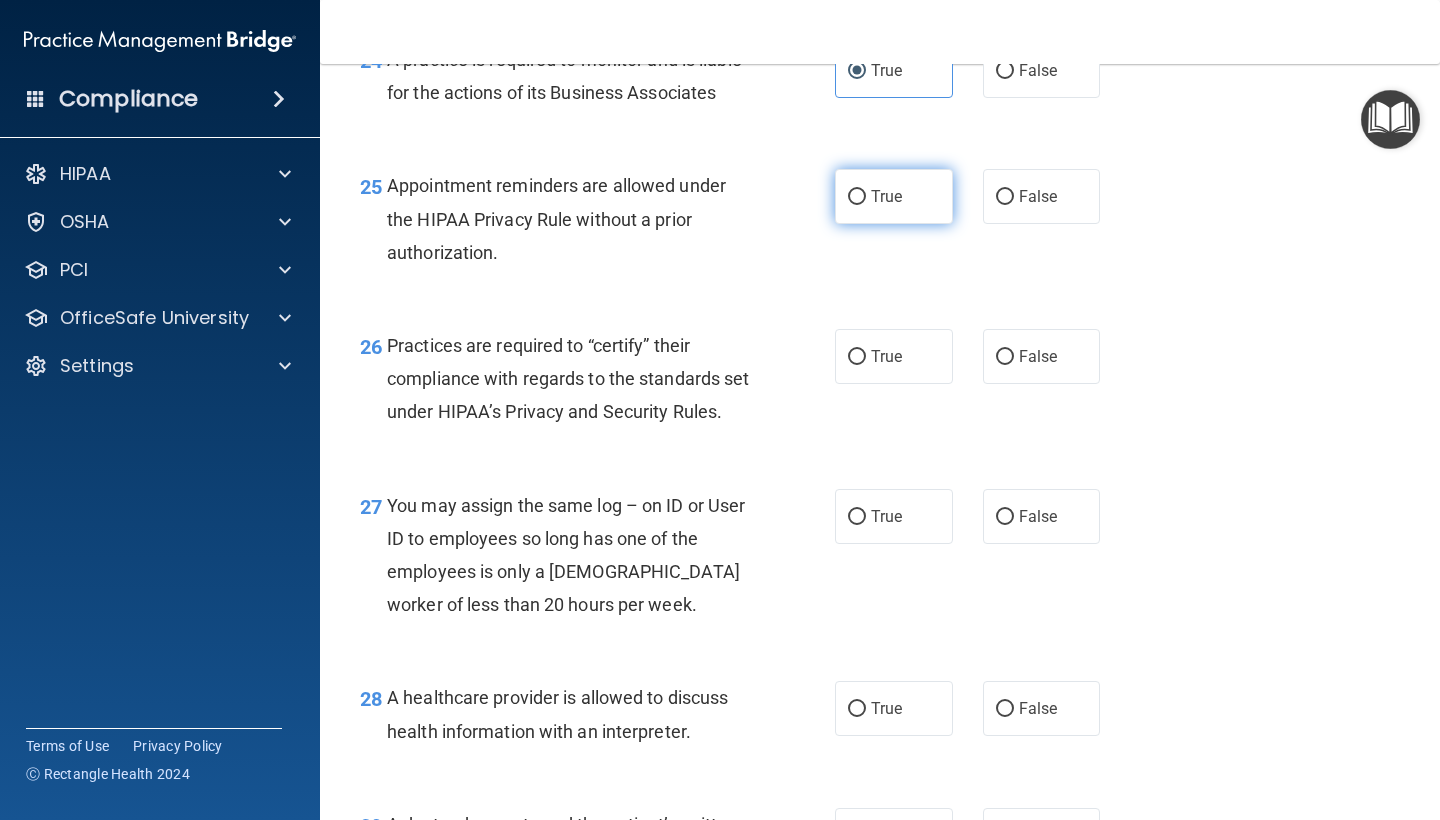 click on "True" at bounding box center [894, 196] 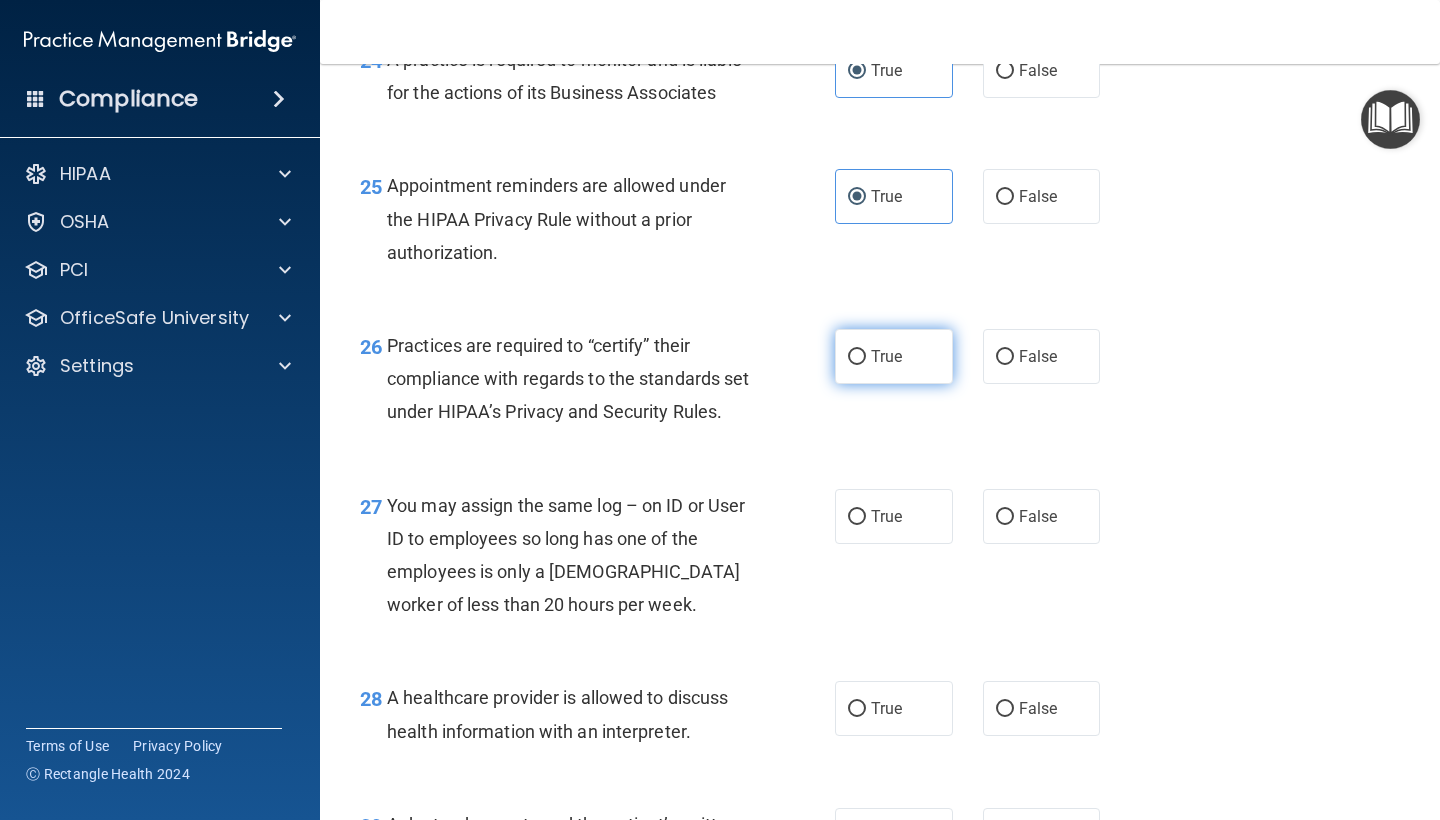 click on "True" at bounding box center [894, 356] 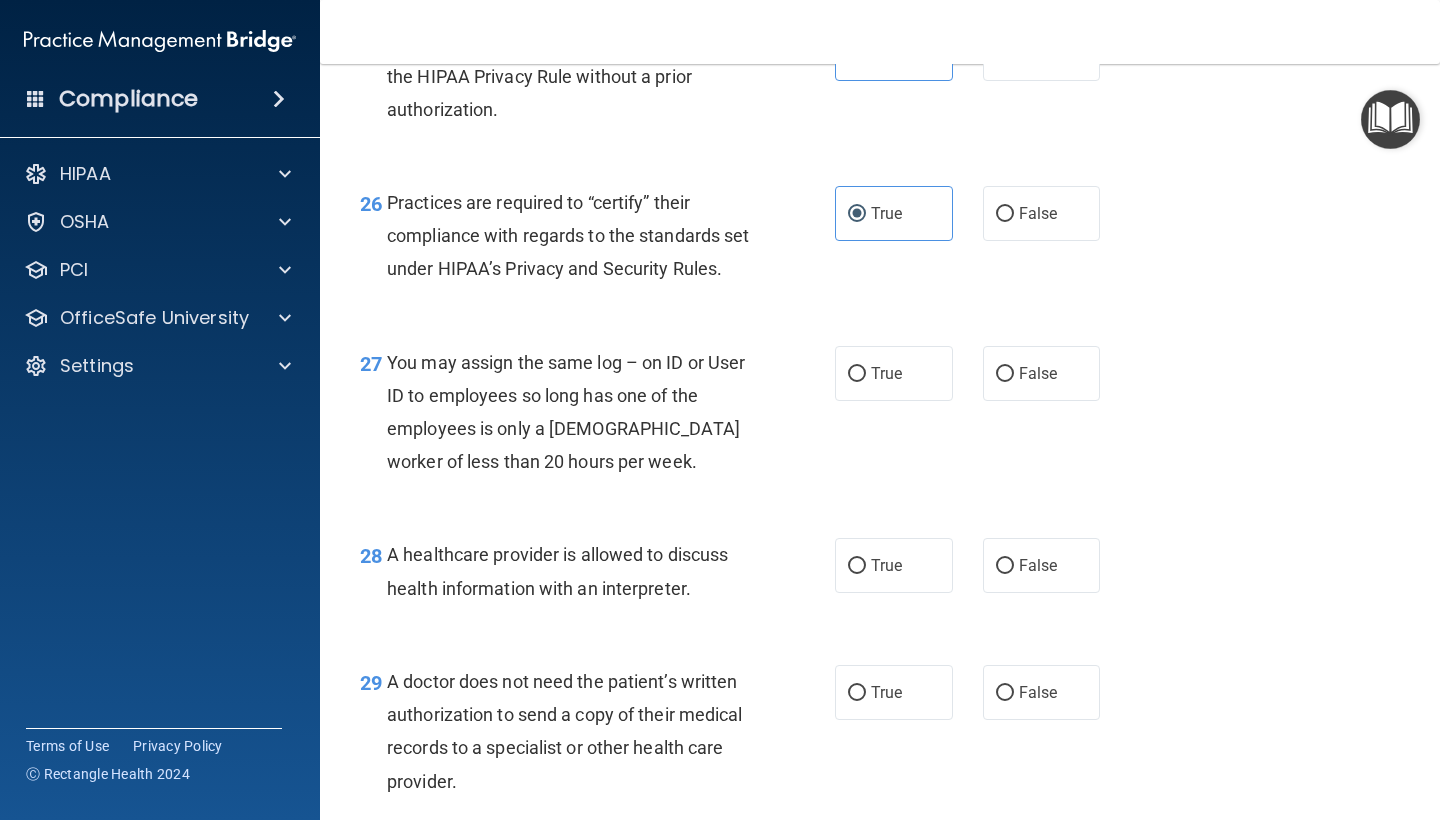 scroll, scrollTop: 4599, scrollLeft: 0, axis: vertical 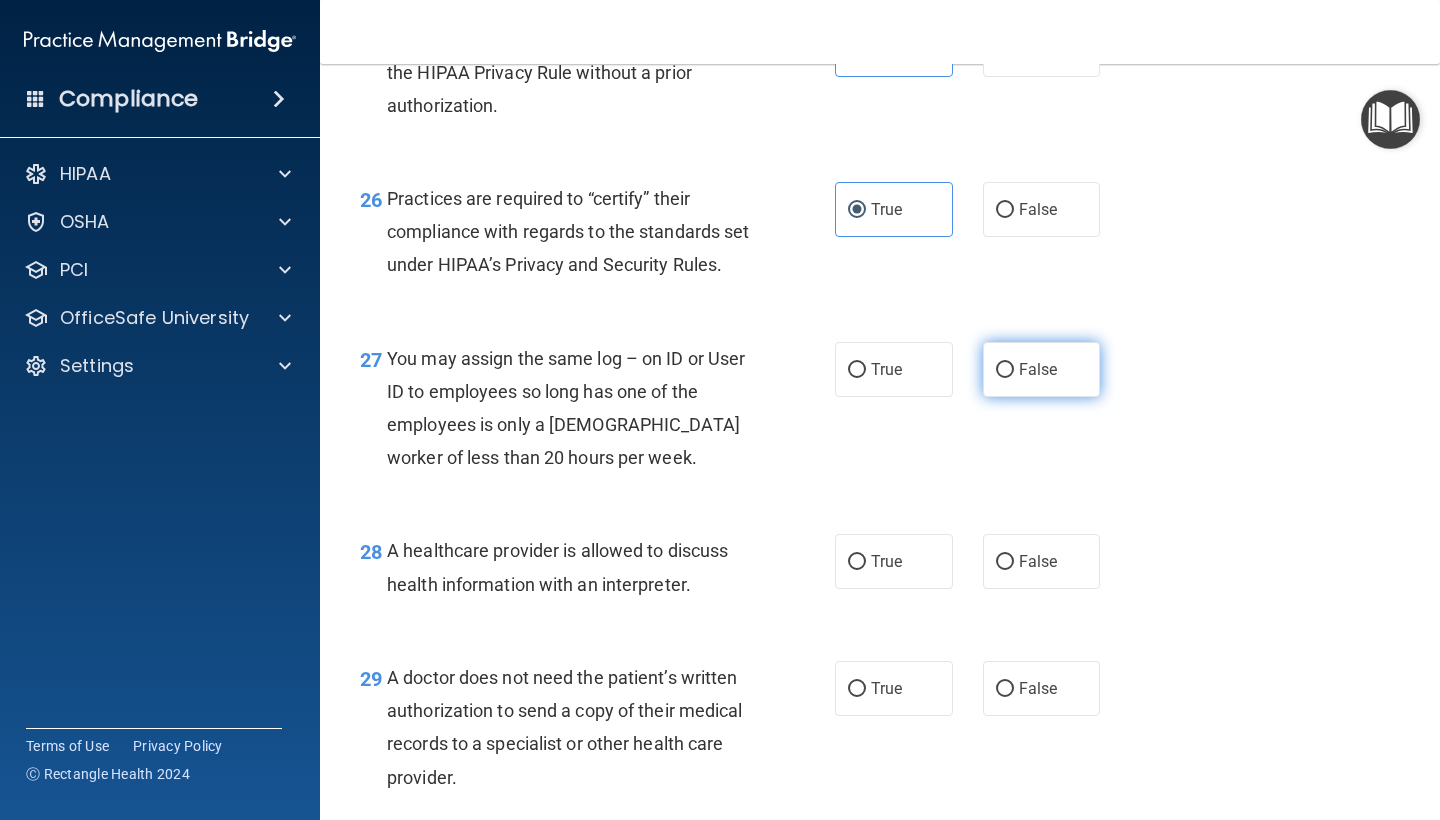 drag, startPoint x: 1090, startPoint y: 455, endPoint x: 1067, endPoint y: 472, distance: 28.600698 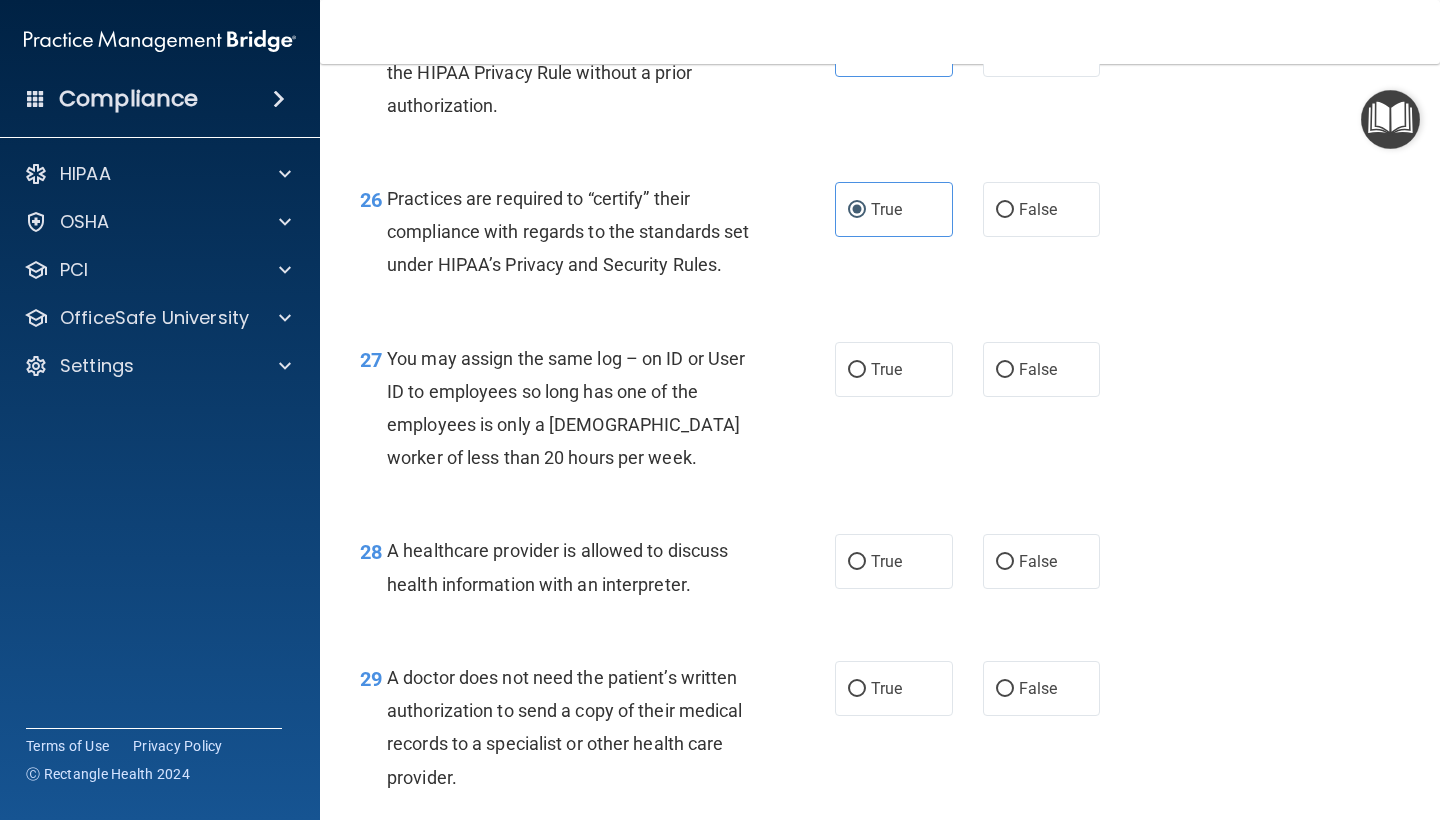 drag, startPoint x: 1048, startPoint y: 428, endPoint x: 942, endPoint y: 522, distance: 141.67569 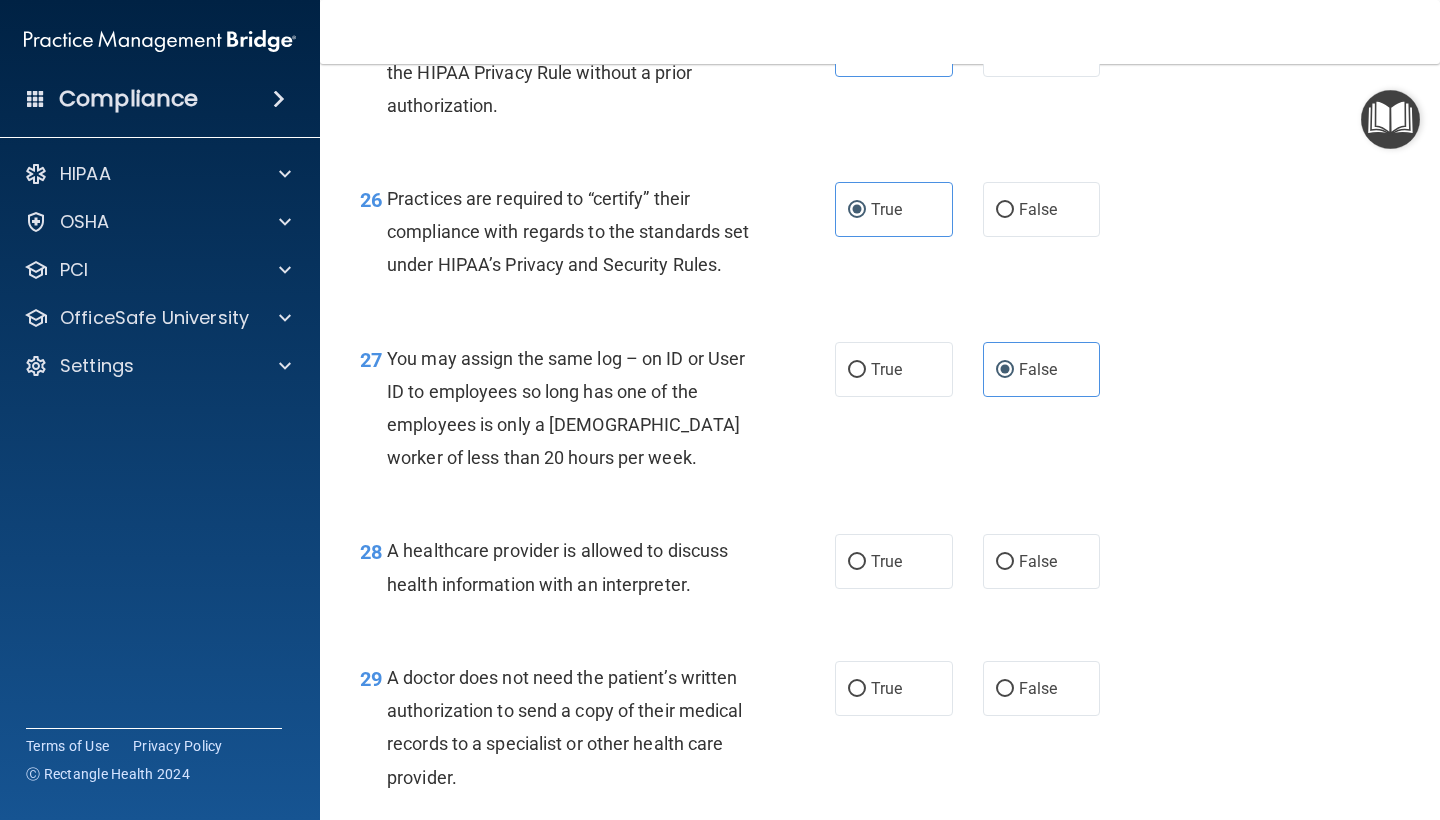 scroll, scrollTop: 4735, scrollLeft: 0, axis: vertical 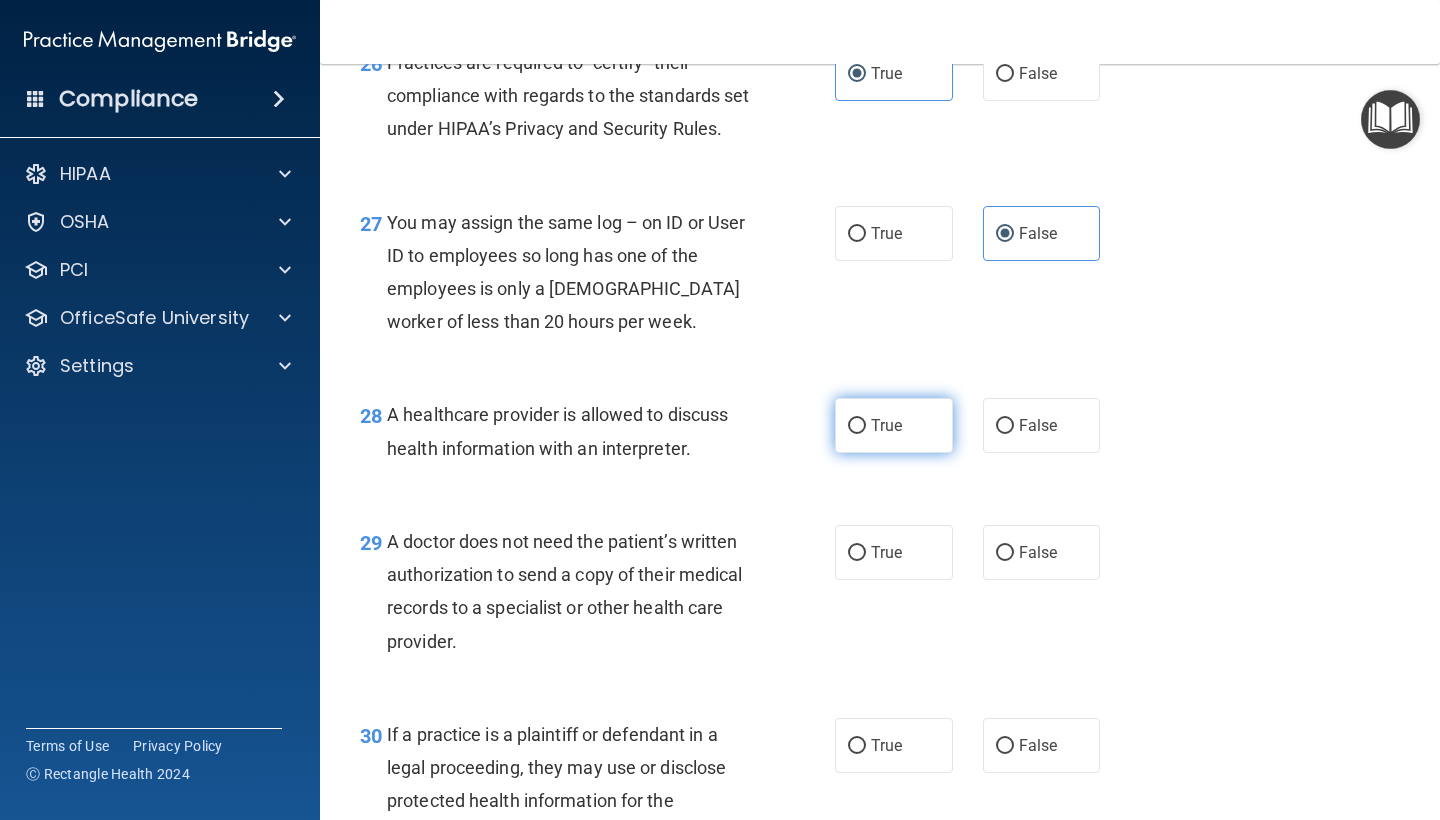 click on "True" at bounding box center [894, 425] 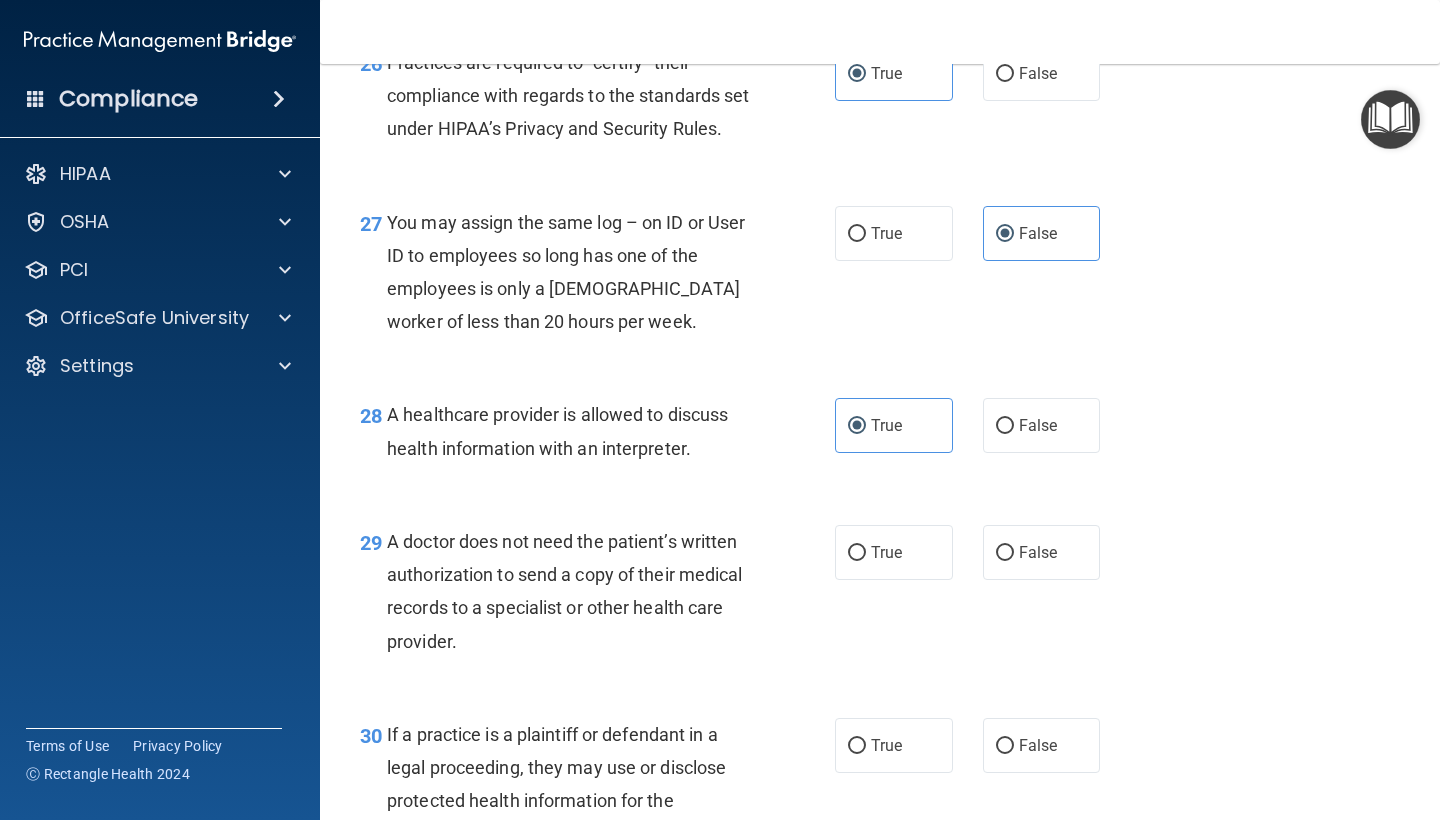 scroll, scrollTop: 5005, scrollLeft: 0, axis: vertical 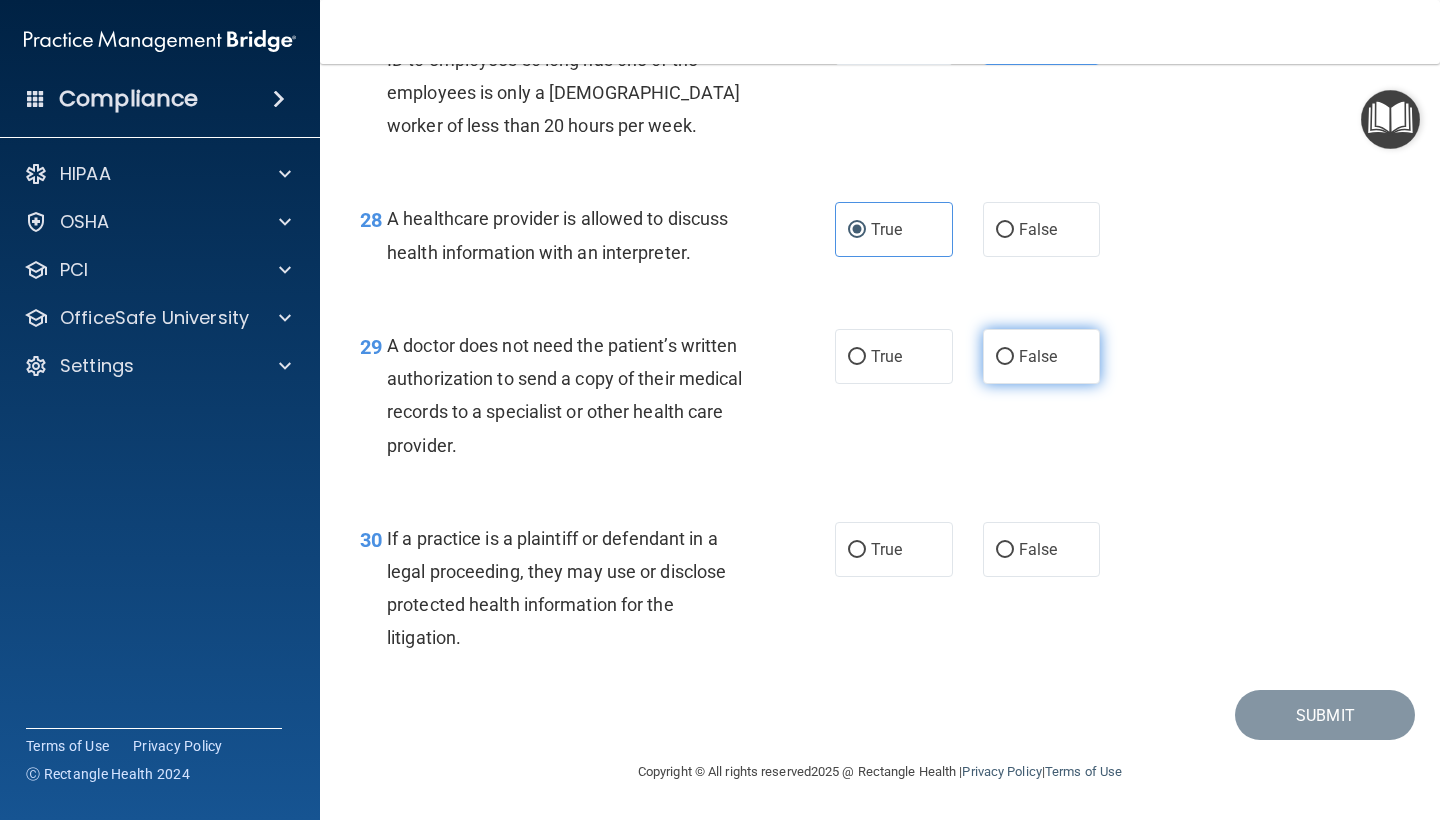 click on "False" at bounding box center (1042, 356) 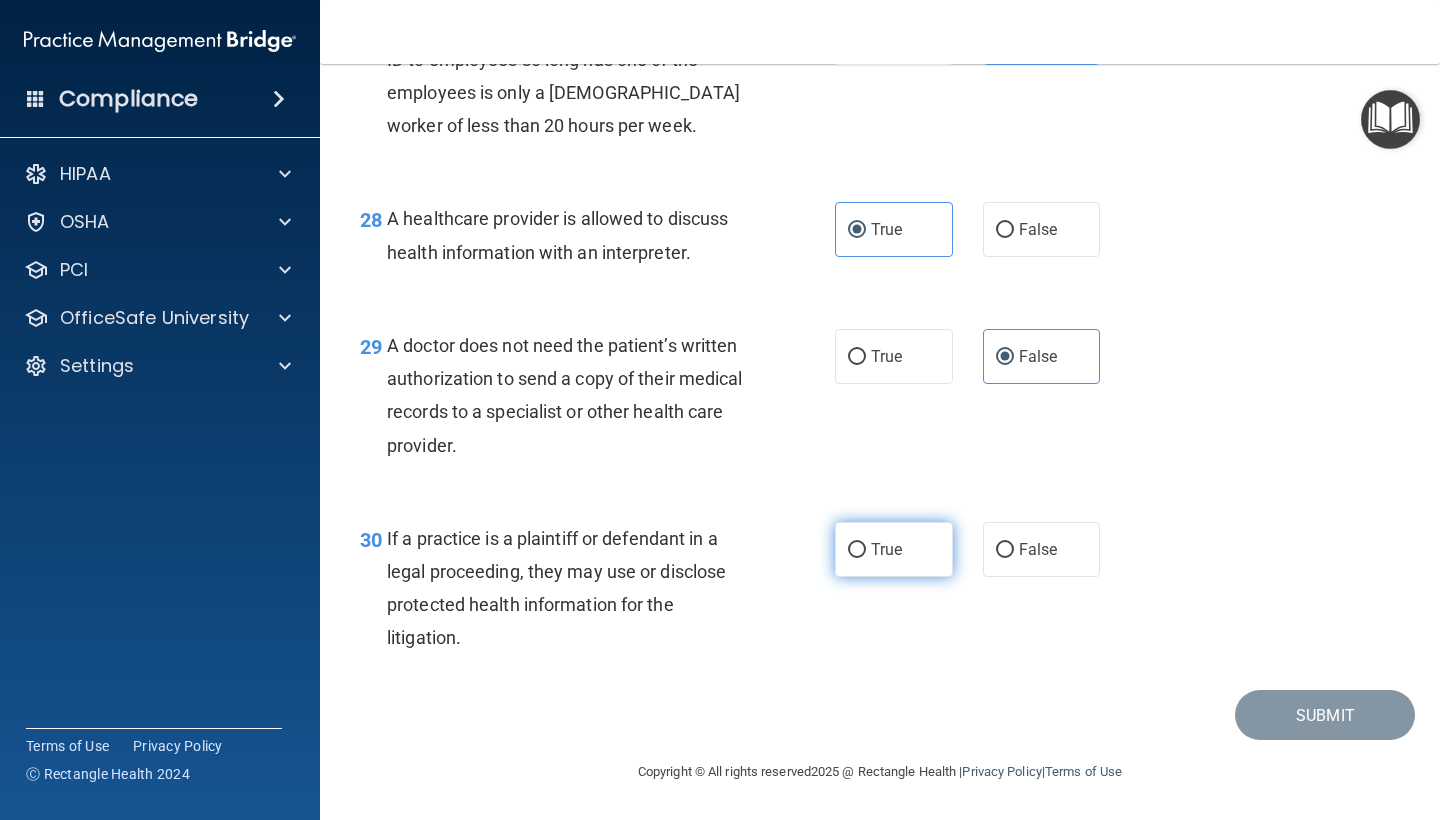 click on "True" at bounding box center [886, 549] 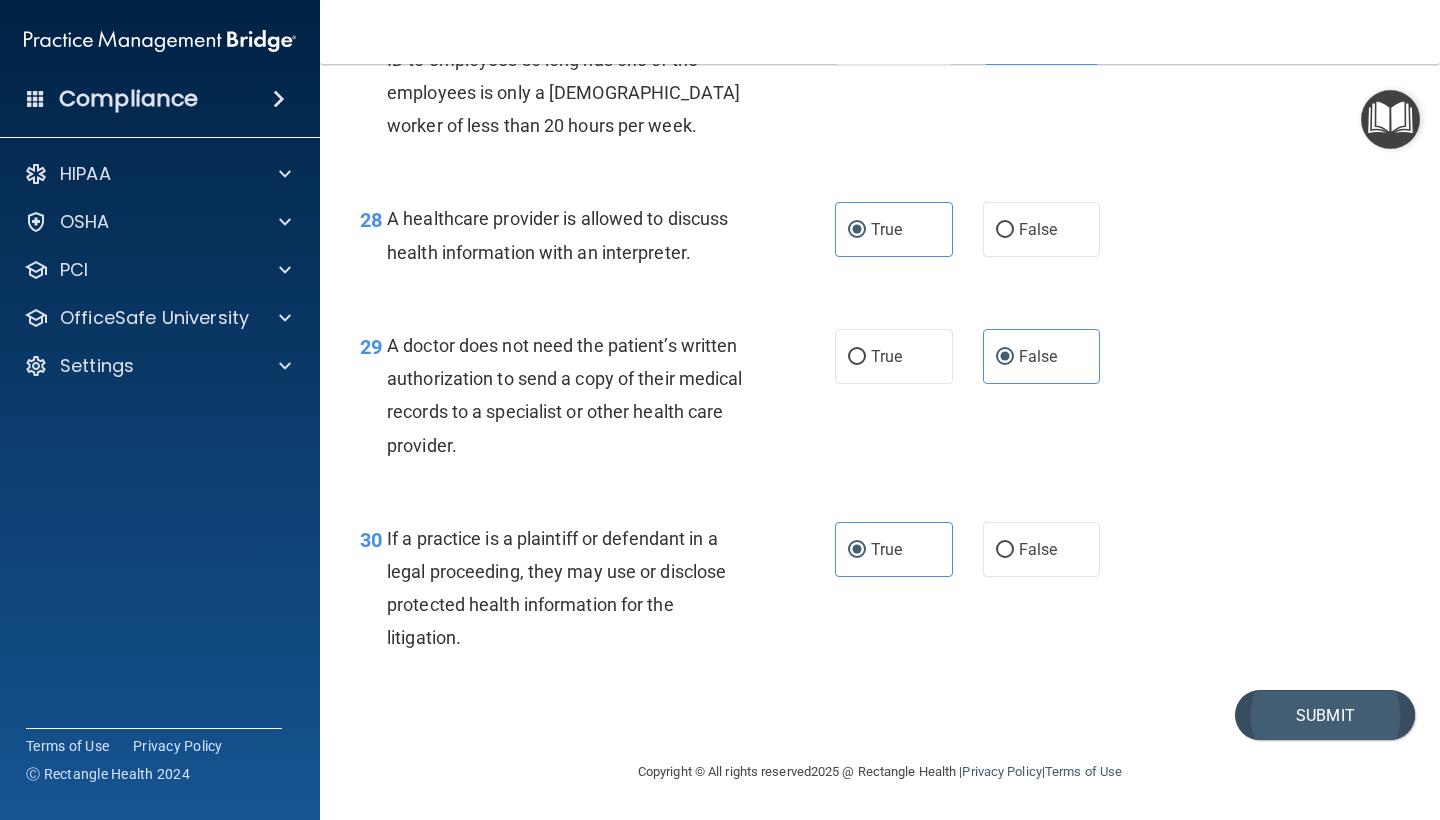 click on "Submit" at bounding box center [1325, 715] 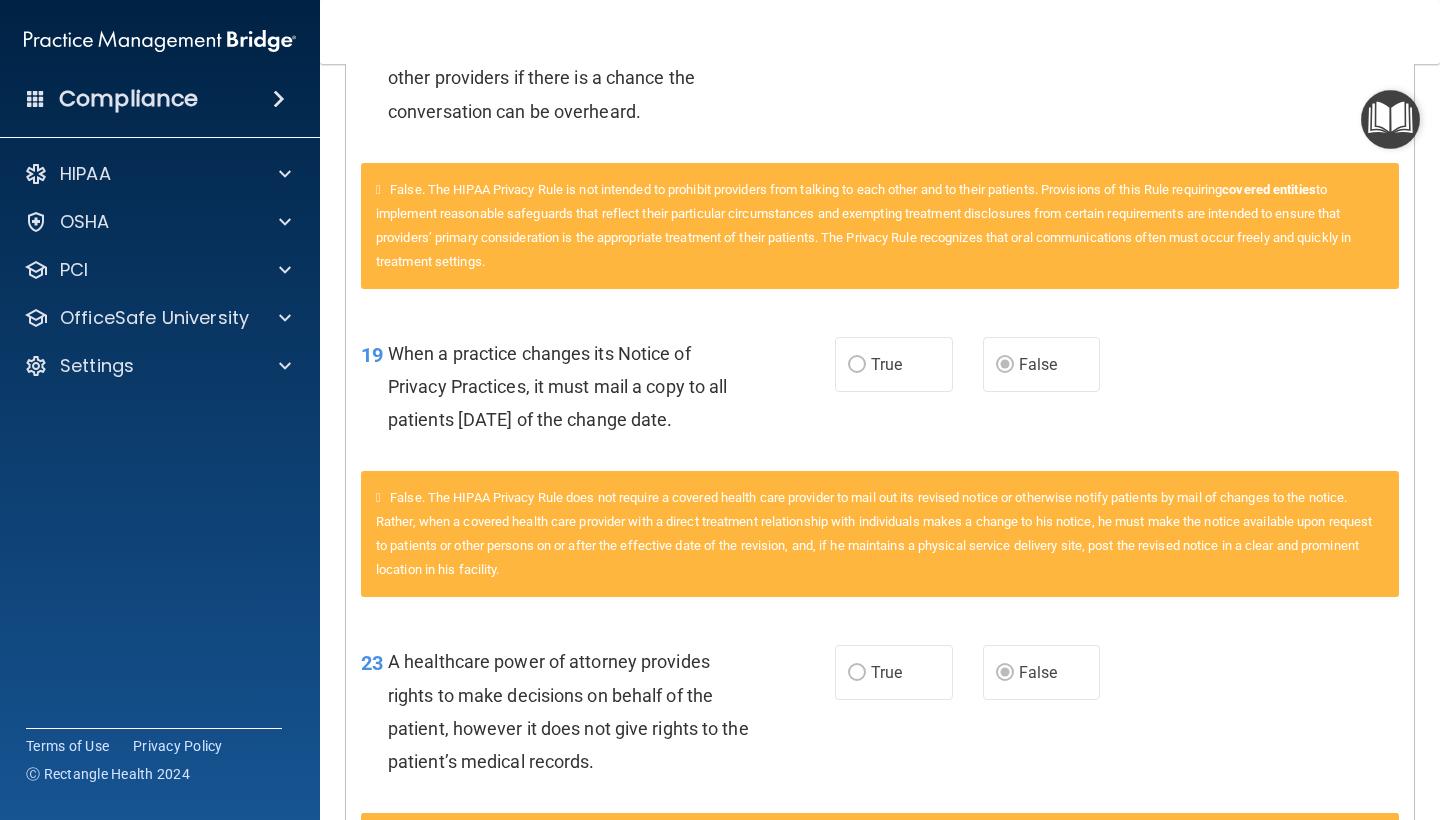 scroll, scrollTop: 3477, scrollLeft: 0, axis: vertical 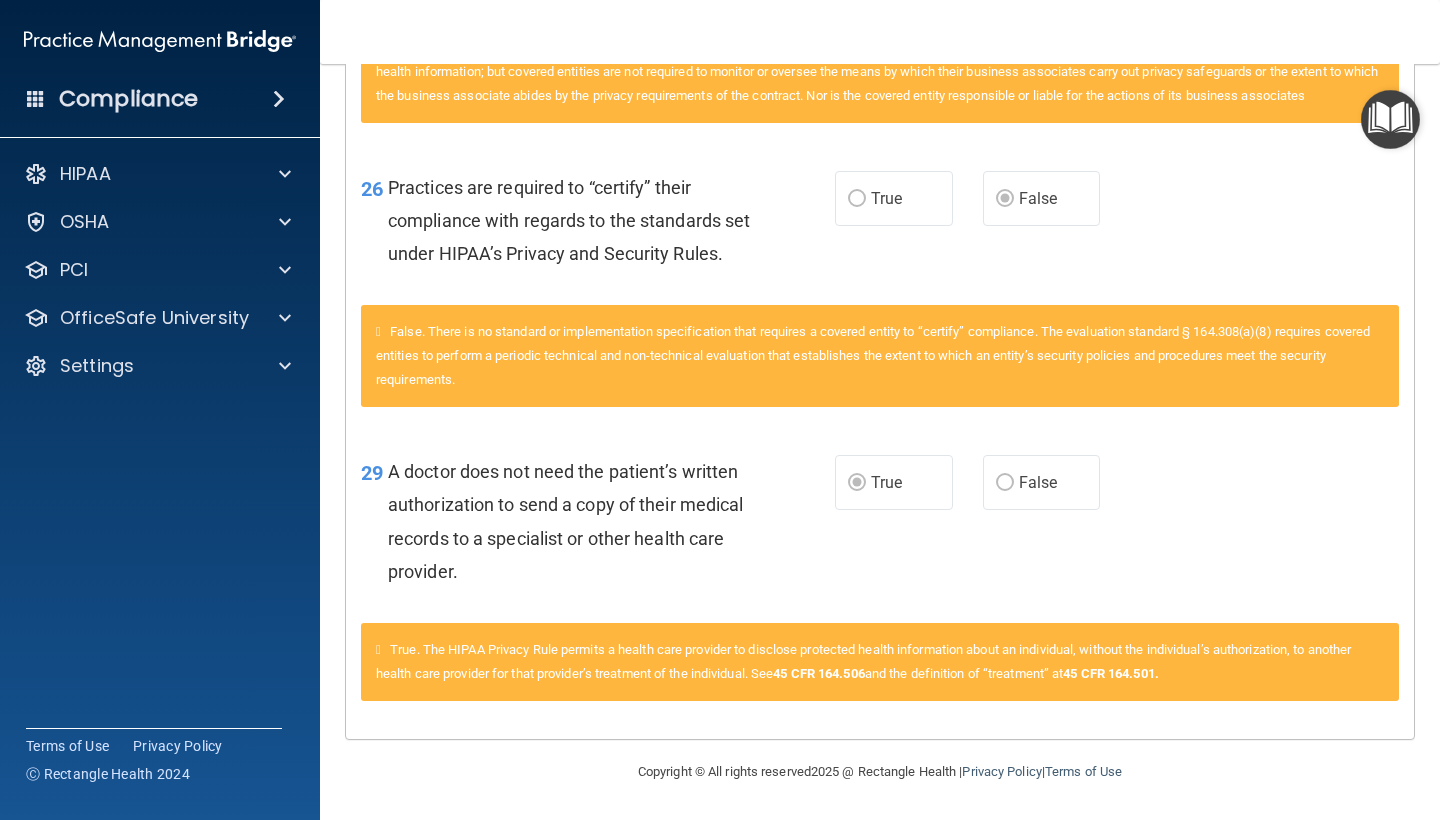 click on "29        A doctor does not need the patient’s written authorization to send a copy of their medical records to a specialist or other health care provider.                  True           False" at bounding box center (880, 526) 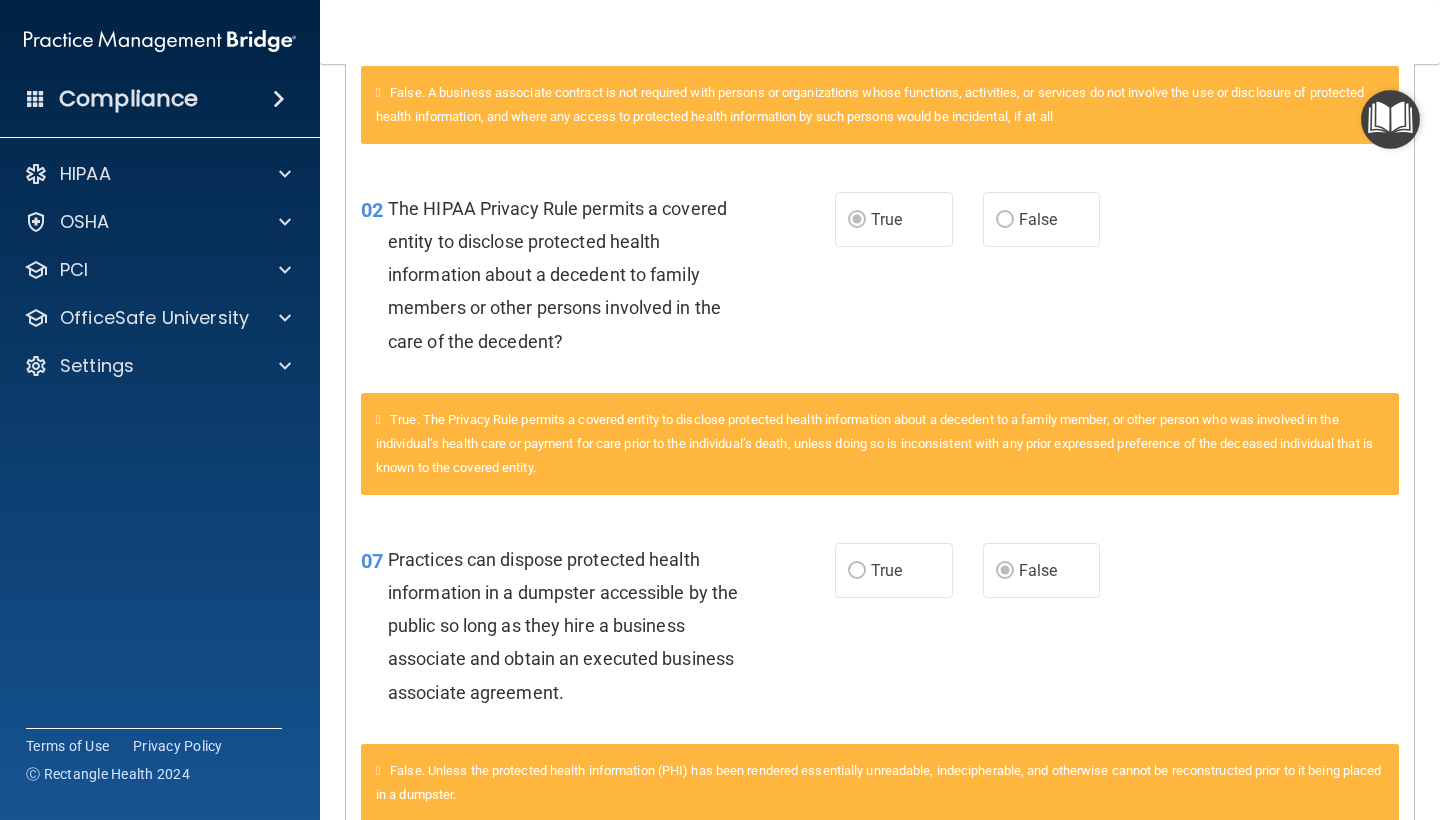 scroll, scrollTop: 1087, scrollLeft: 0, axis: vertical 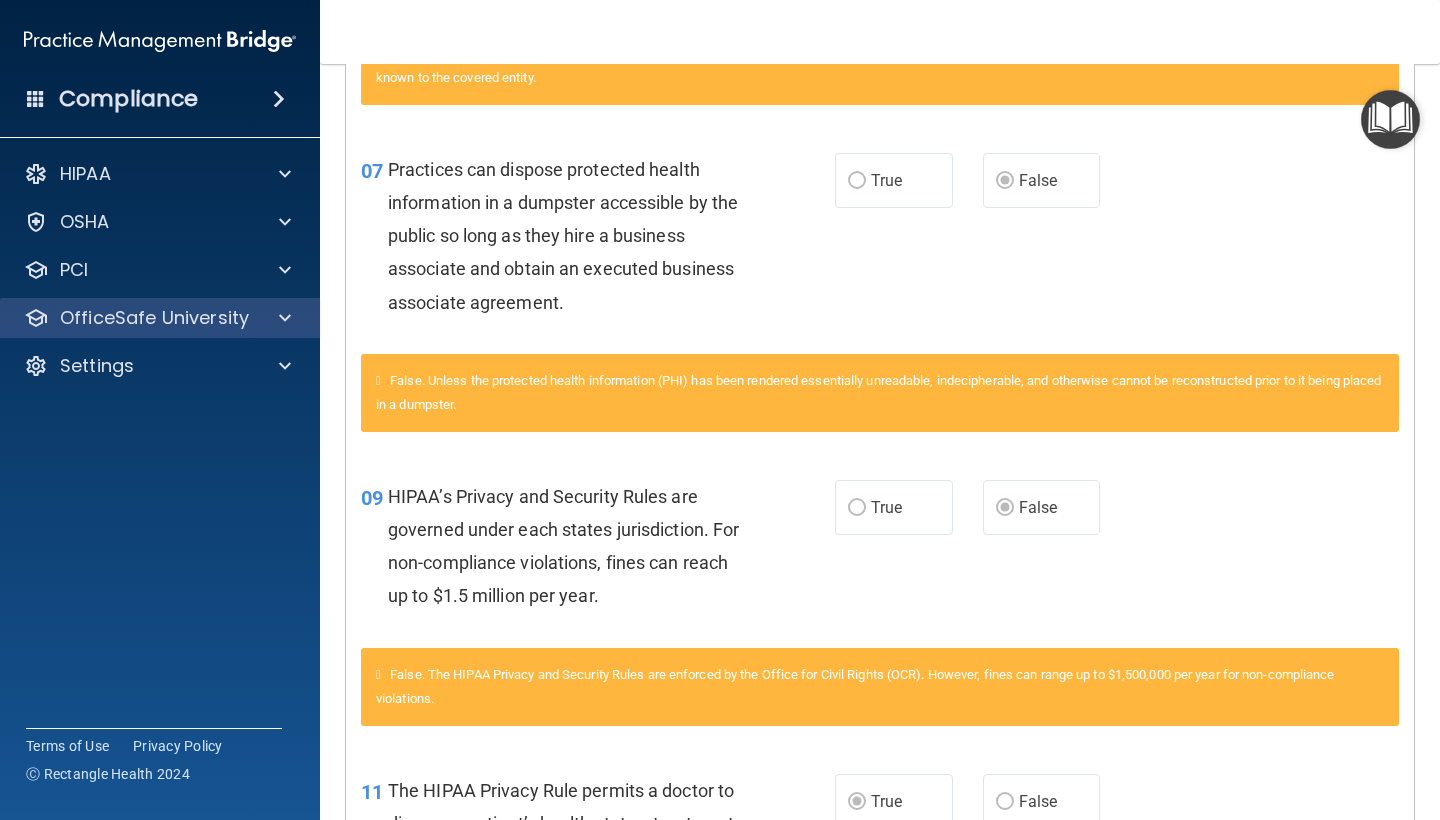 click on "OfficeSafe University" at bounding box center (154, 318) 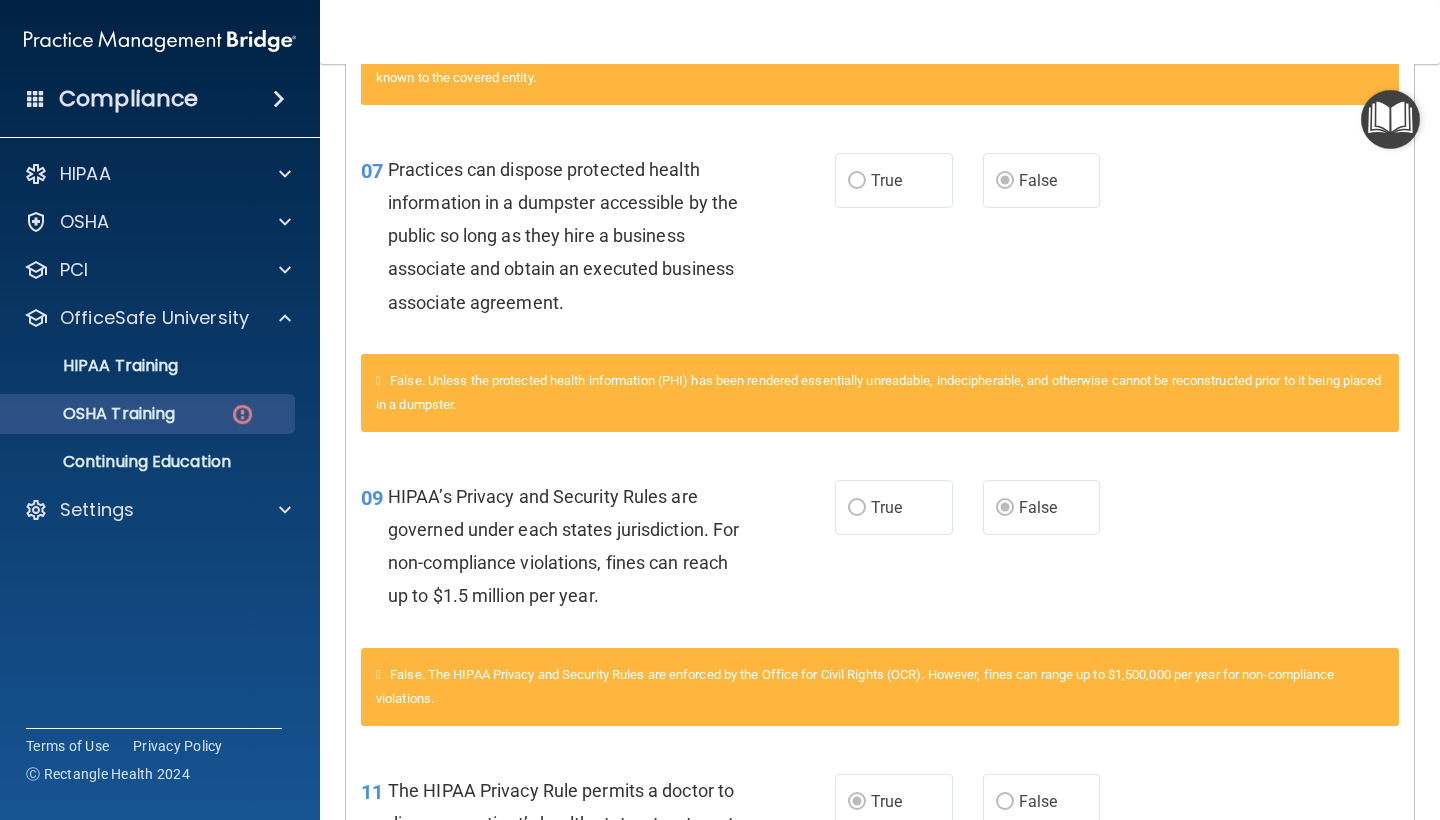 click on "OSHA Training" at bounding box center (137, 414) 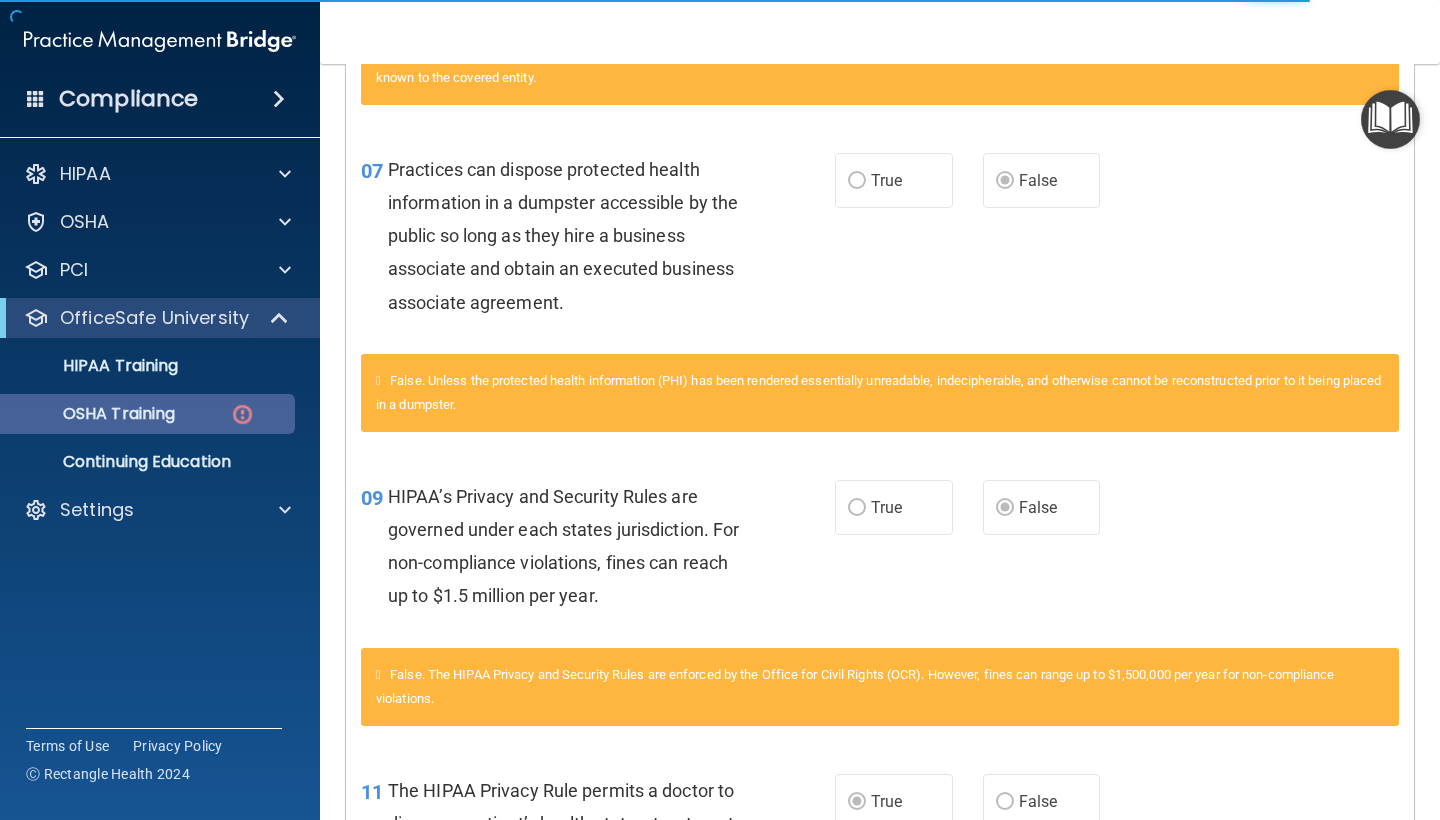 scroll, scrollTop: 195, scrollLeft: 0, axis: vertical 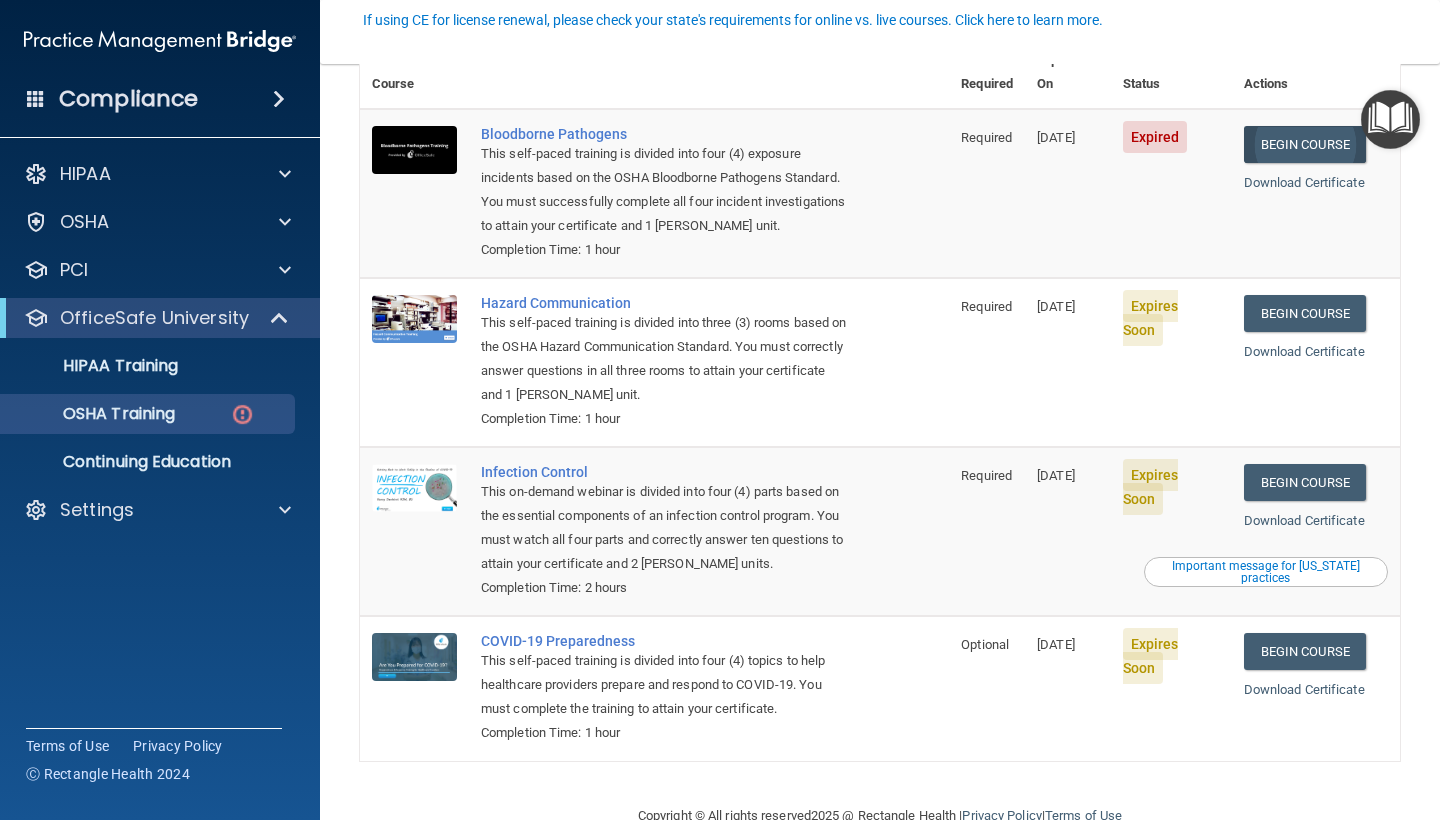 click on "Begin Course" at bounding box center (1305, 144) 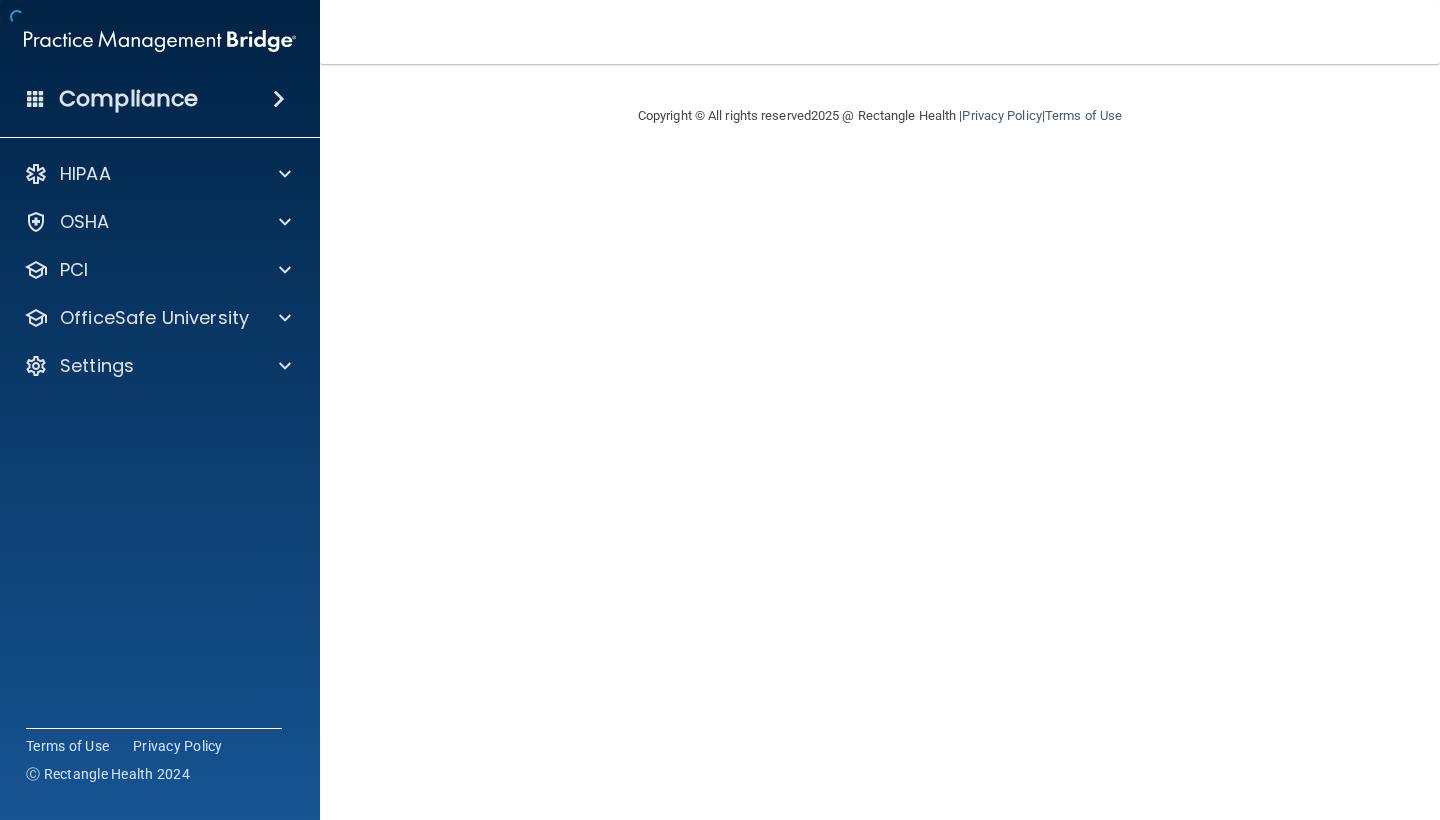 scroll, scrollTop: 0, scrollLeft: 0, axis: both 